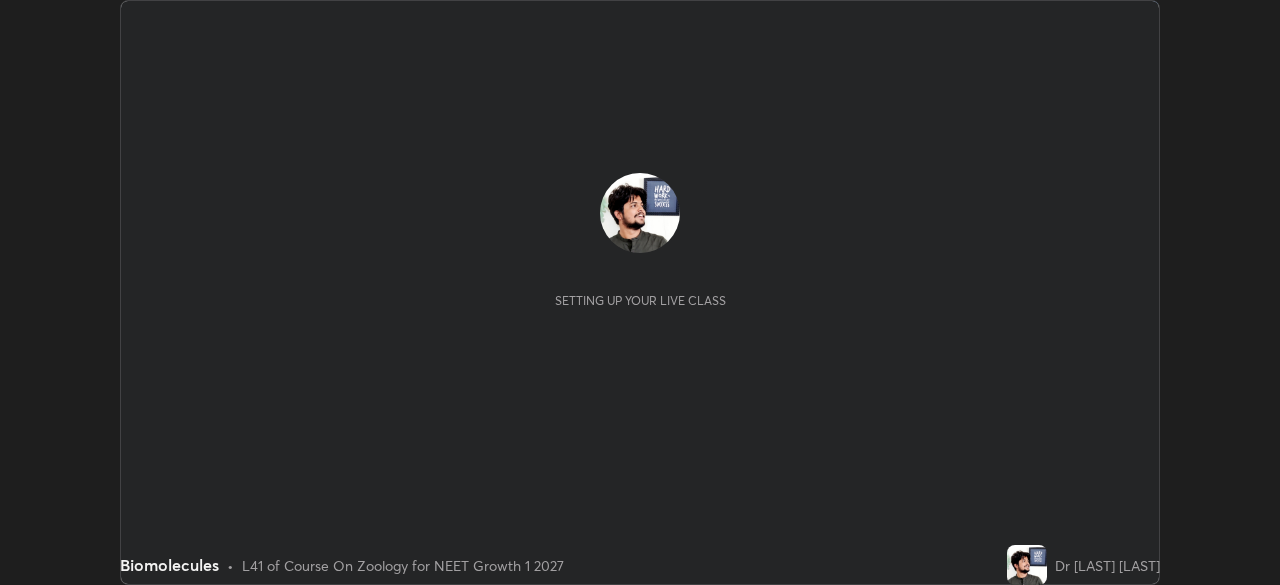 scroll, scrollTop: 0, scrollLeft: 0, axis: both 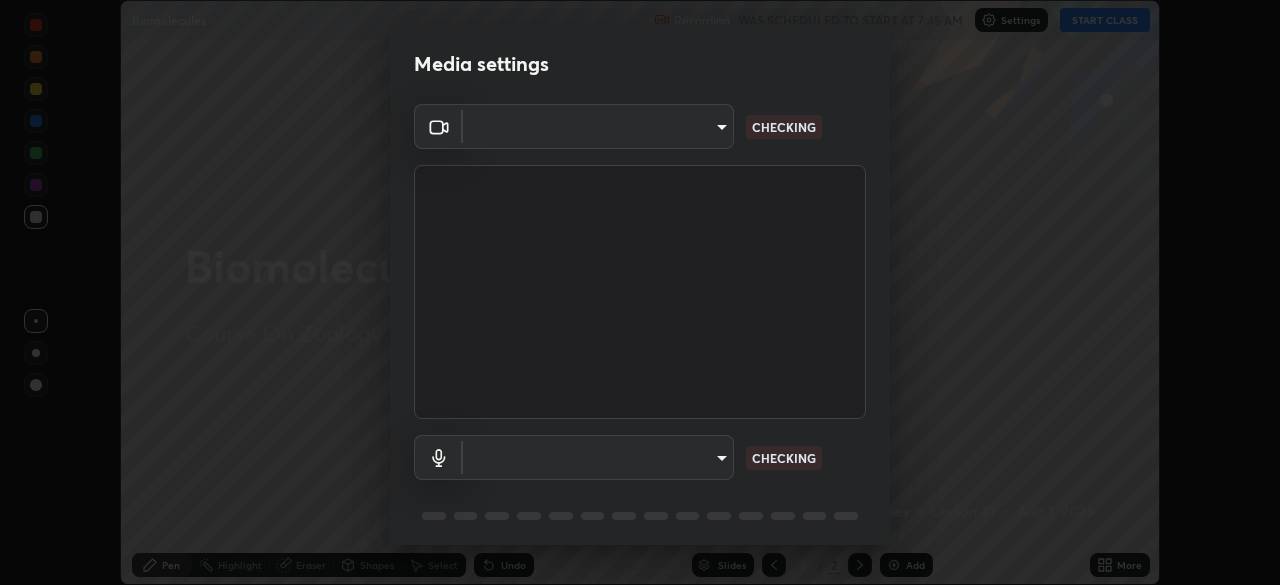 type on "150ce54b6659d6facffdc1d488e586a8afcf012d443804c7c5fd1c8fc4ffae65" 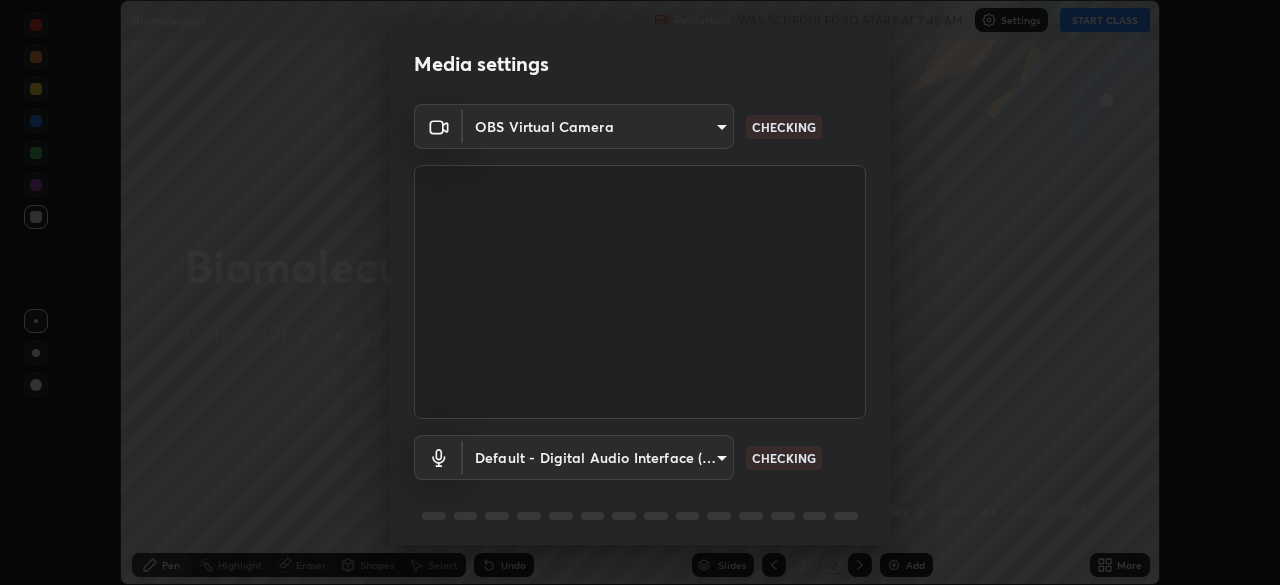 scroll, scrollTop: 71, scrollLeft: 0, axis: vertical 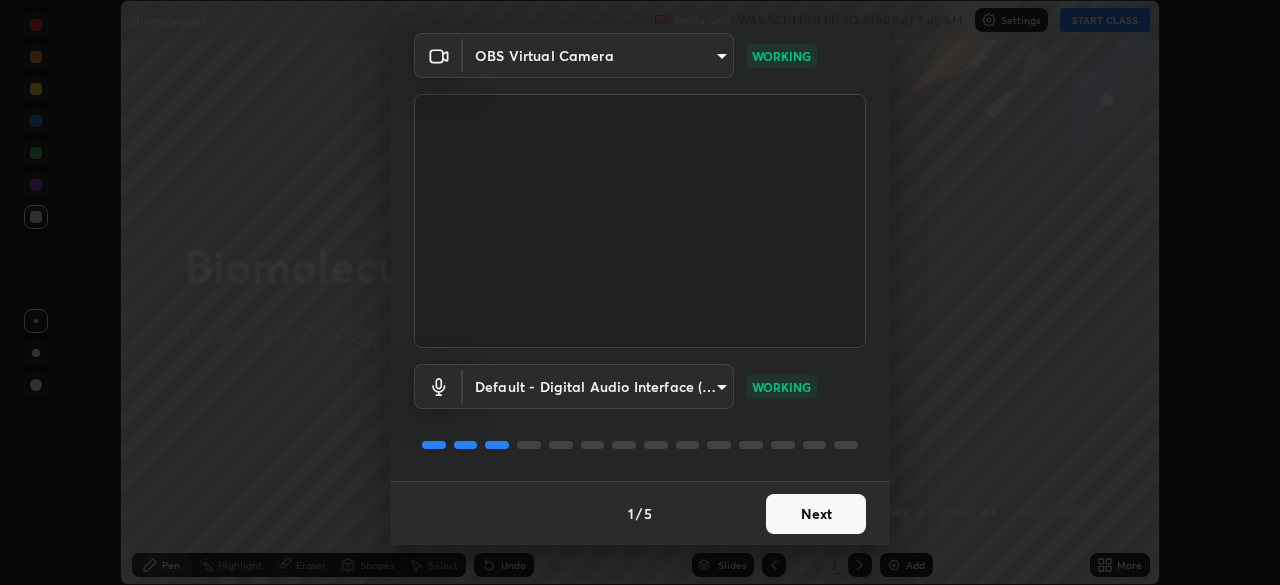 click on "Next" at bounding box center [816, 514] 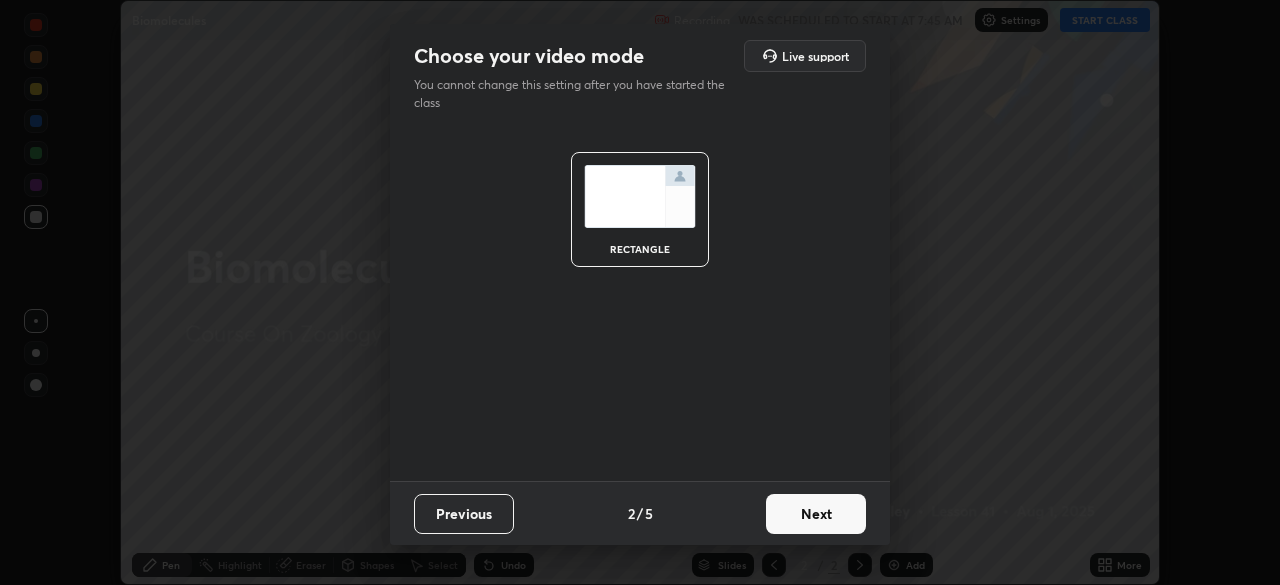 scroll, scrollTop: 0, scrollLeft: 0, axis: both 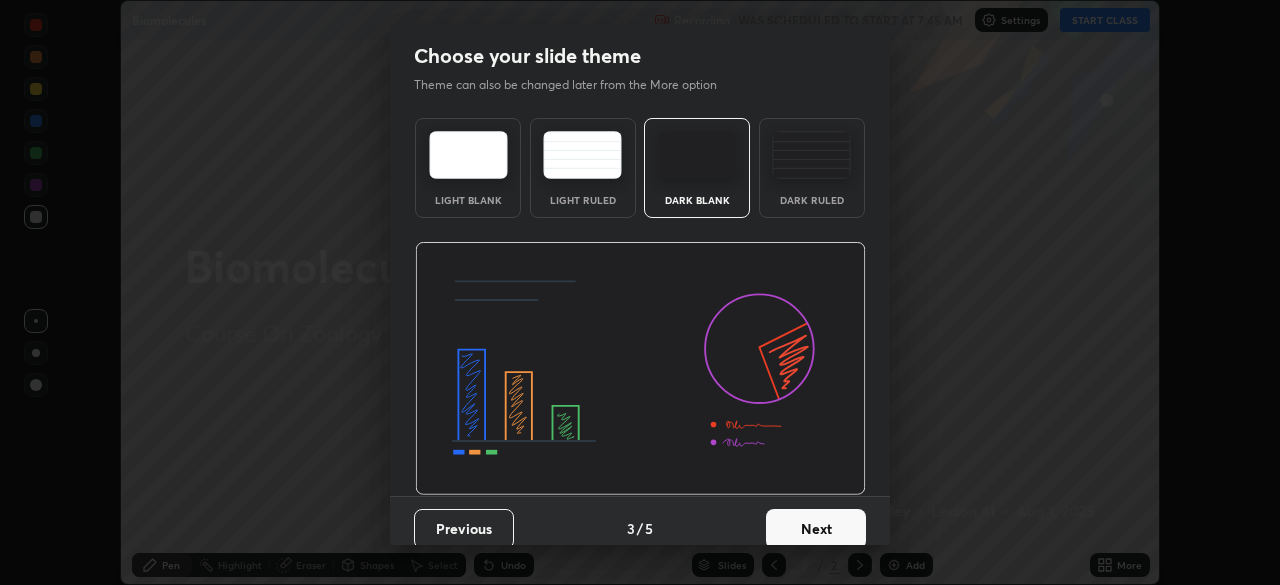 click on "Next" at bounding box center [816, 529] 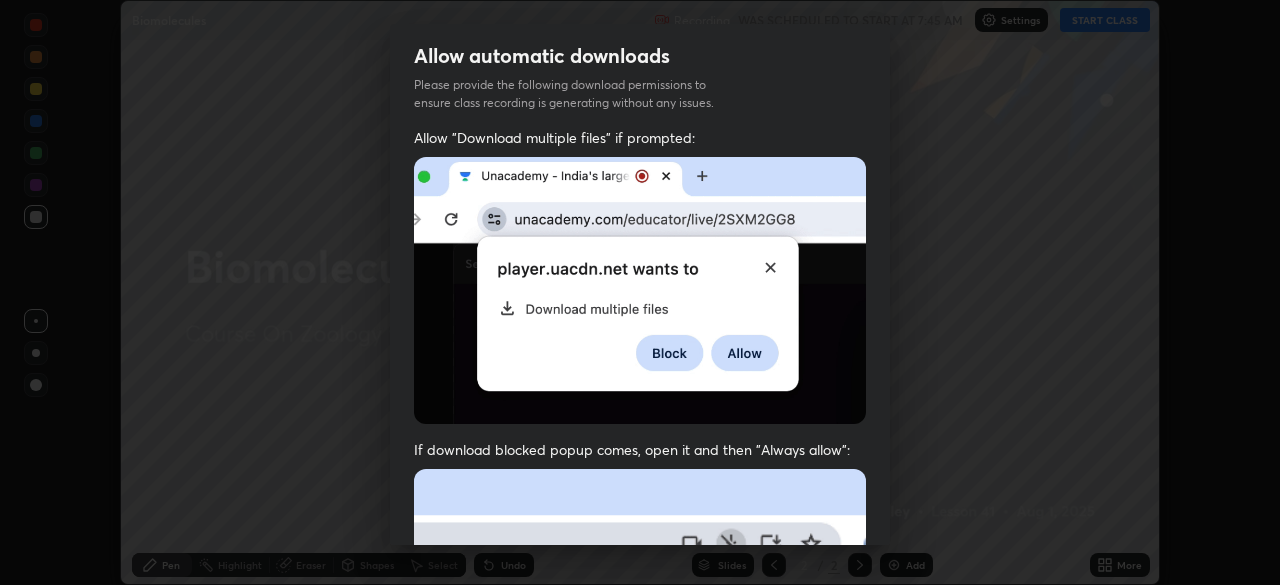 click at bounding box center (640, 687) 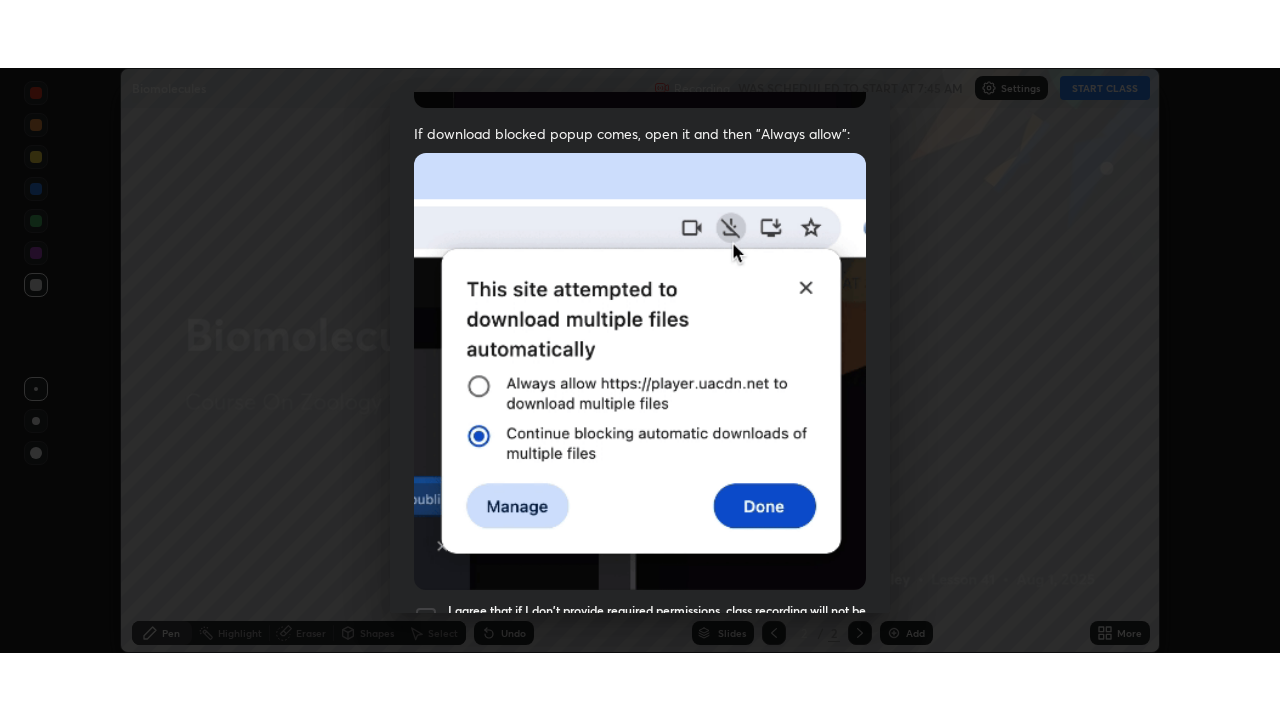 scroll, scrollTop: 479, scrollLeft: 0, axis: vertical 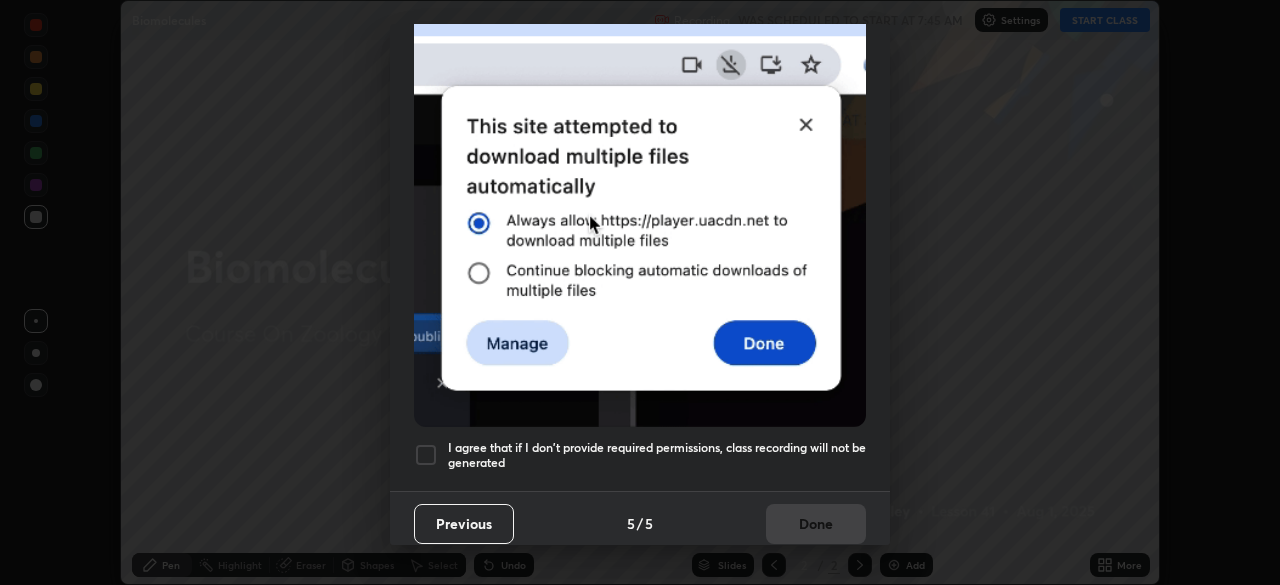 click at bounding box center [426, 455] 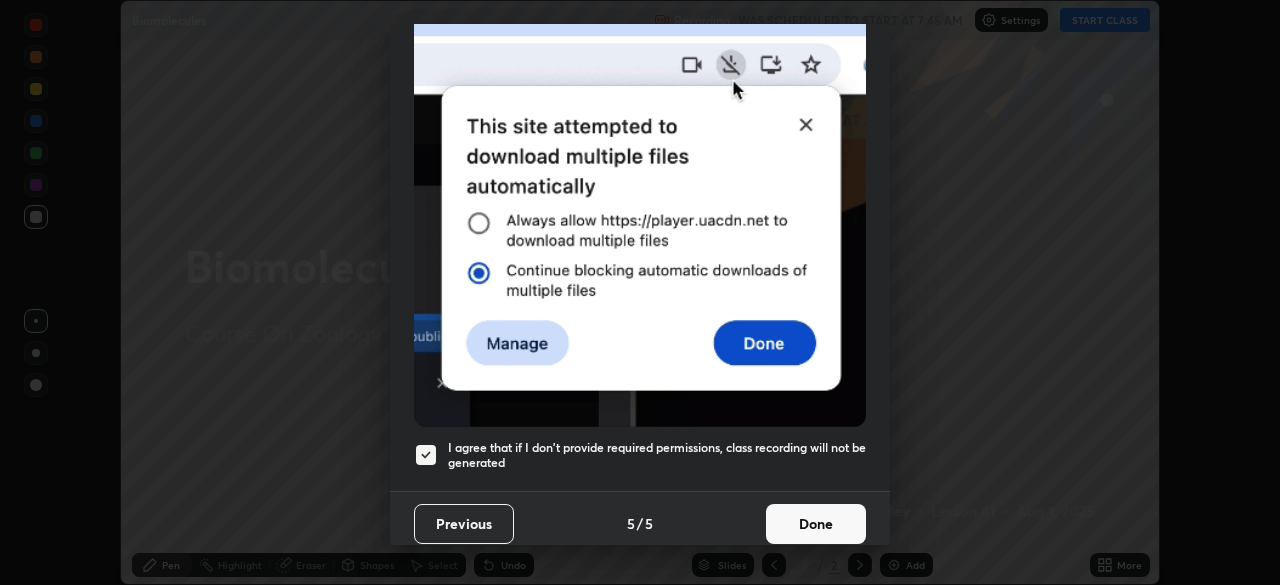 click on "Done" at bounding box center [816, 524] 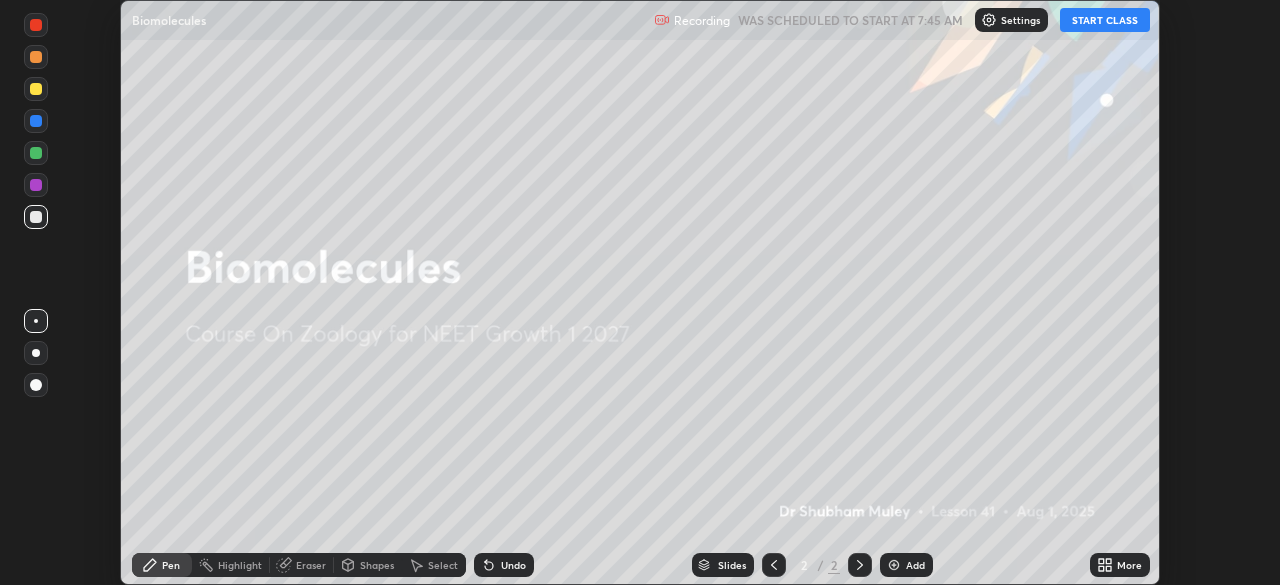 click on "START CLASS" at bounding box center [1105, 20] 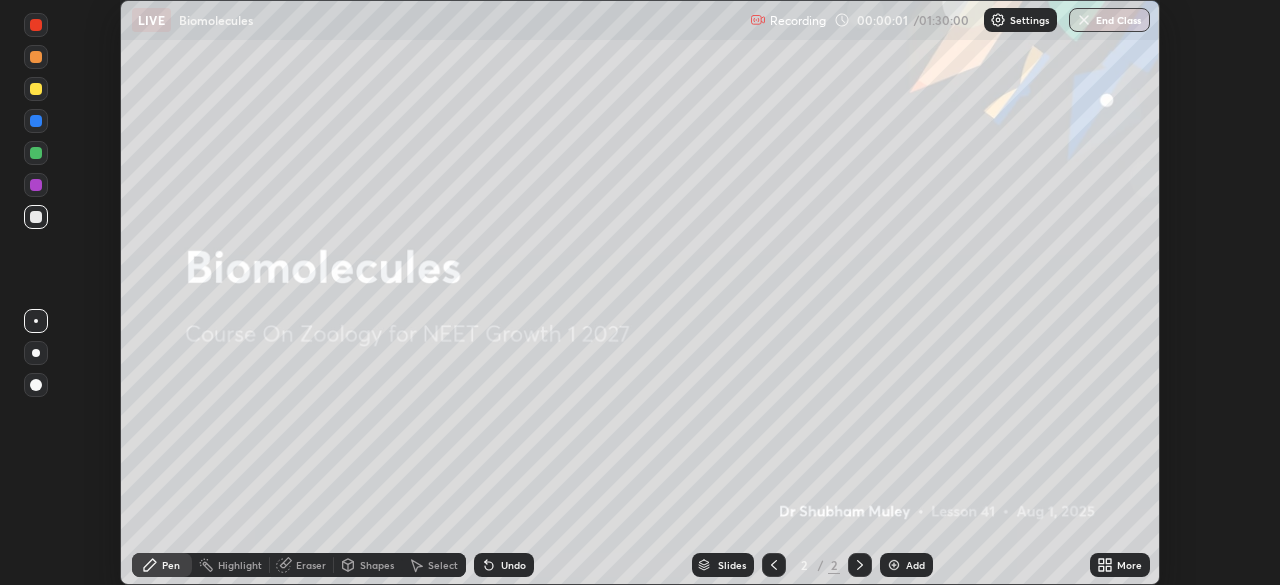click 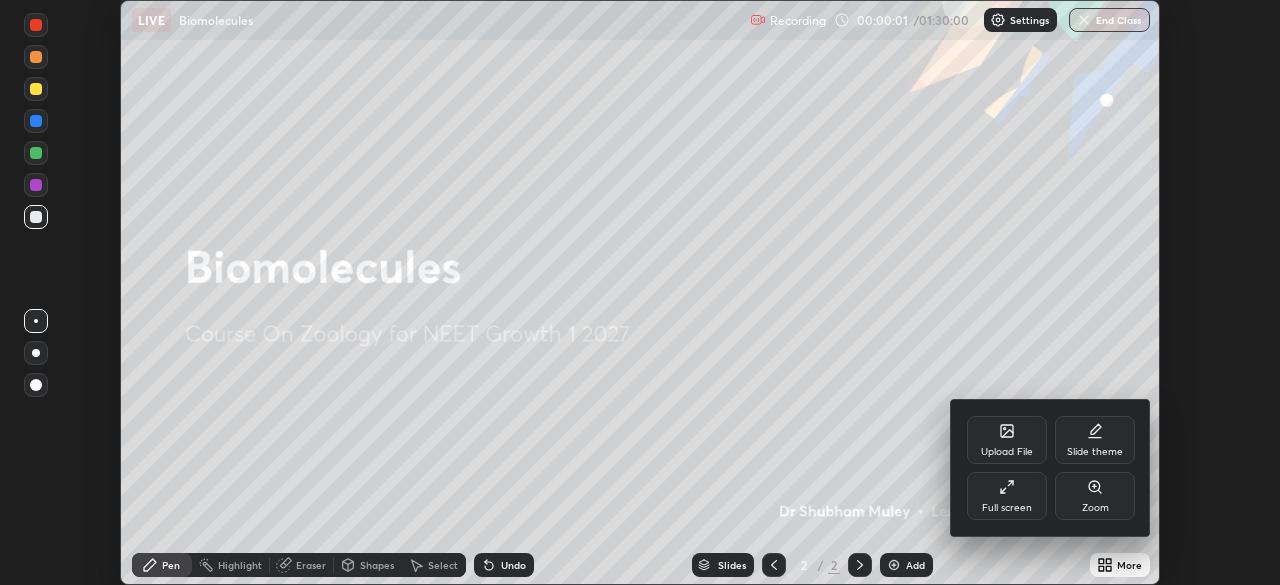 click on "Full screen" at bounding box center [1007, 508] 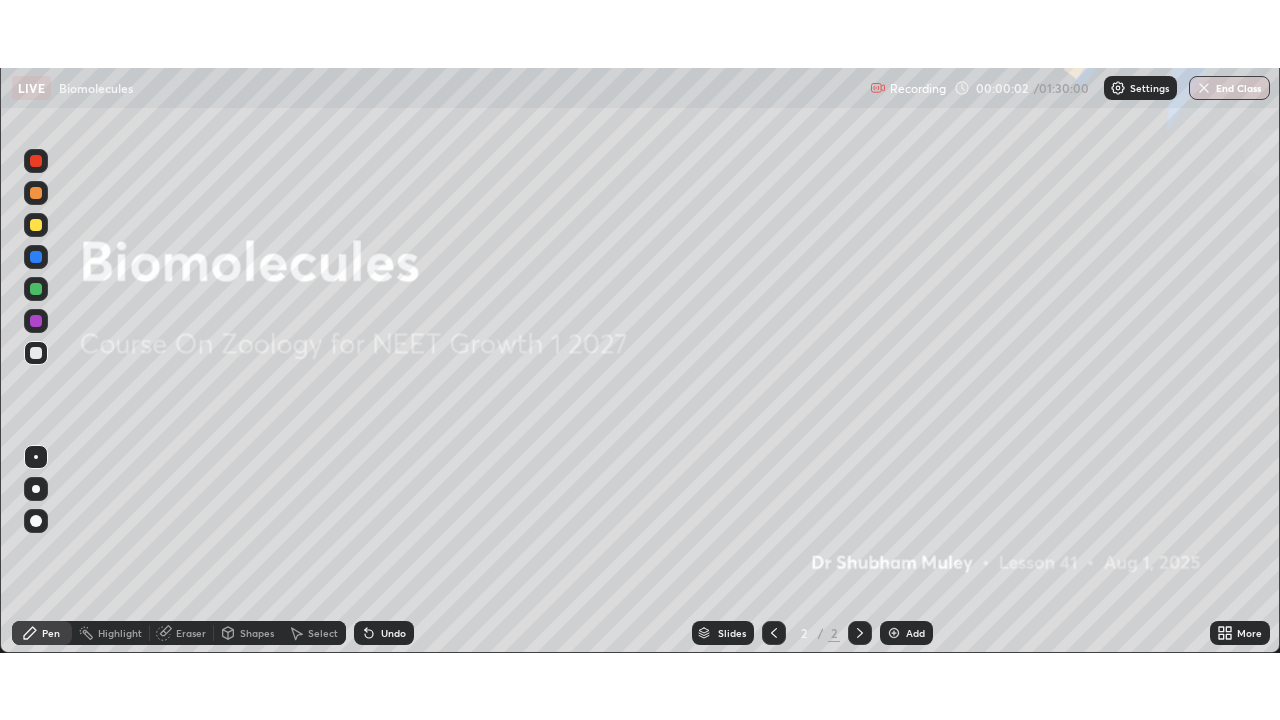 scroll, scrollTop: 99280, scrollLeft: 98720, axis: both 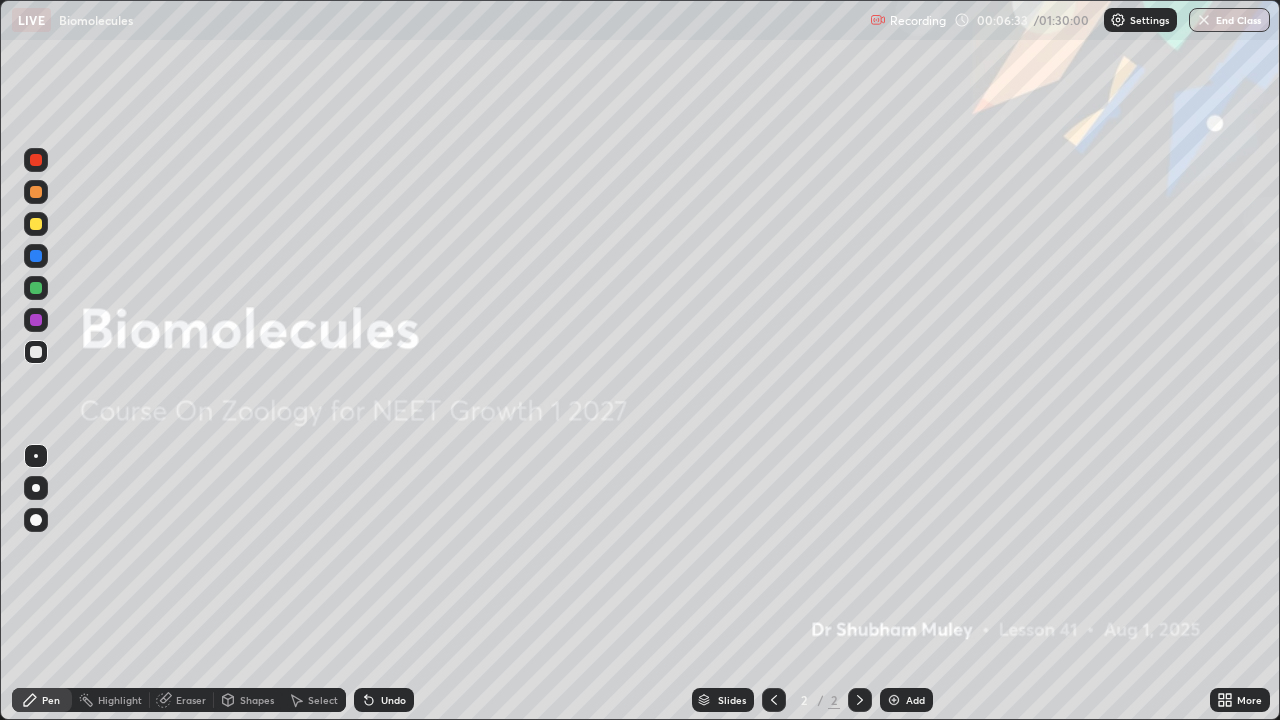 click on "More" at bounding box center (1249, 700) 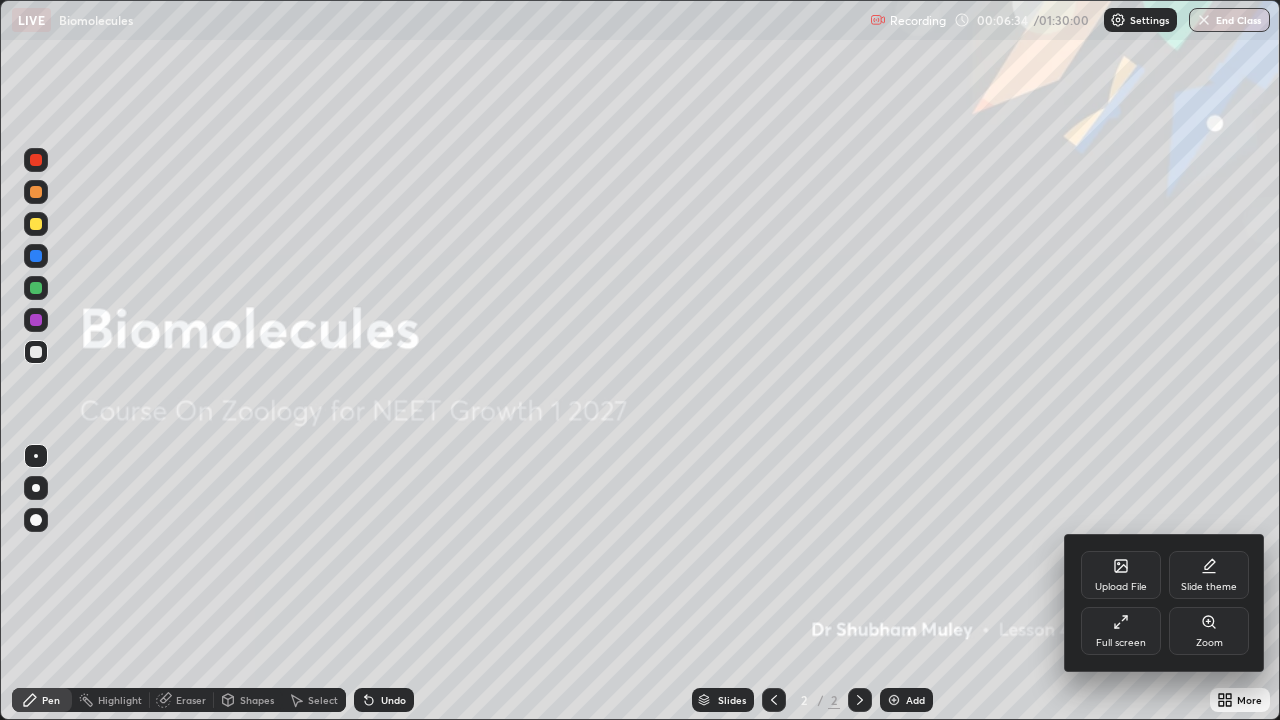 click on "Upload File" at bounding box center [1121, 587] 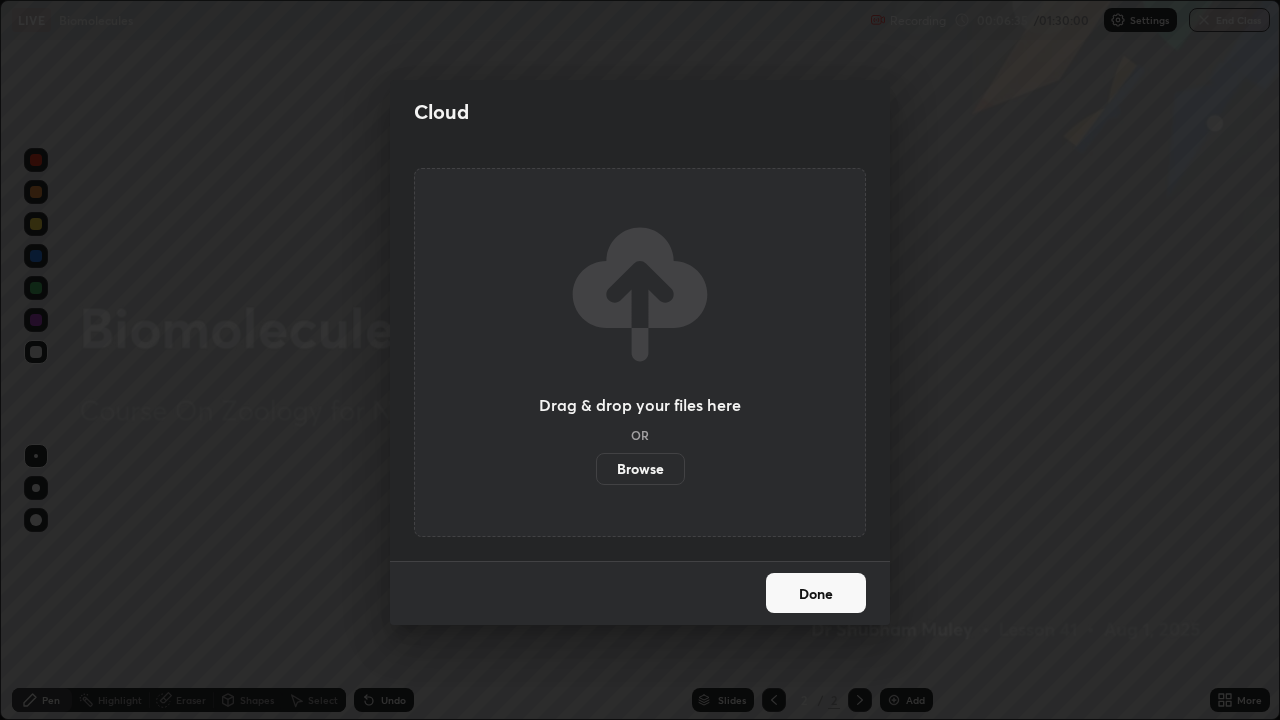 click on "Browse" at bounding box center (640, 469) 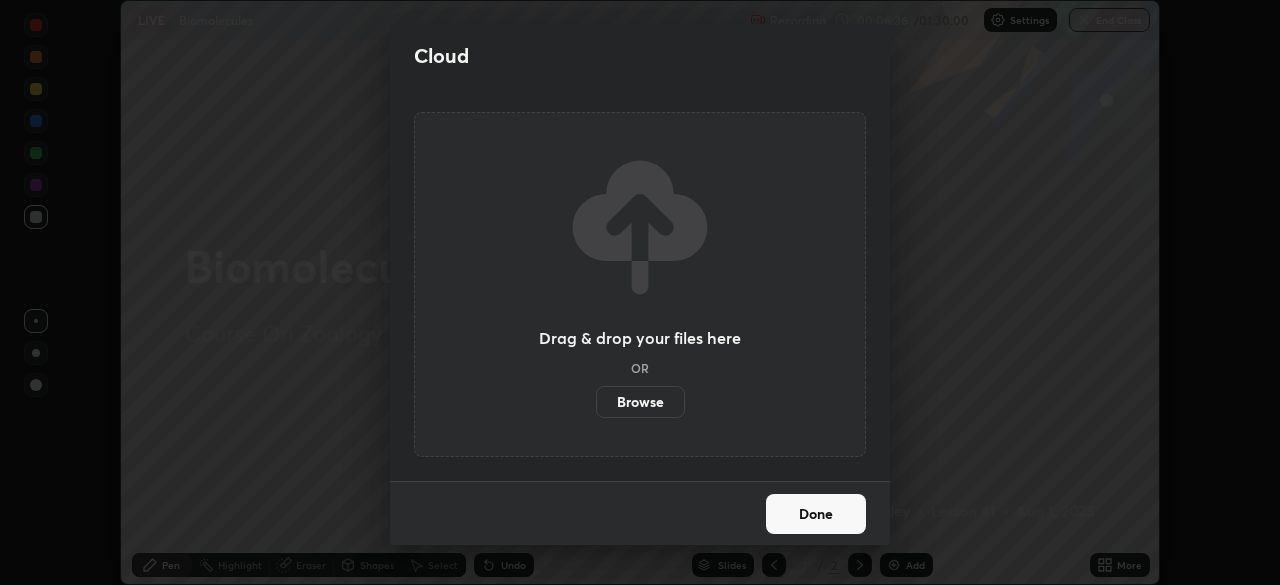 scroll, scrollTop: 585, scrollLeft: 1280, axis: both 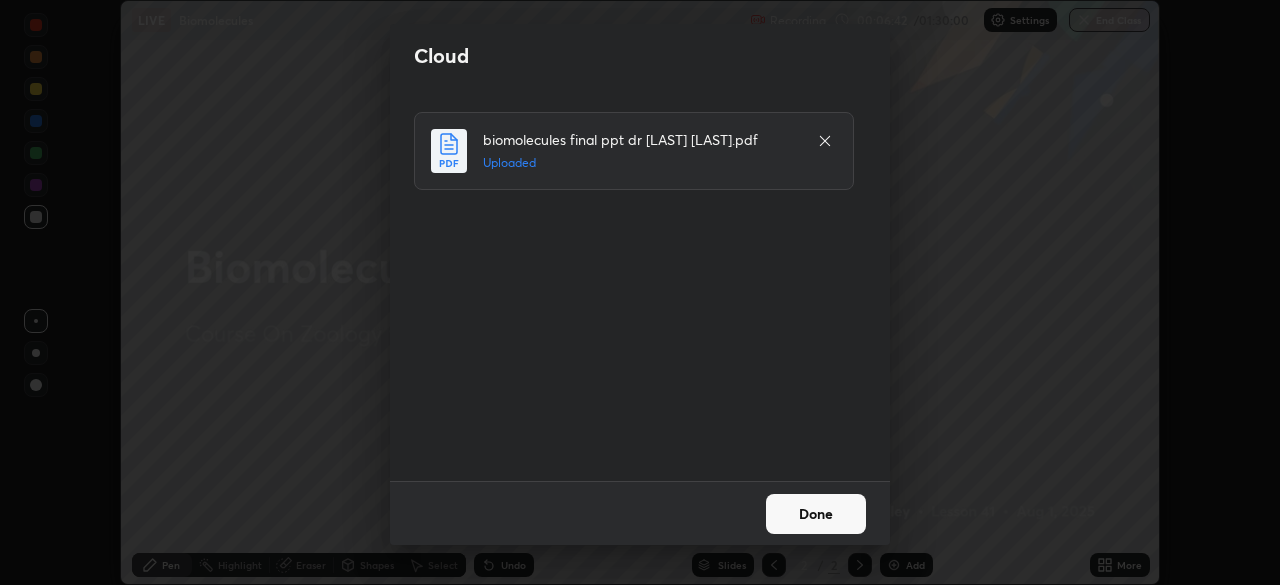 click on "Done" at bounding box center (816, 514) 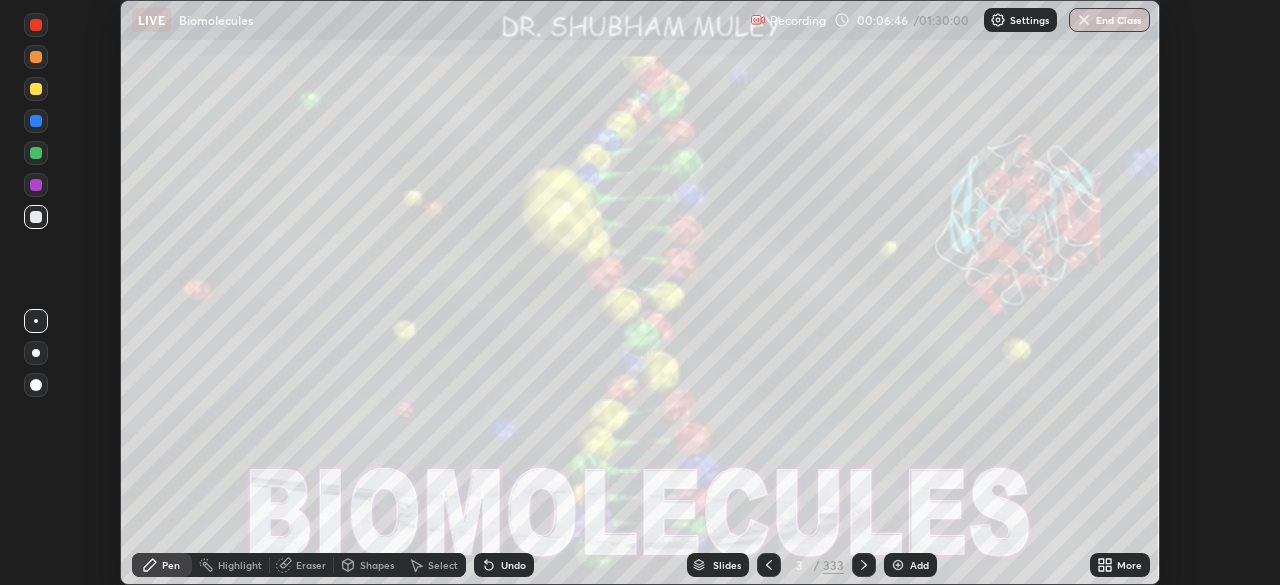 click 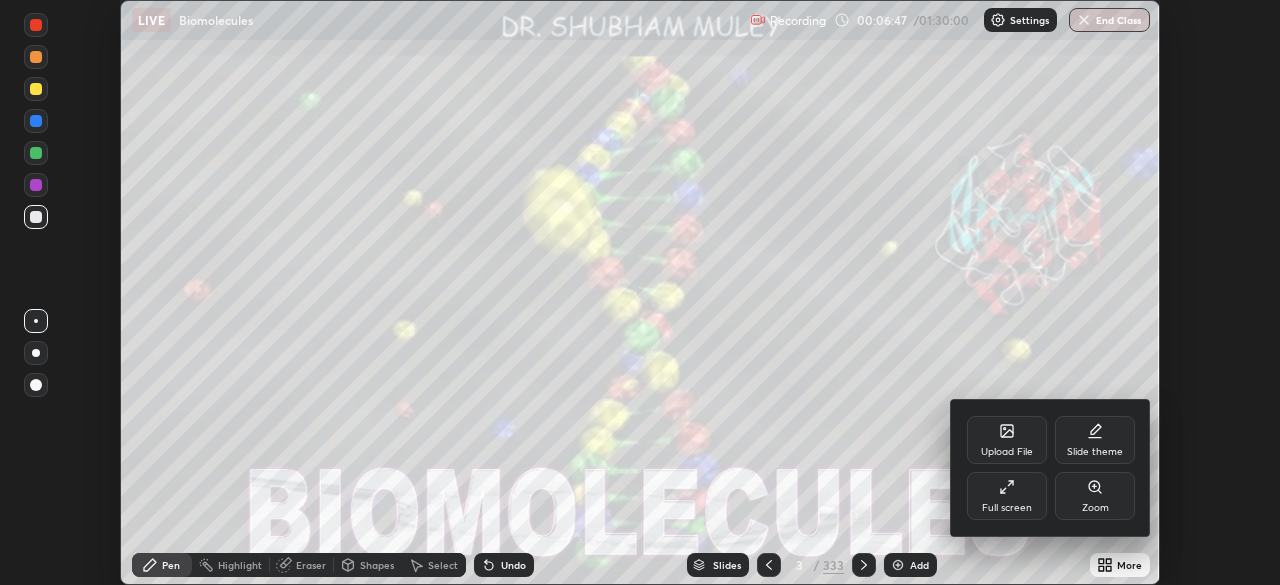 click on "Full screen" at bounding box center [1007, 496] 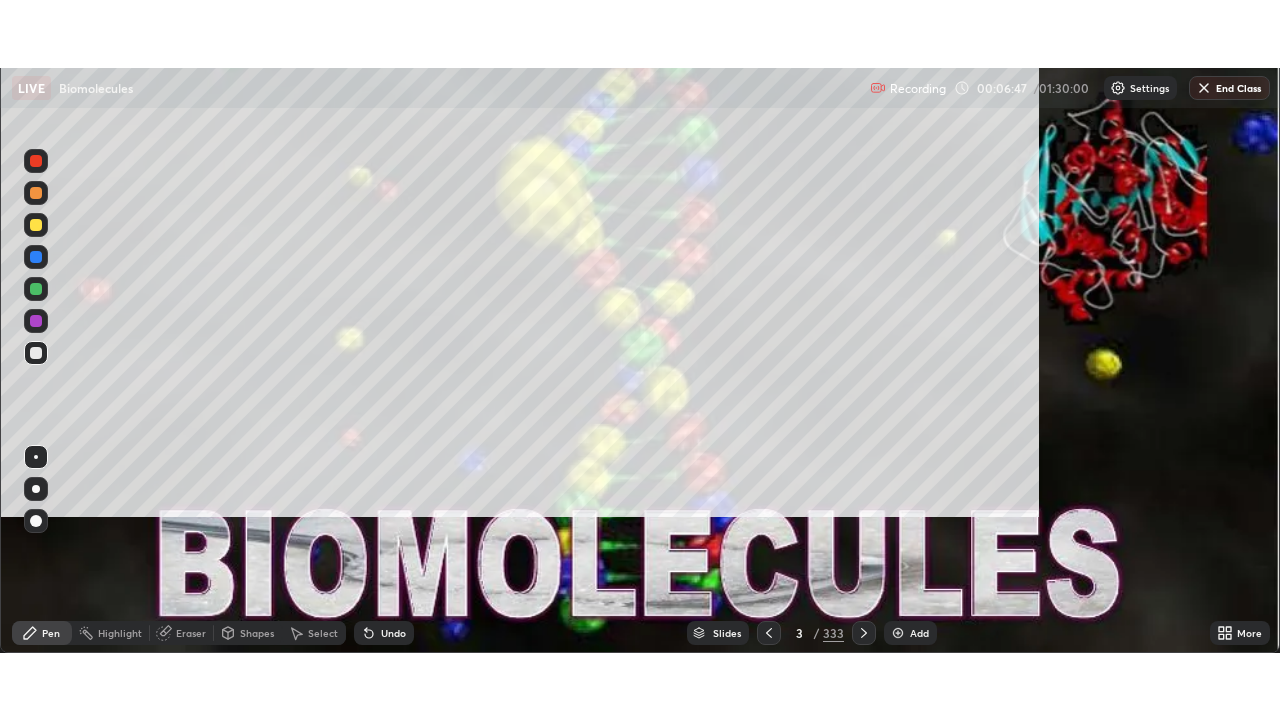 scroll, scrollTop: 99280, scrollLeft: 98720, axis: both 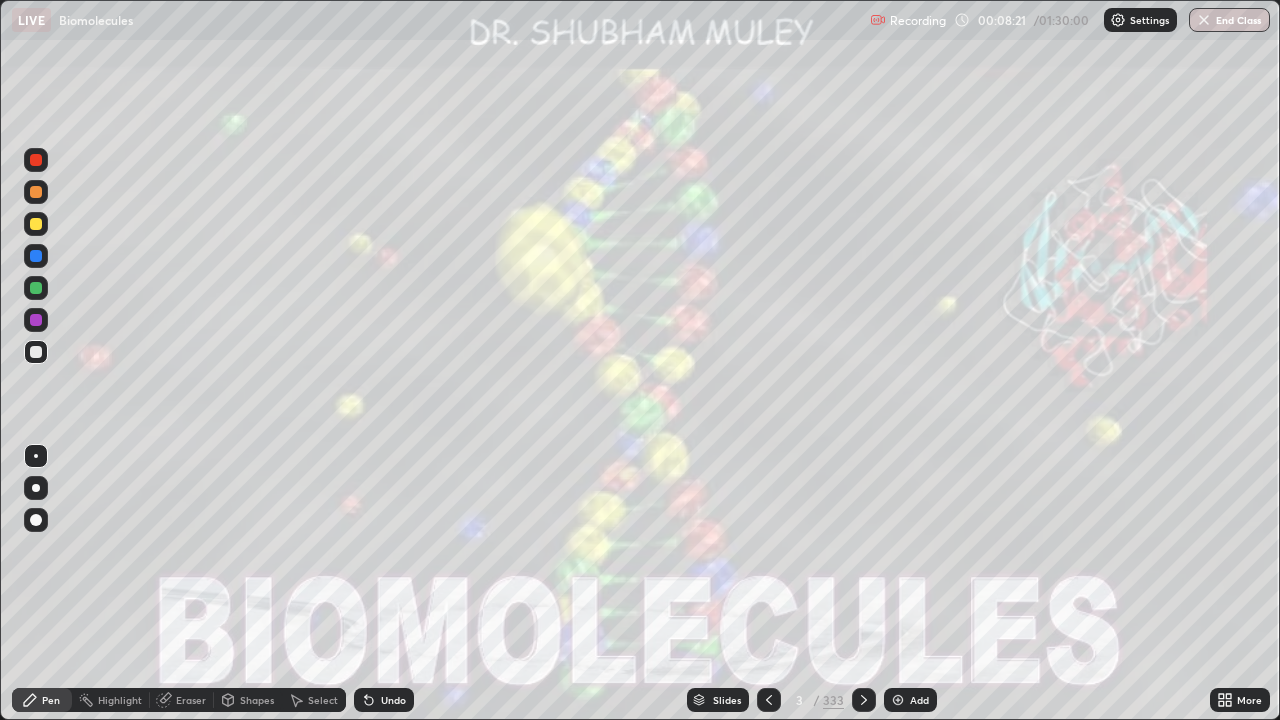 click 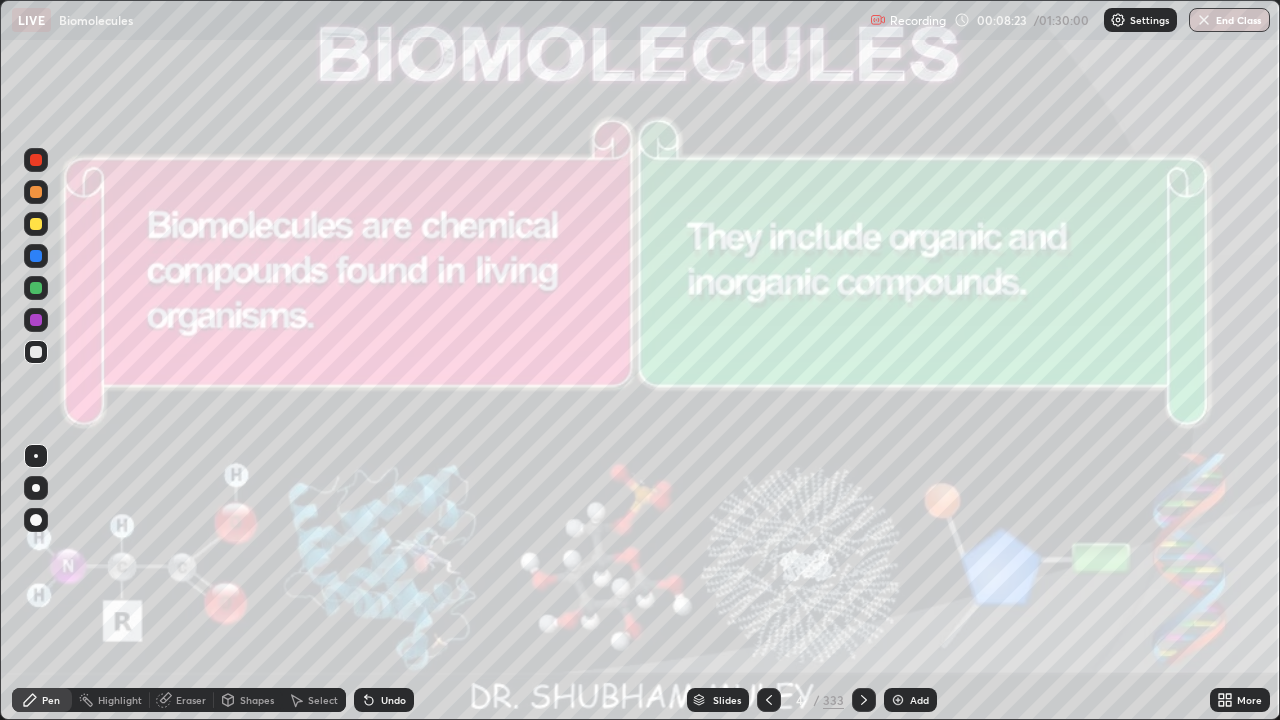 click on "Slides" at bounding box center (718, 700) 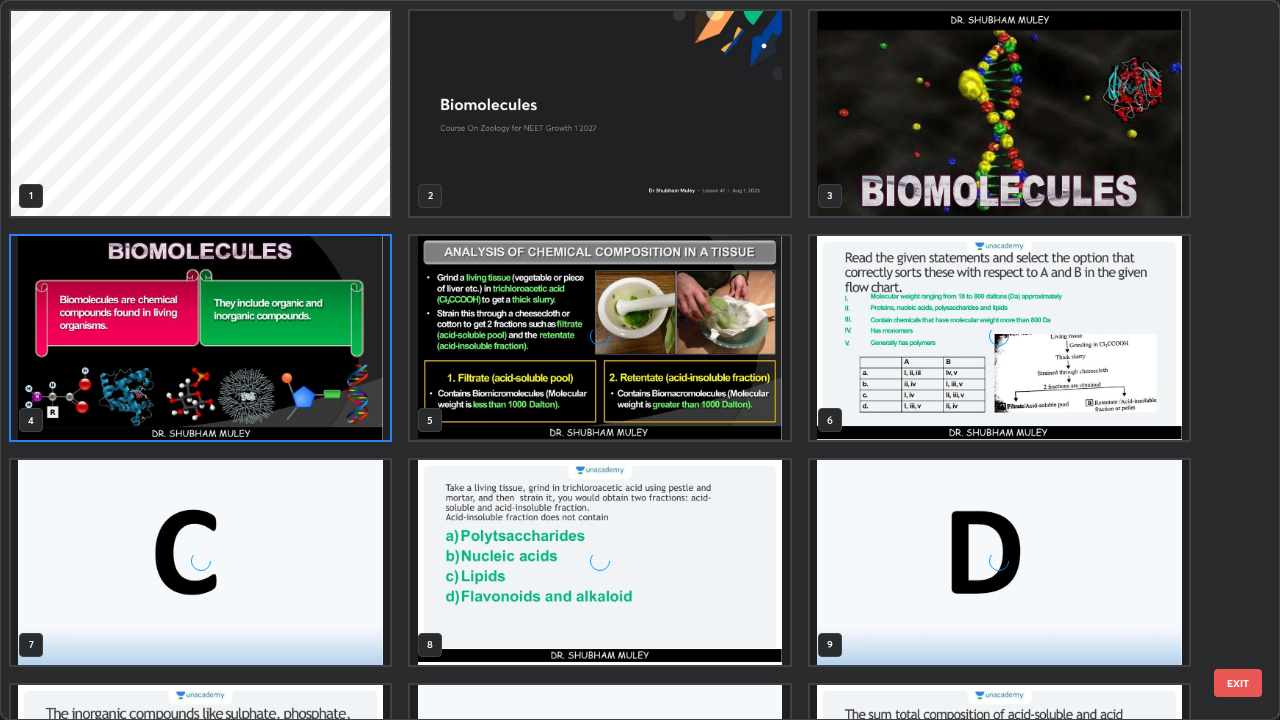 click at bounding box center [599, 787] 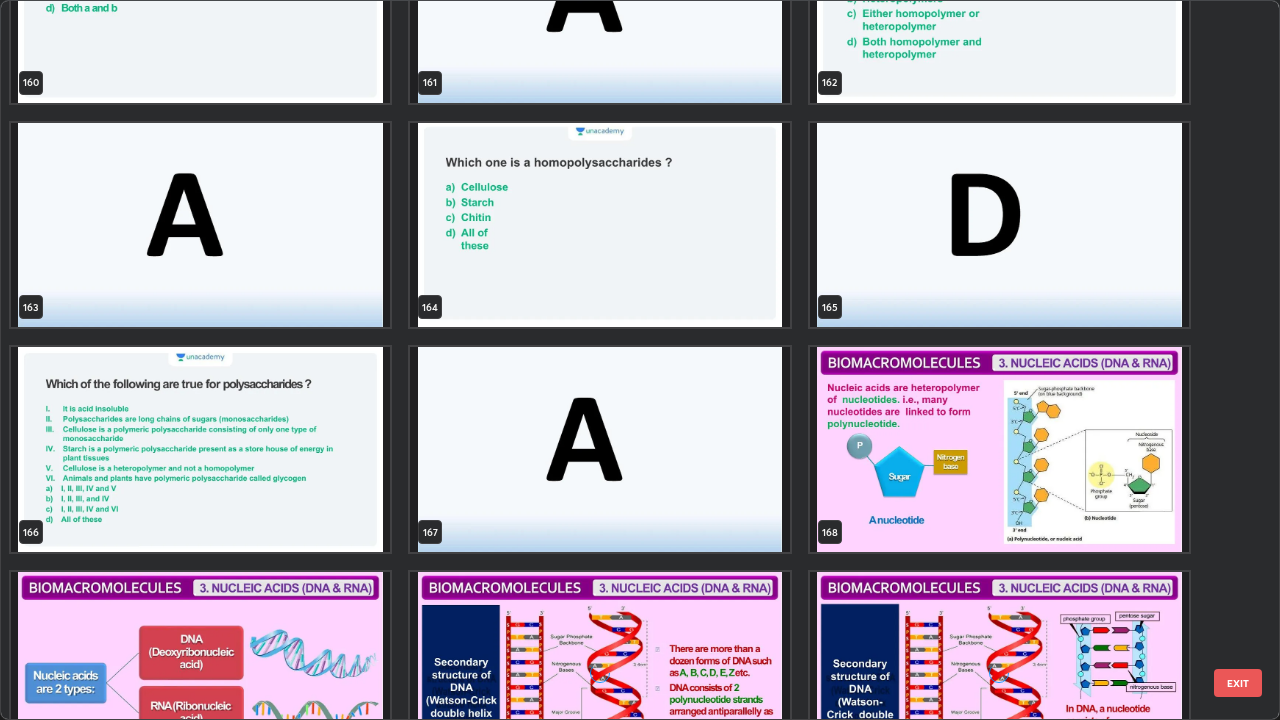 scroll, scrollTop: 12056, scrollLeft: 0, axis: vertical 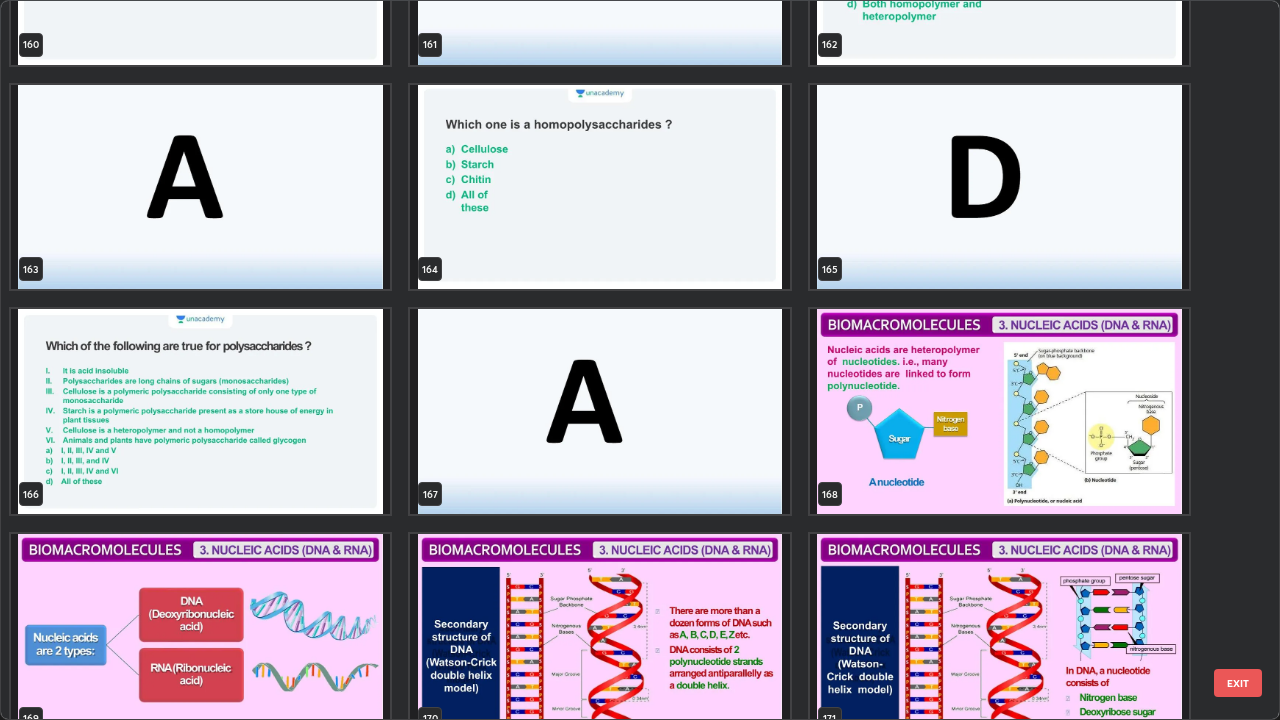 click at bounding box center [999, 411] 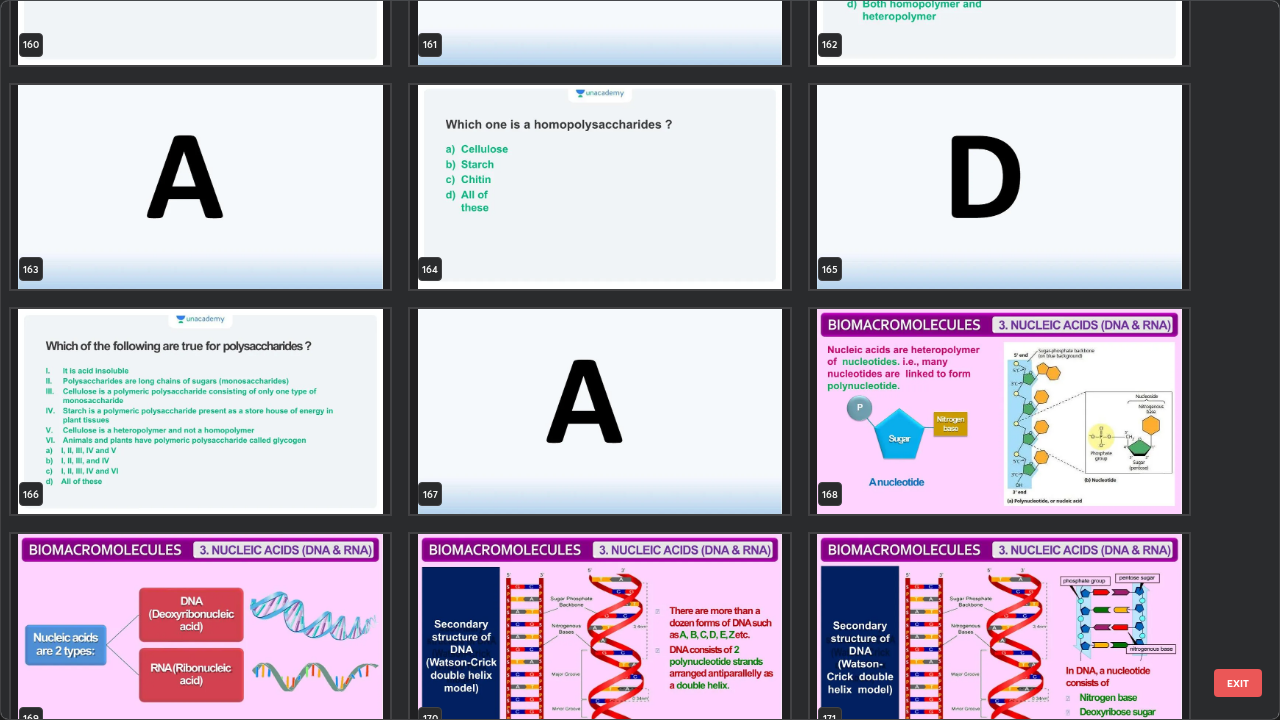 click at bounding box center [999, 411] 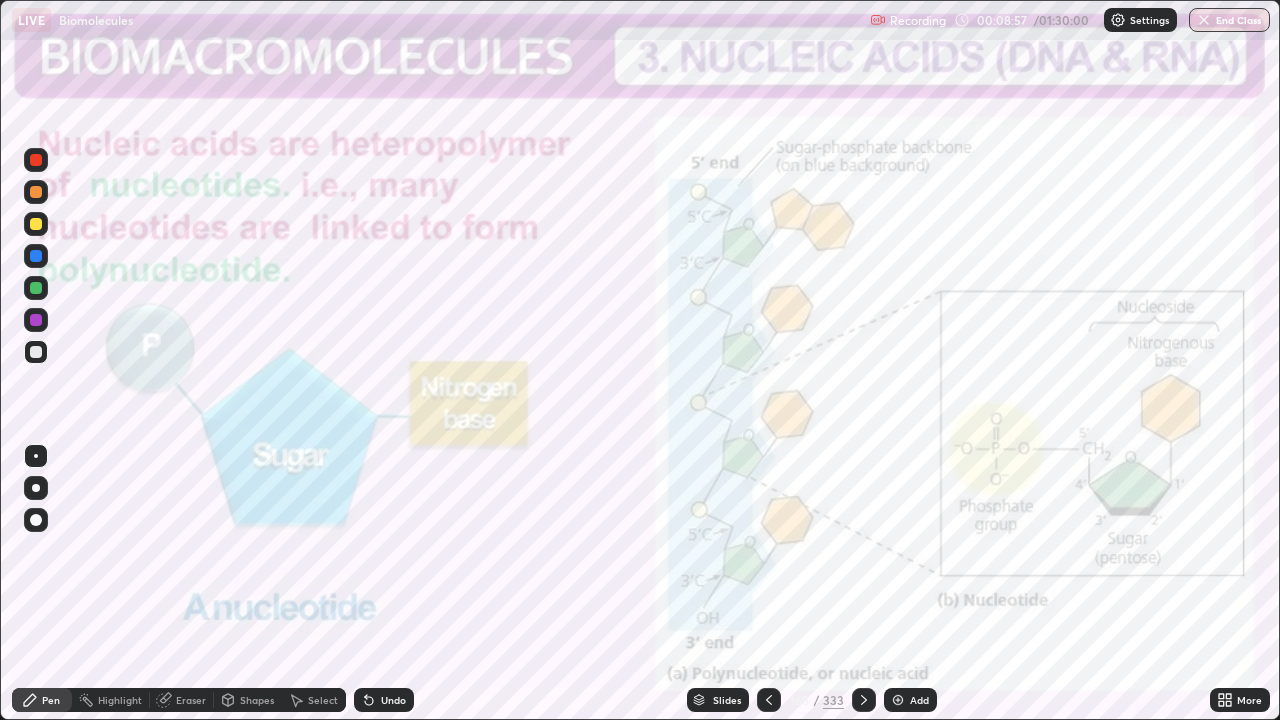 click 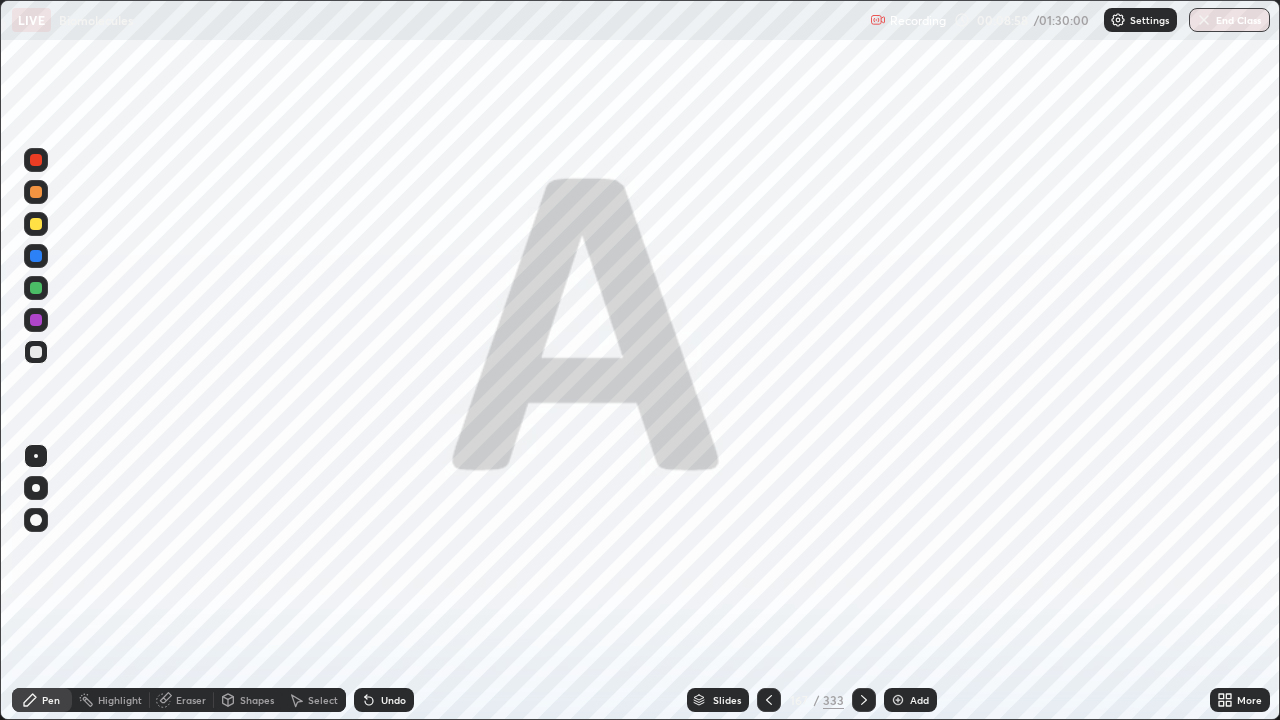 click at bounding box center (898, 700) 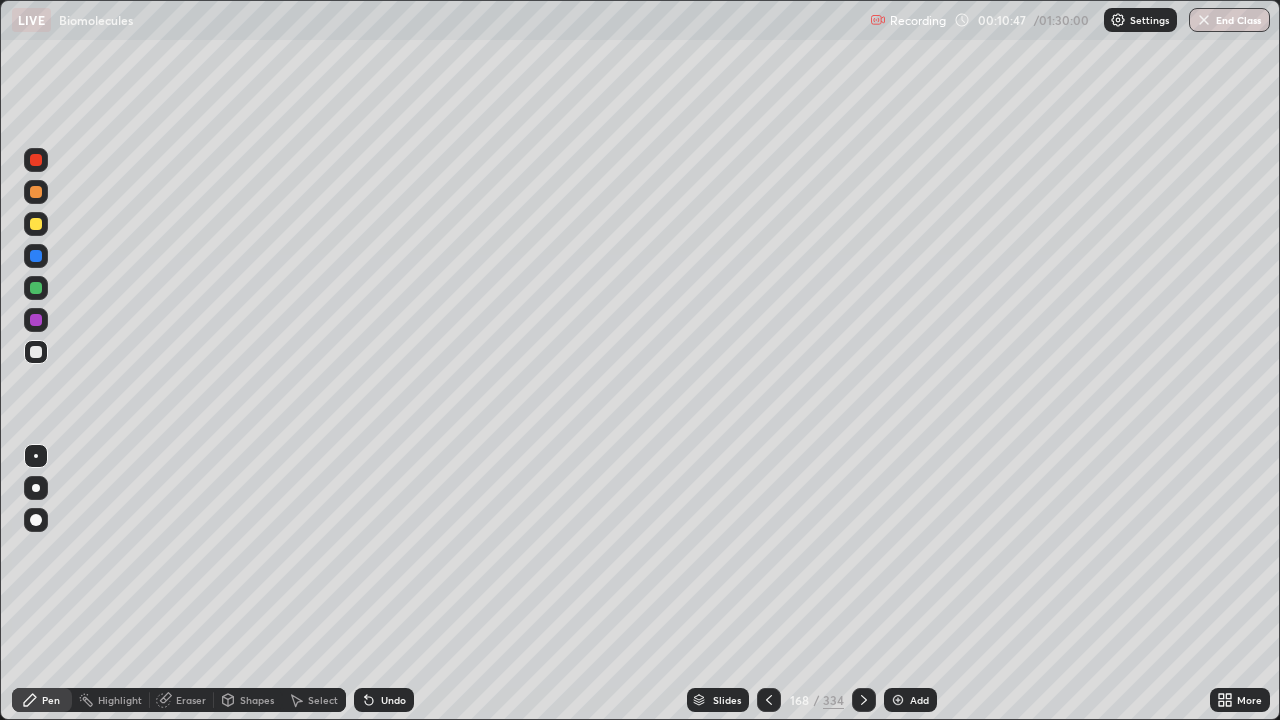 click at bounding box center (36, 352) 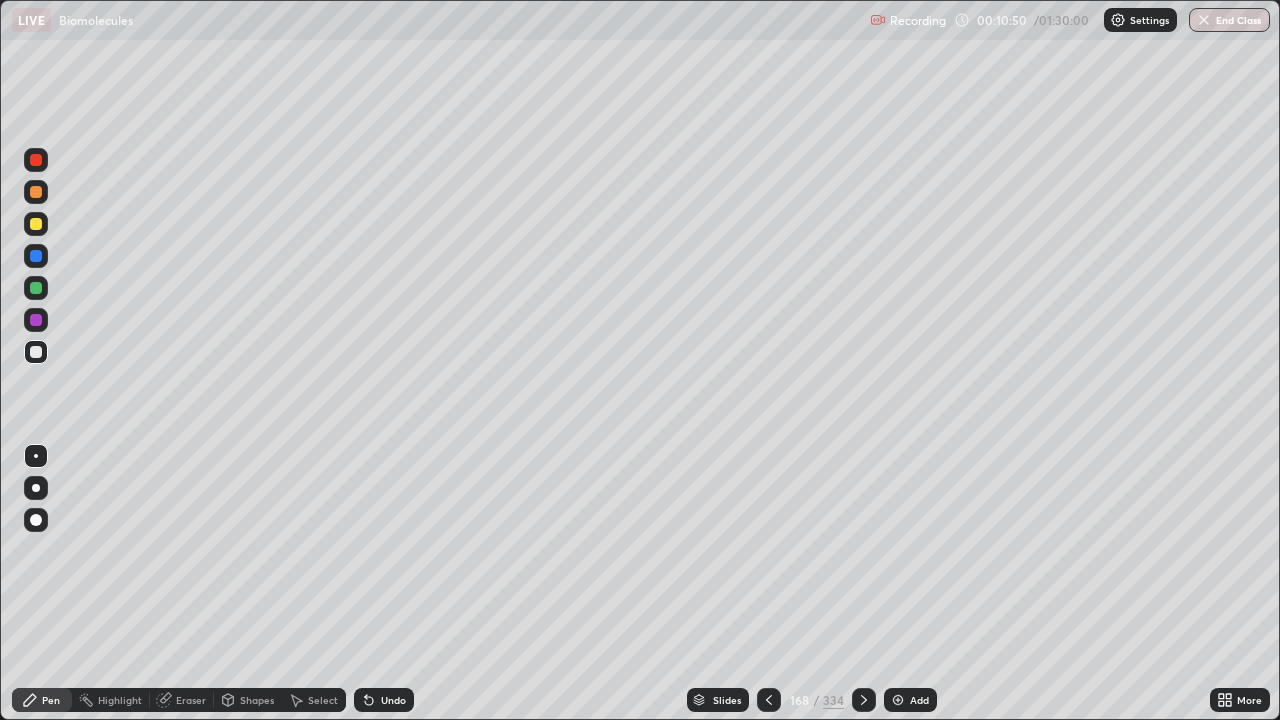 click at bounding box center [36, 488] 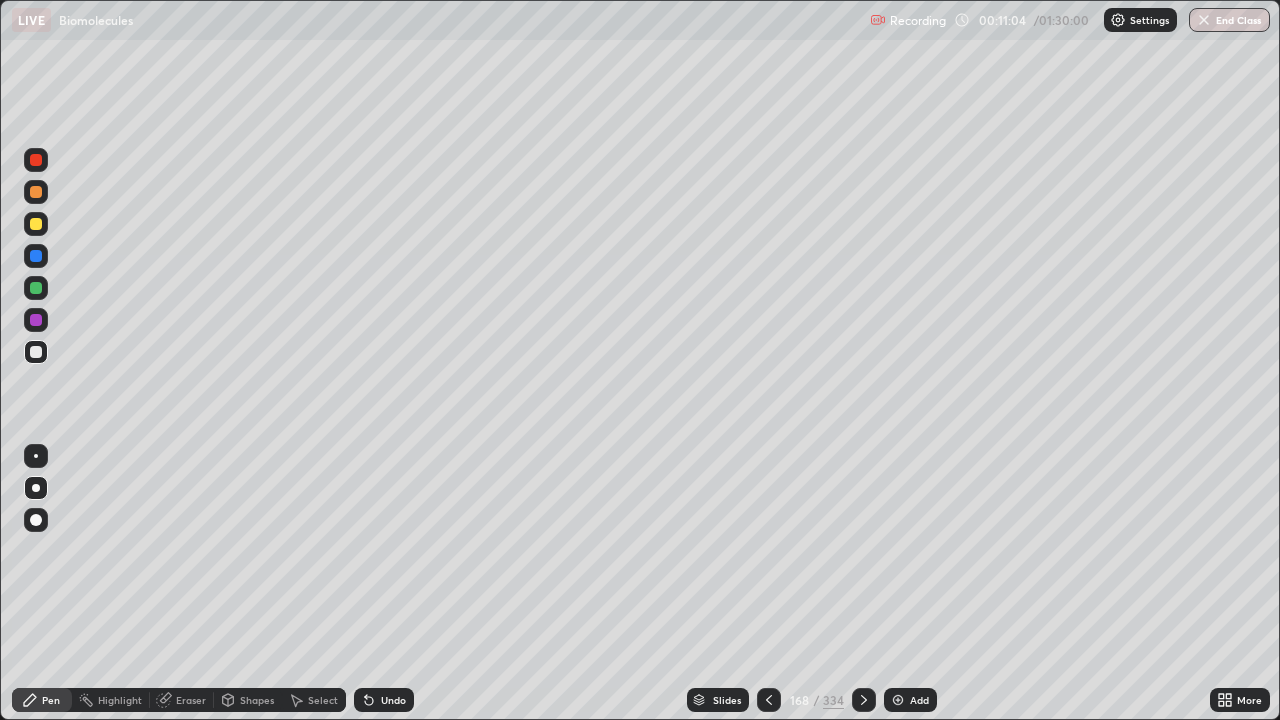 click on "Shapes" at bounding box center (257, 700) 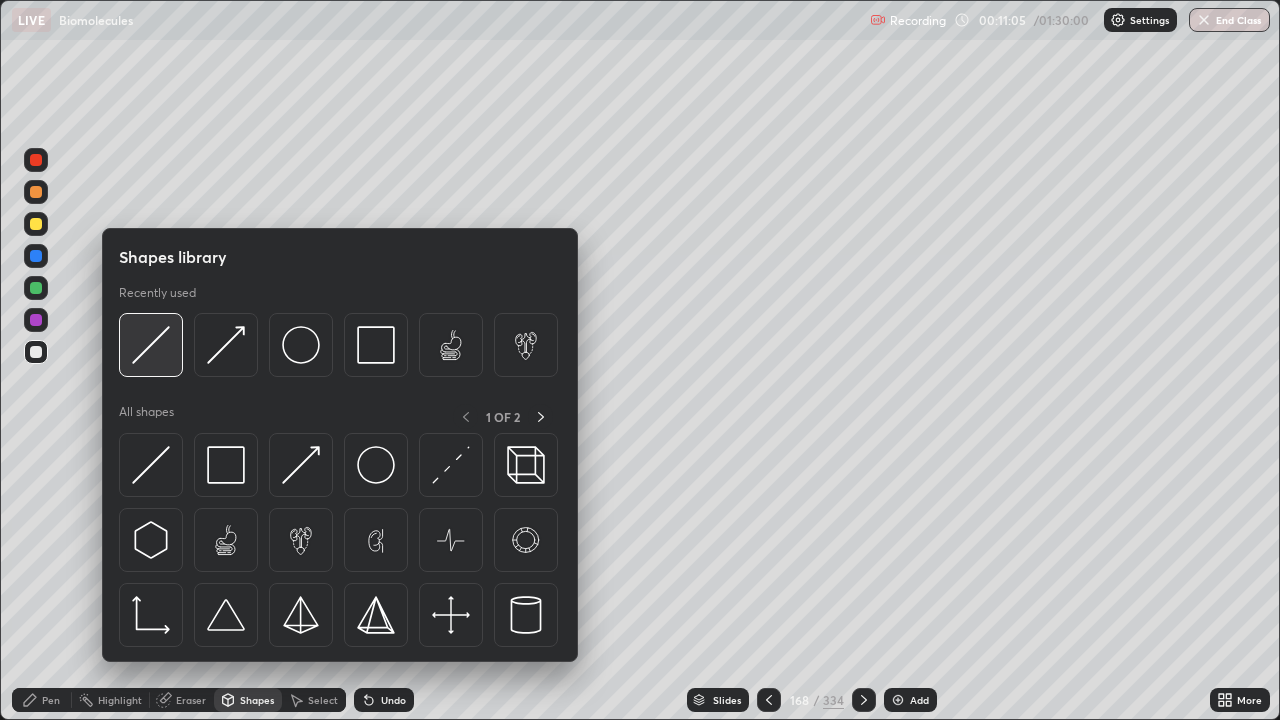 click at bounding box center (151, 345) 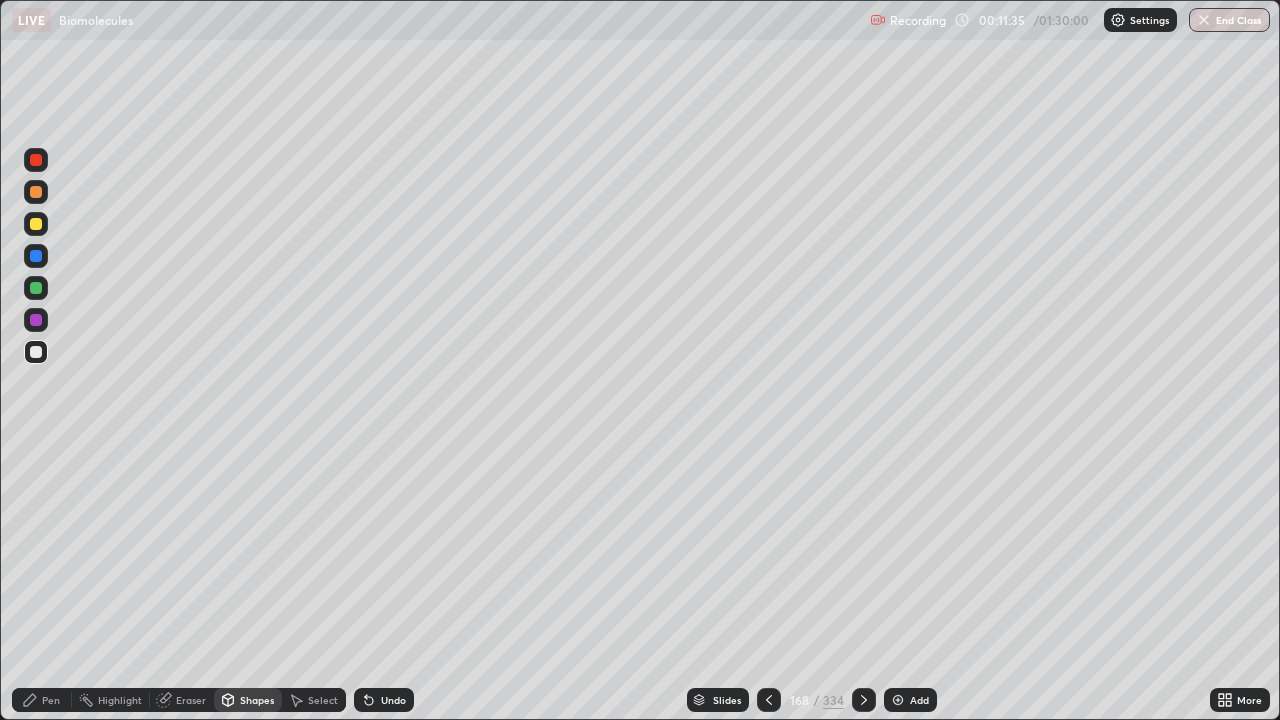 click on "Pen" at bounding box center (42, 700) 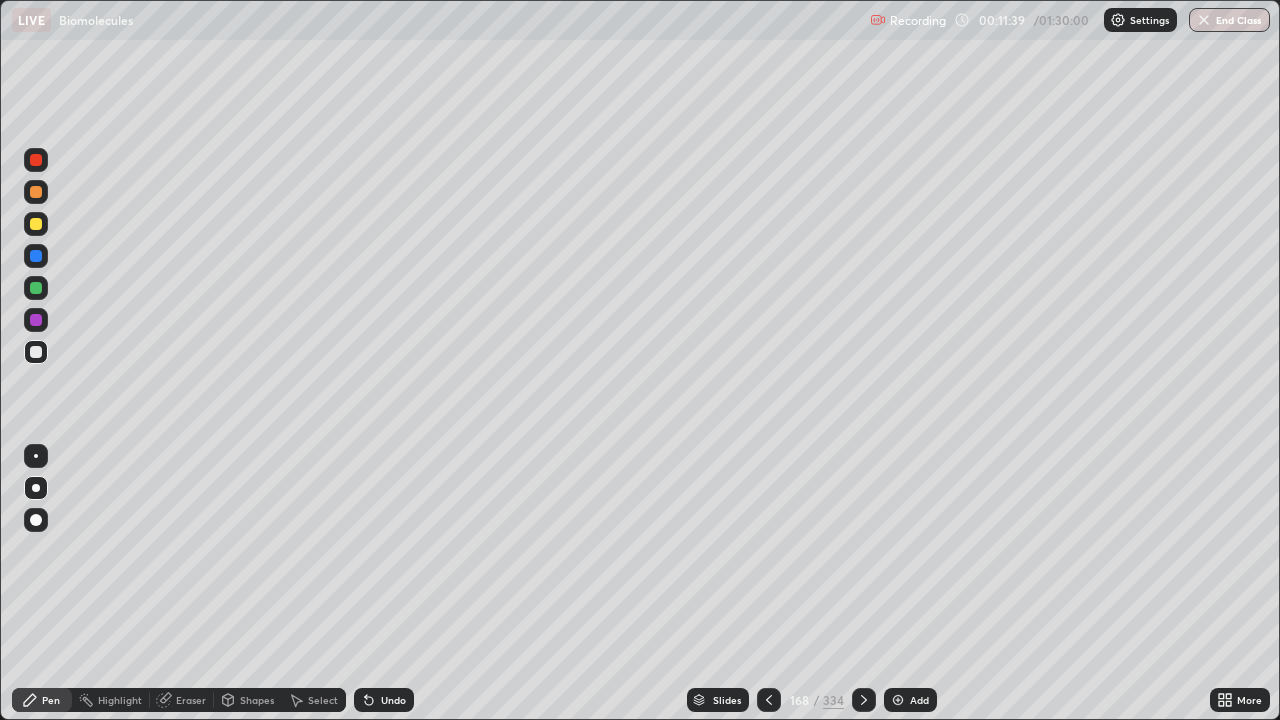 click on "Pen" at bounding box center (42, 700) 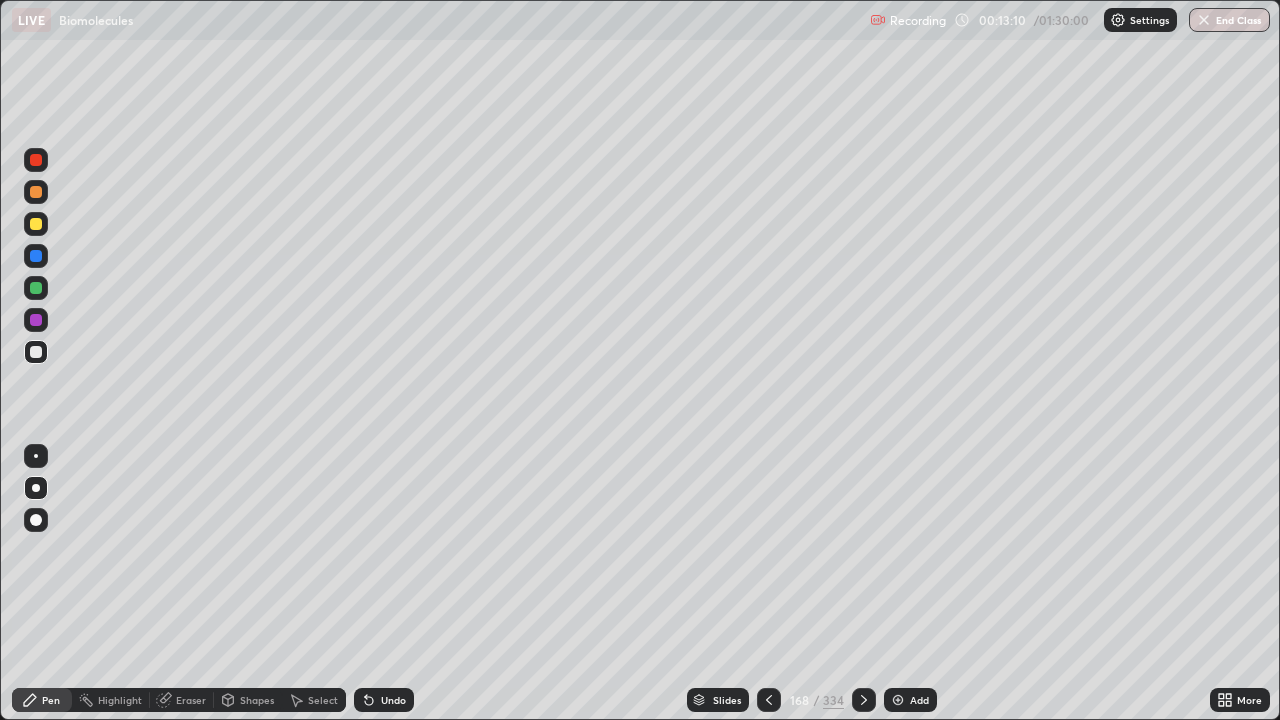 click at bounding box center (36, 224) 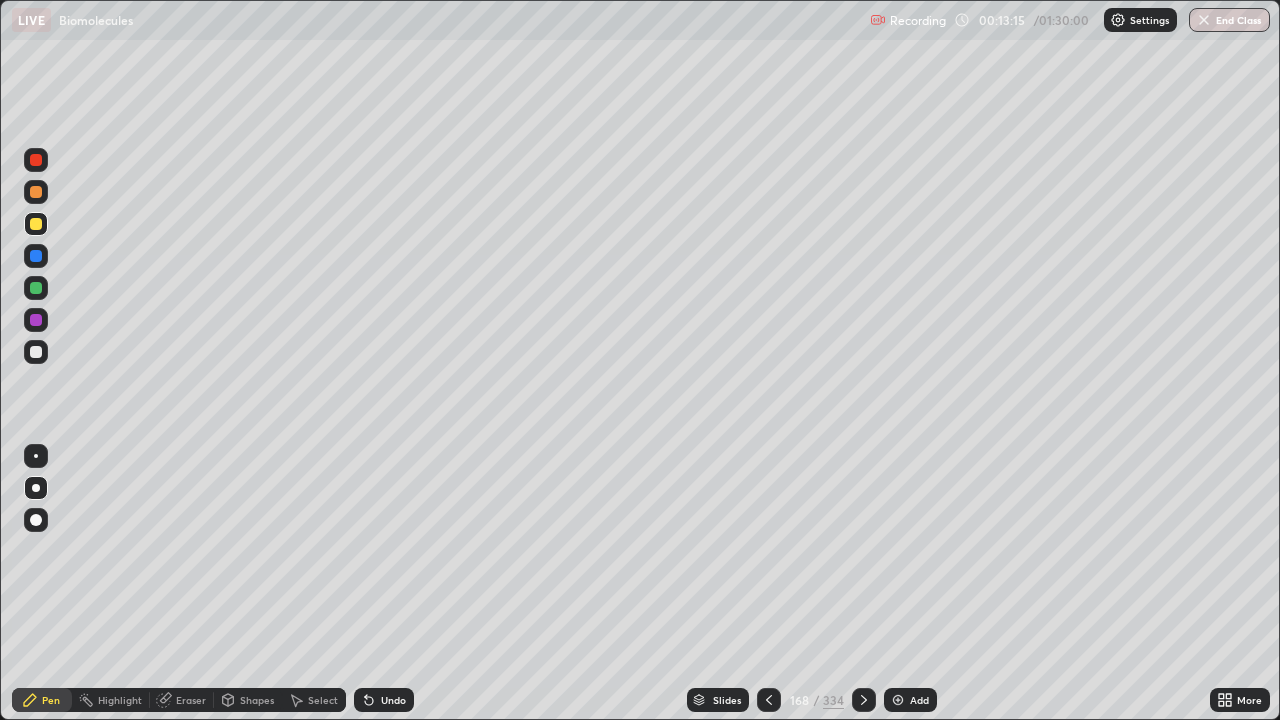 click on "Undo" at bounding box center [393, 700] 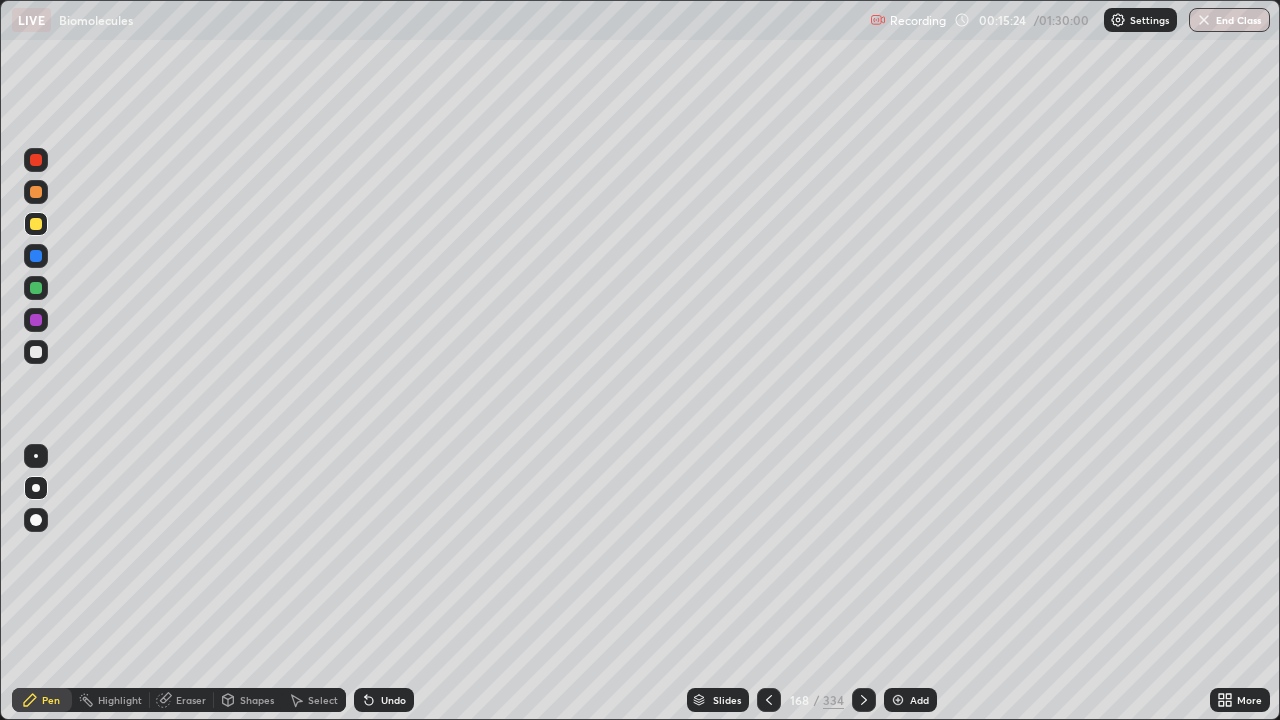 click at bounding box center (36, 520) 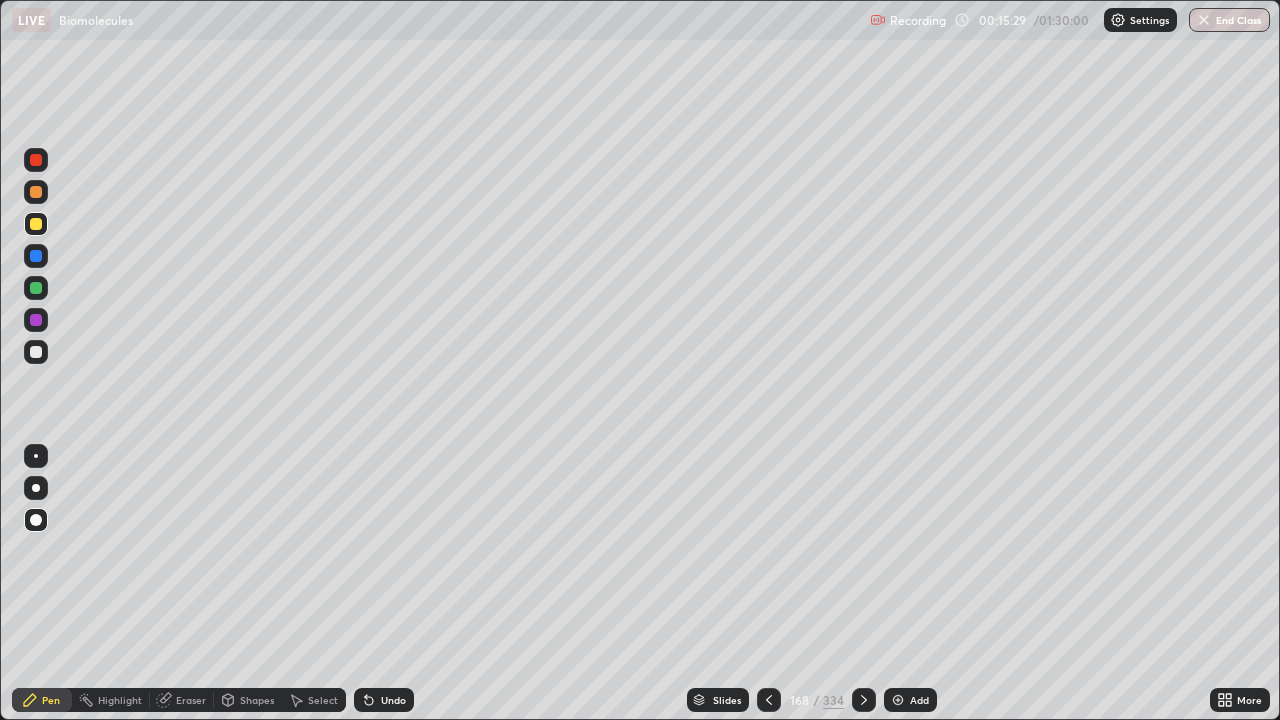 click on "Add" at bounding box center (919, 700) 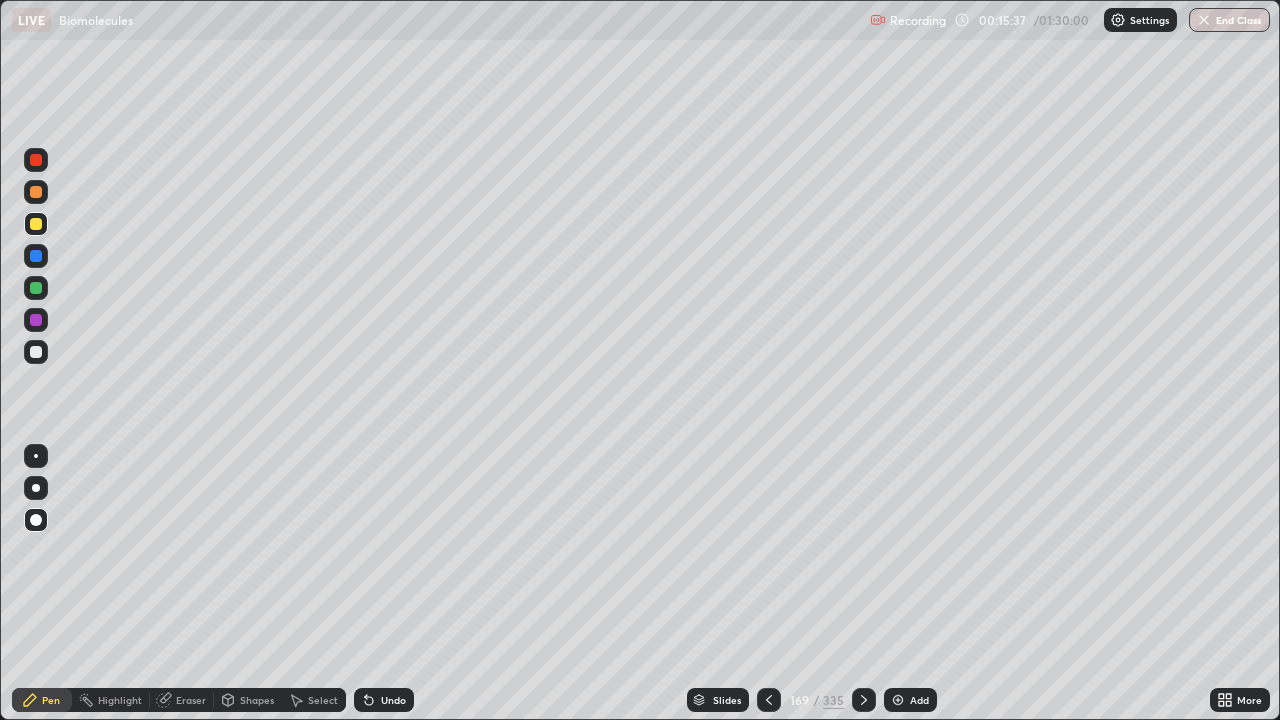 click on "Shapes" at bounding box center (257, 700) 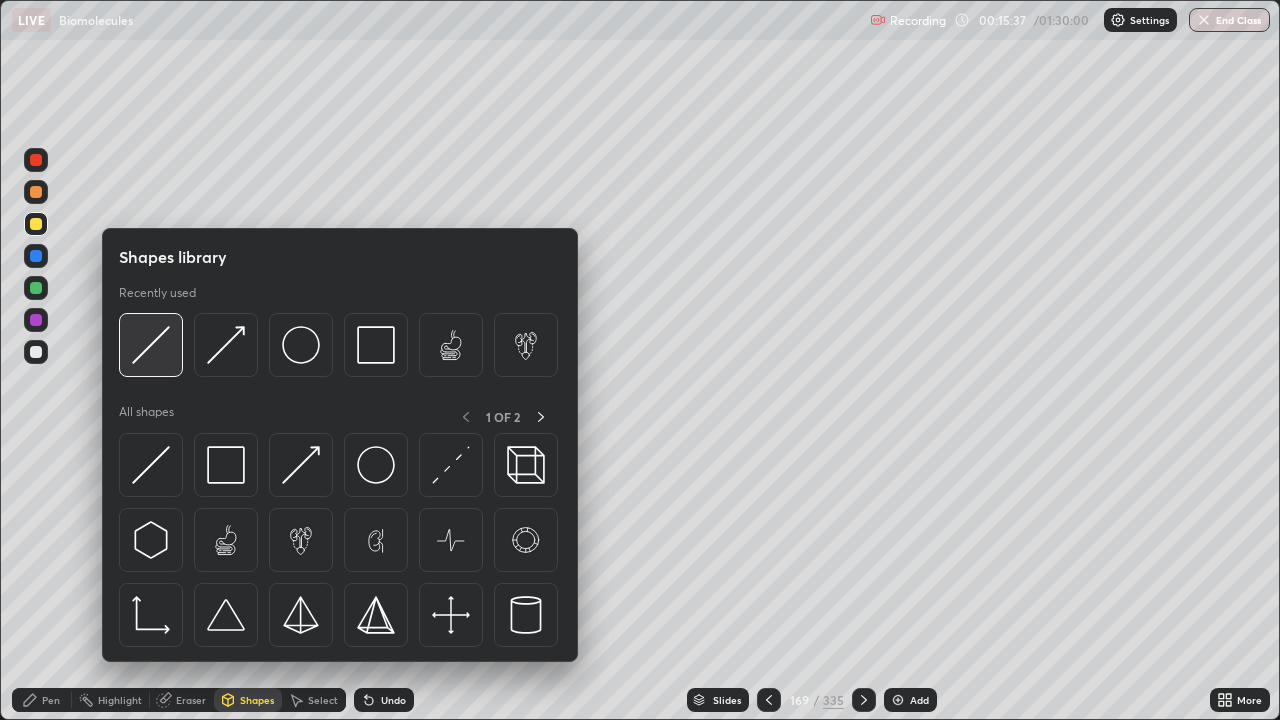 click at bounding box center (151, 345) 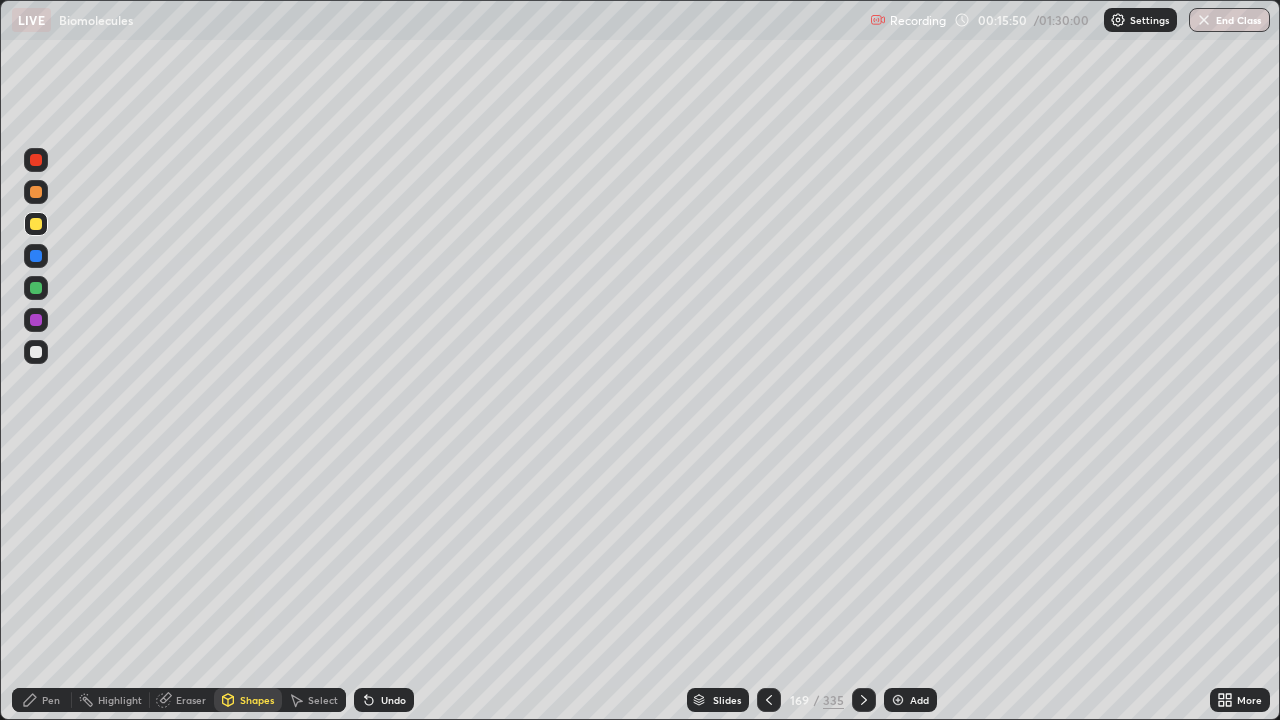 click at bounding box center [36, 352] 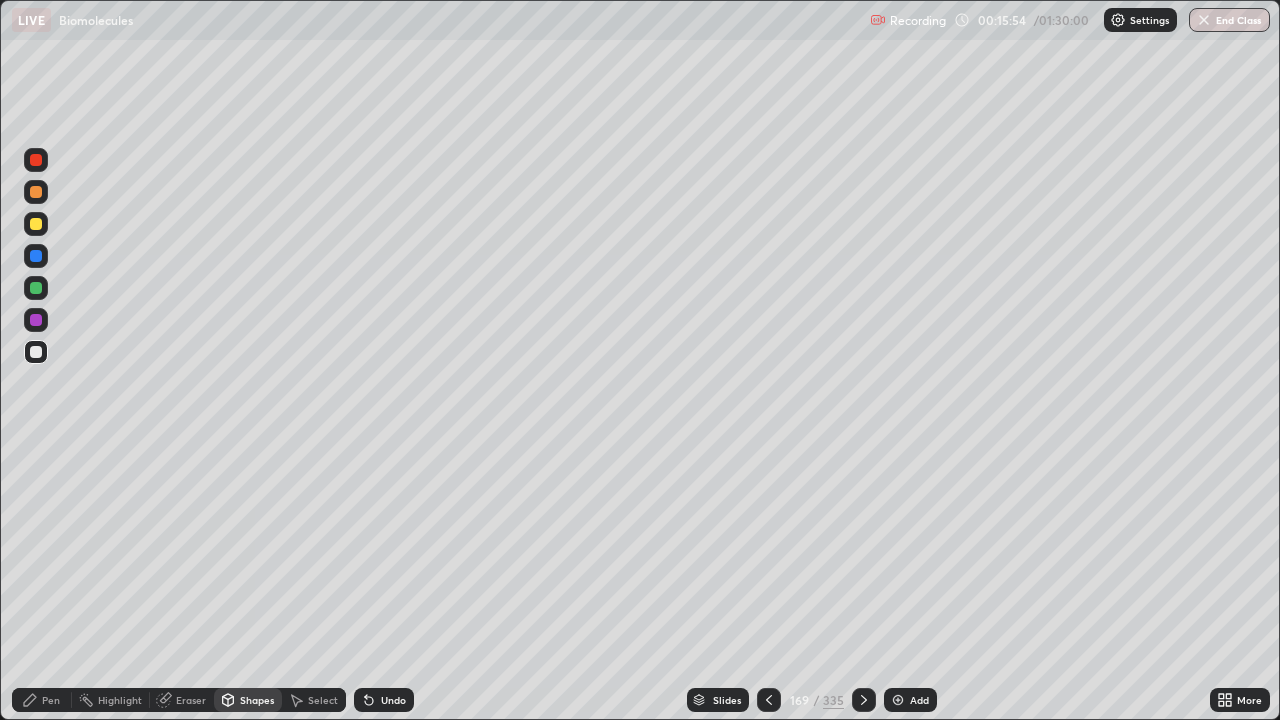 click on "Undo" at bounding box center (384, 700) 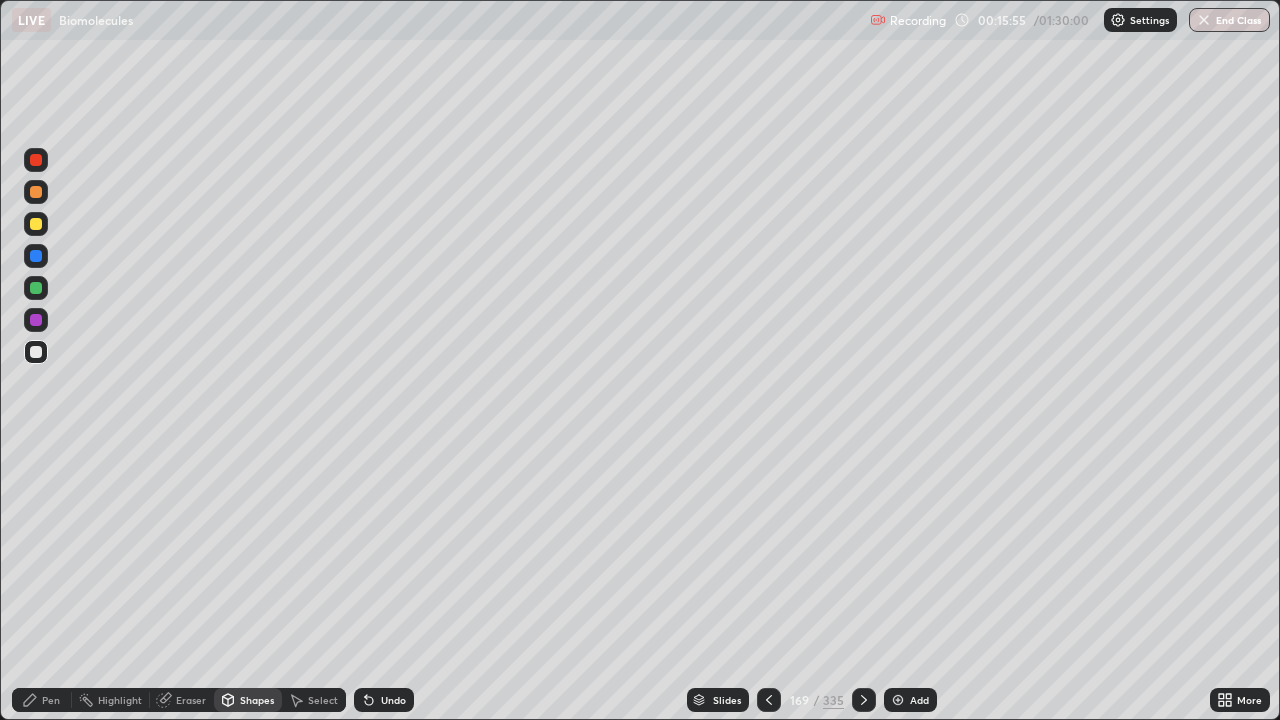 click on "Pen" at bounding box center (42, 700) 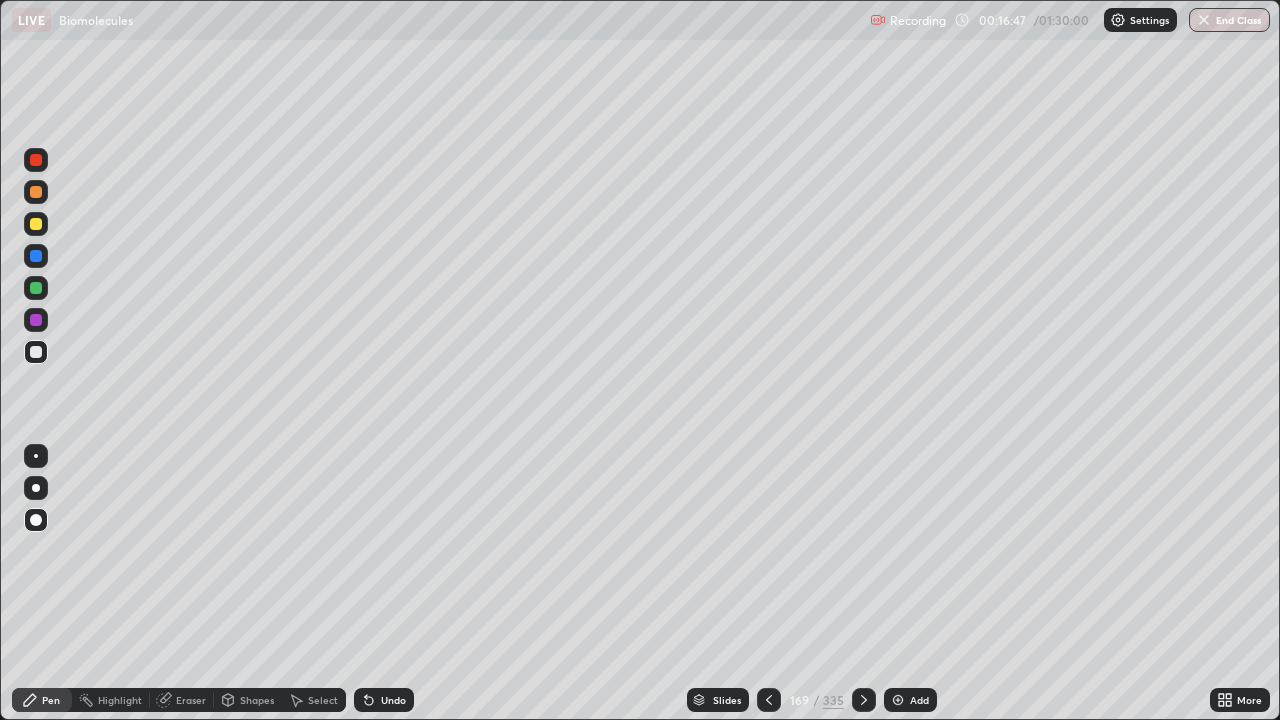 click at bounding box center (36, 192) 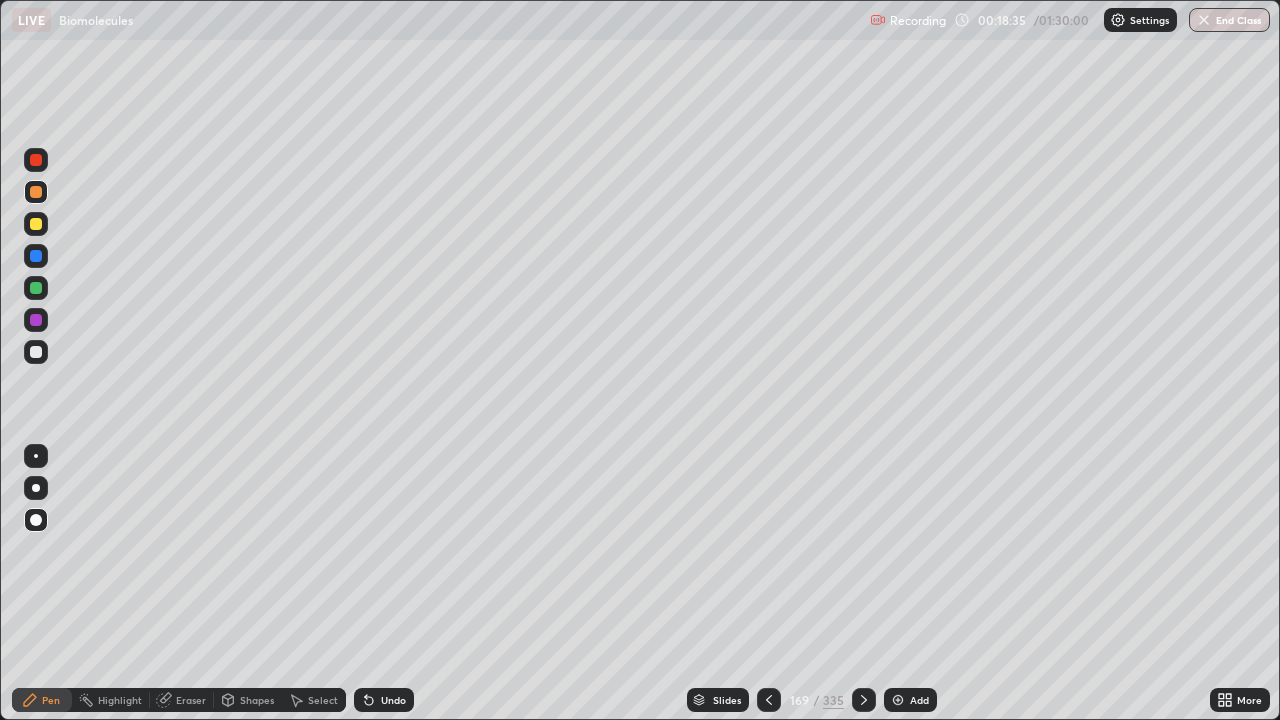 click at bounding box center (36, 488) 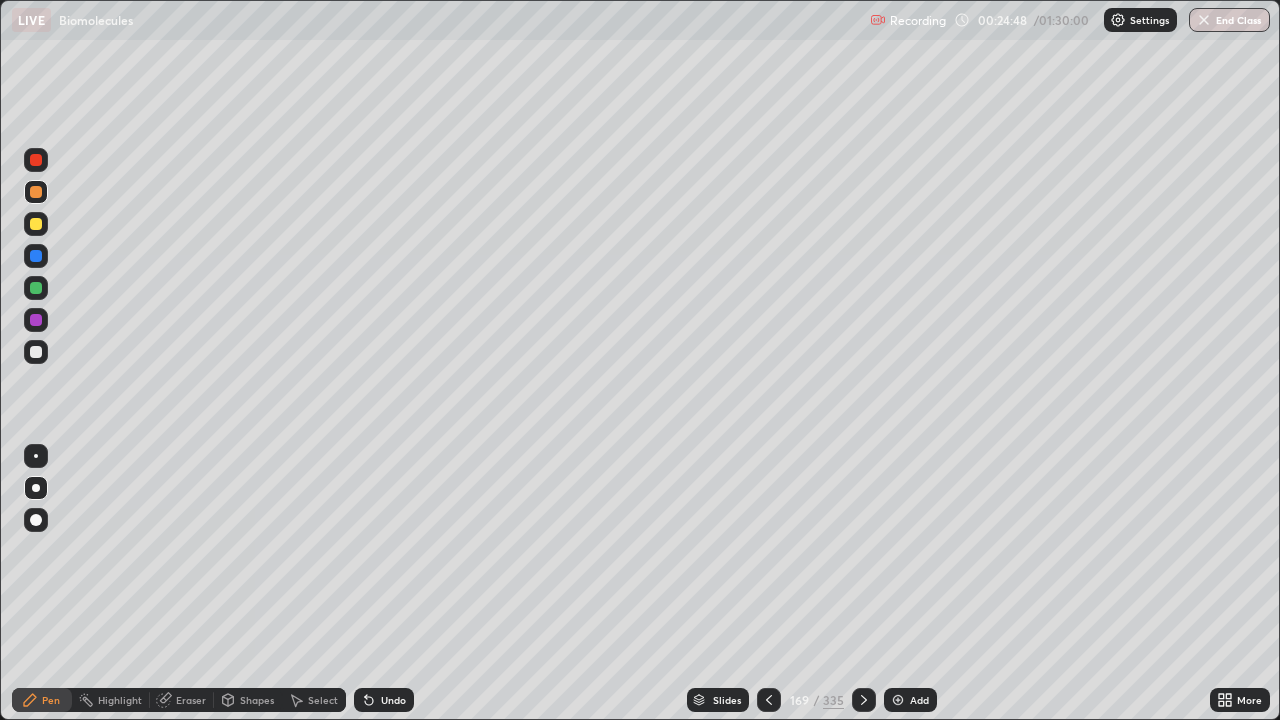 click 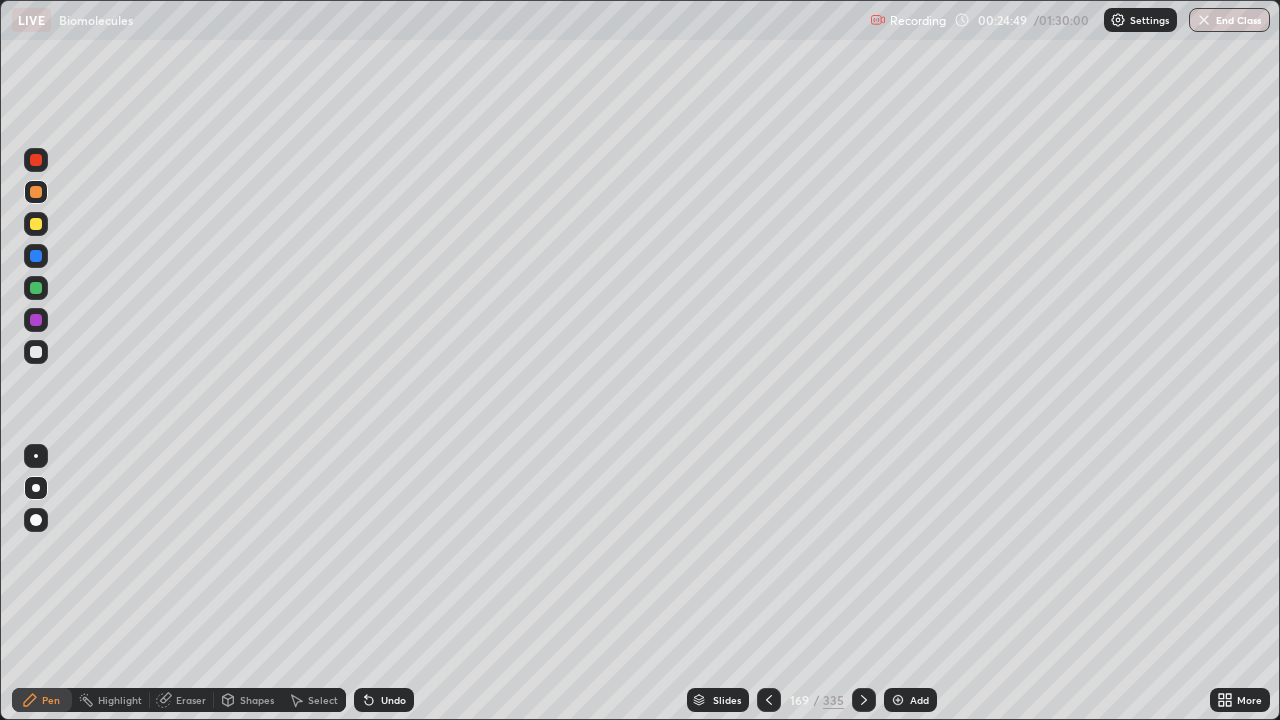 click 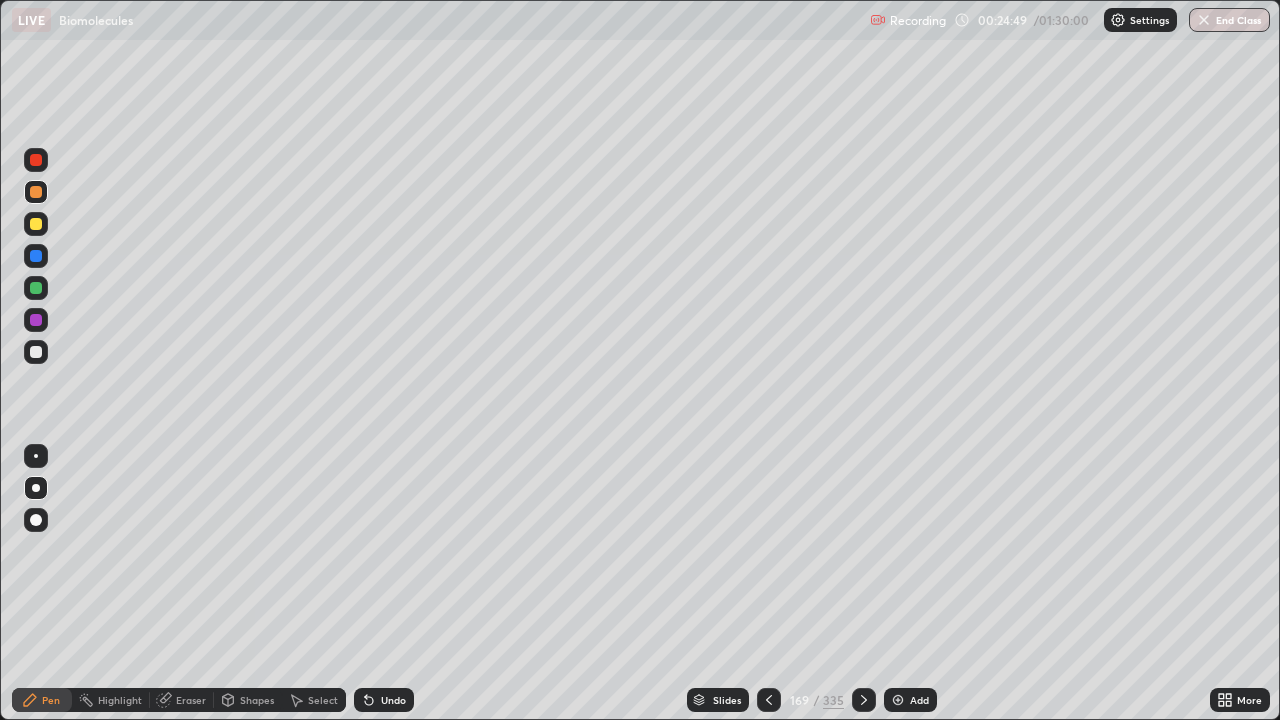 click on "Undo" at bounding box center (384, 700) 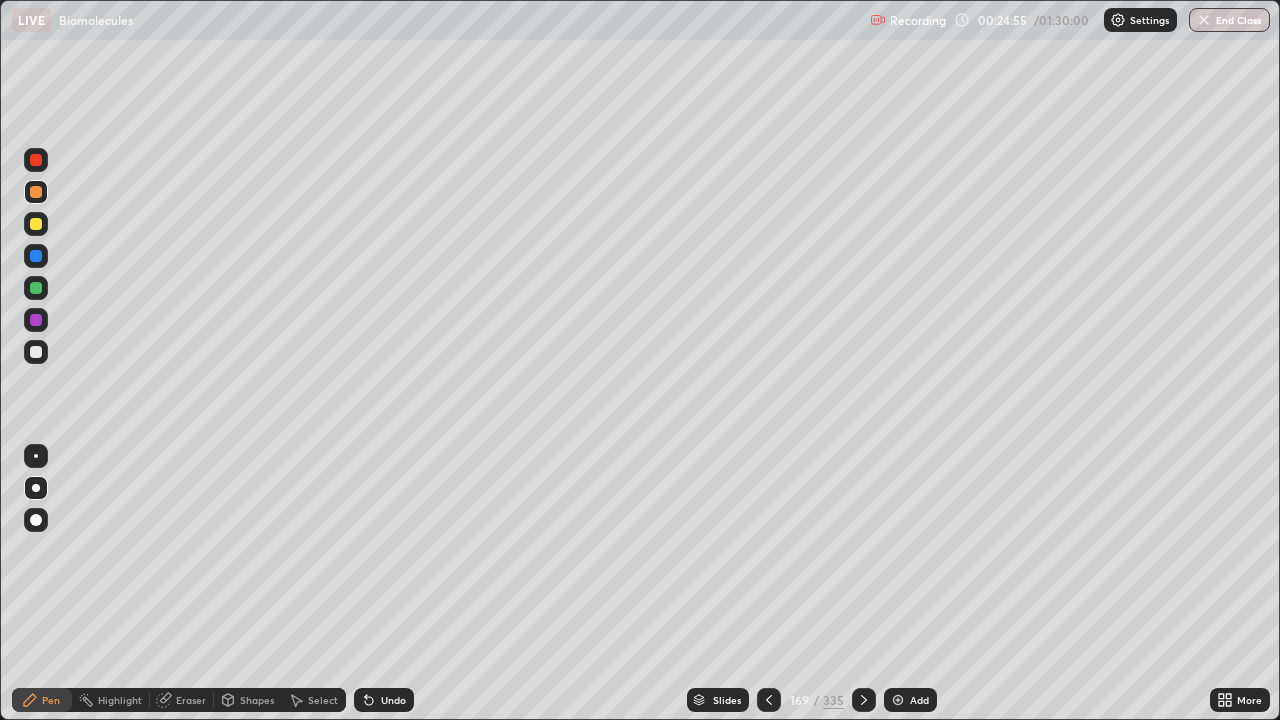 click on "Slides 169 / 335 Add" at bounding box center (812, 700) 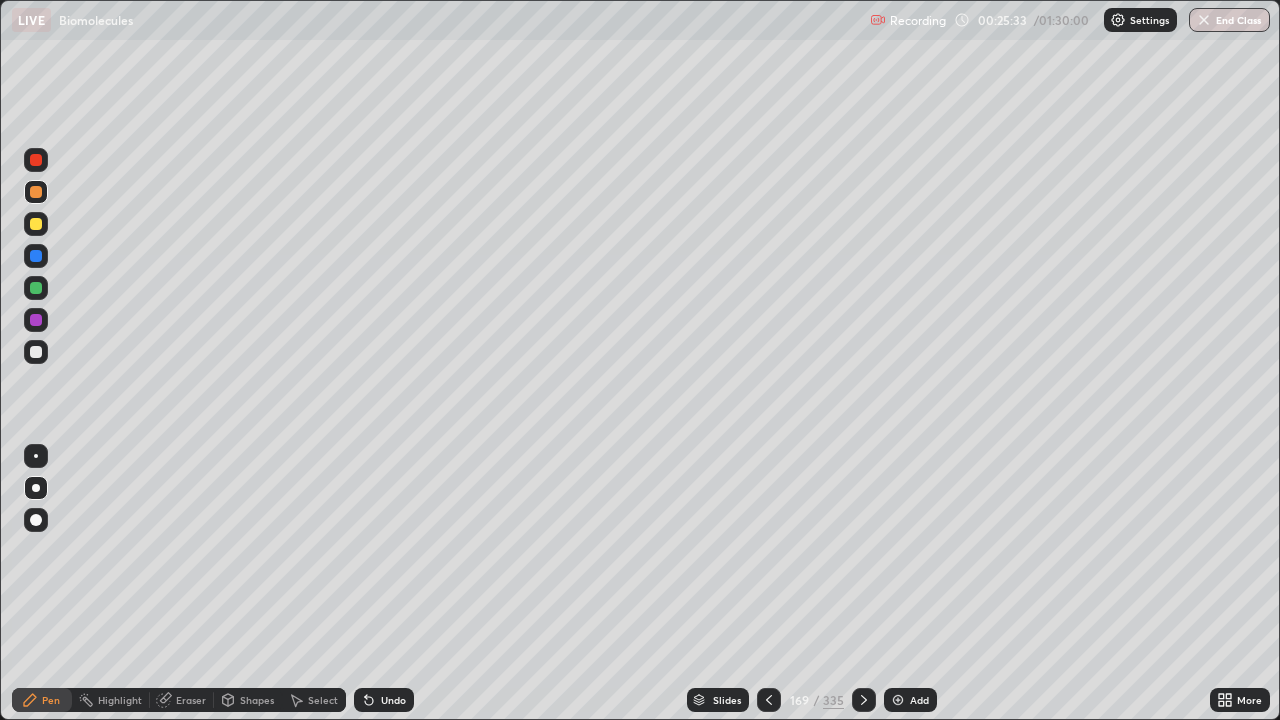 click on "Eraser" at bounding box center [182, 700] 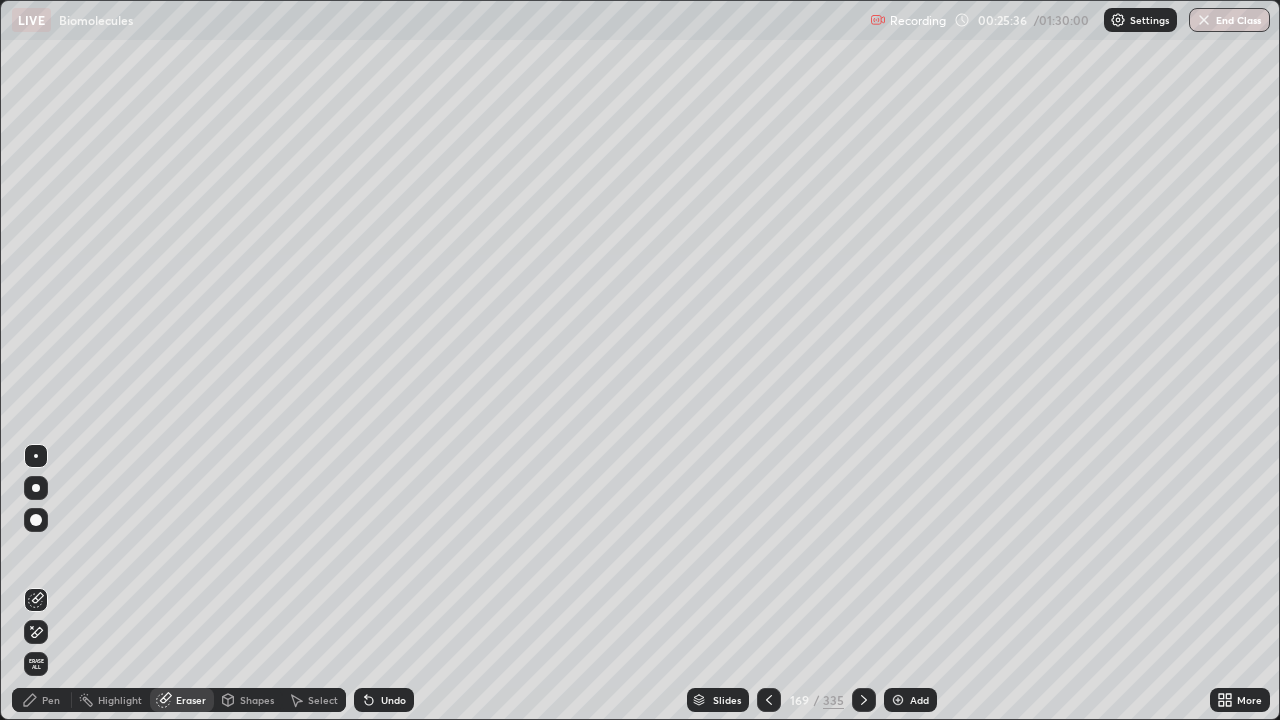 click on "Undo" at bounding box center [384, 700] 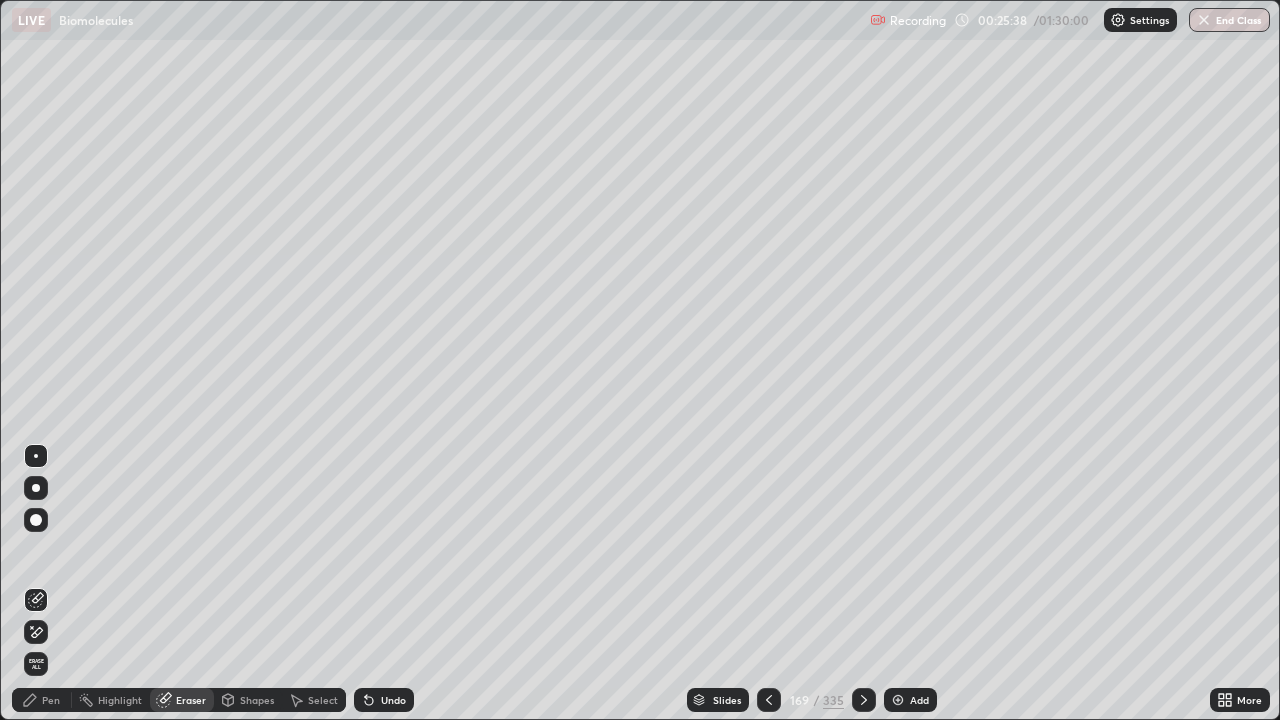 click on "Eraser" at bounding box center [182, 700] 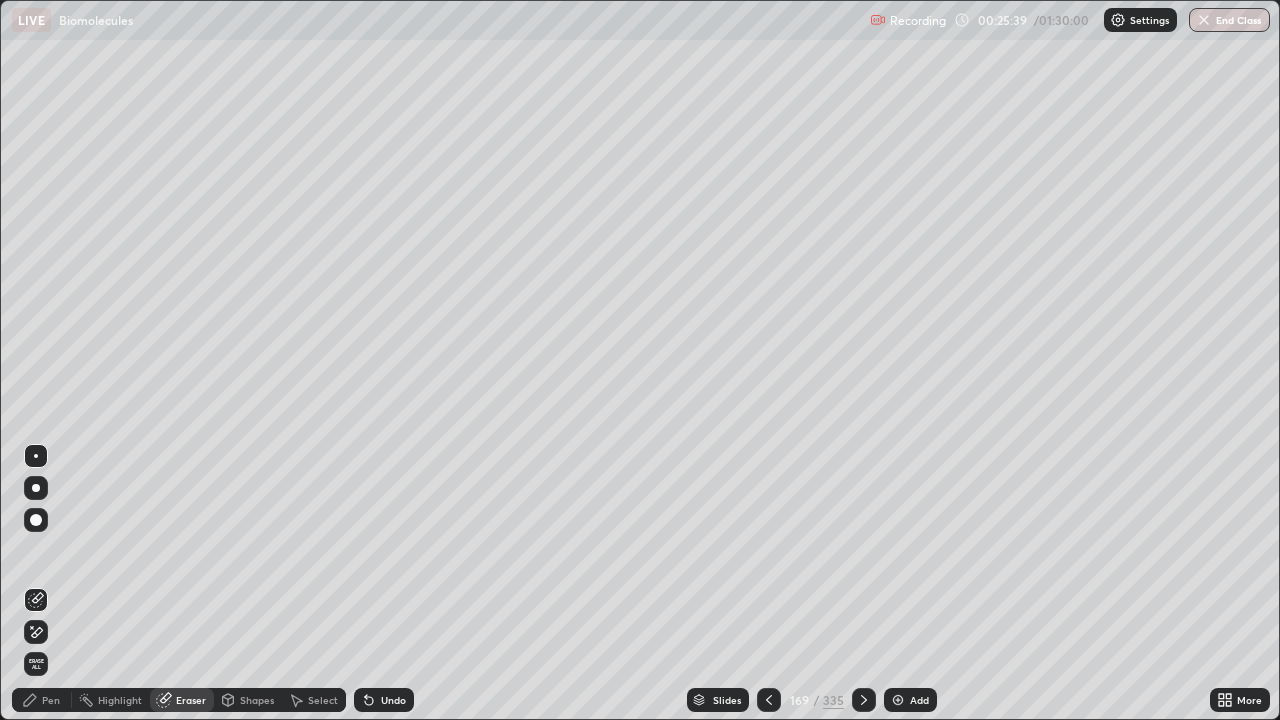 click on "Undo" at bounding box center (384, 700) 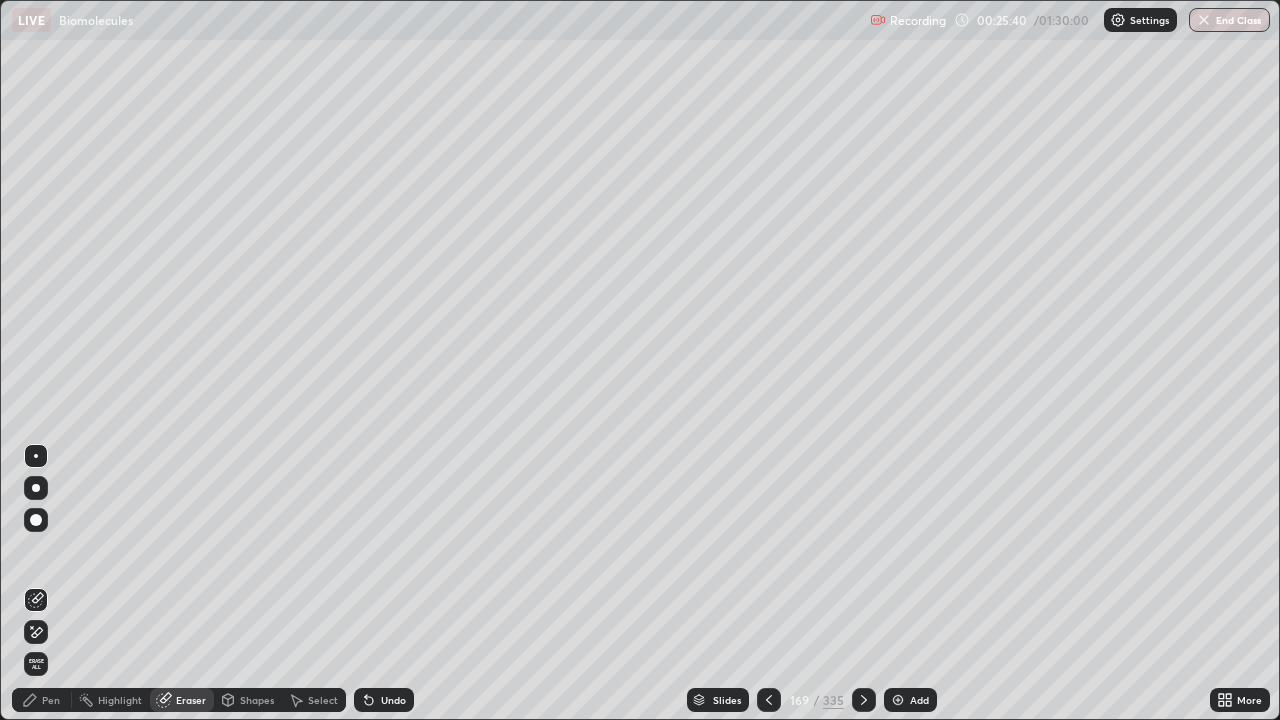 click on "Undo" at bounding box center [384, 700] 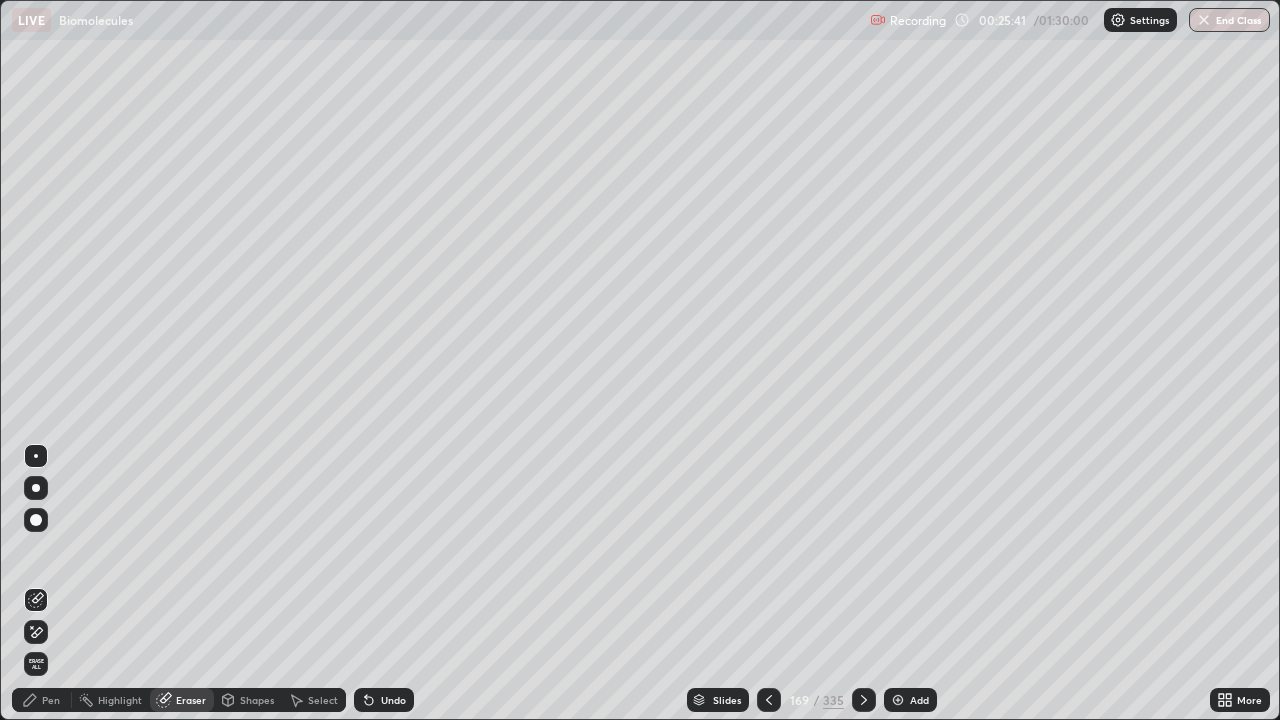 click on "Pen" at bounding box center [42, 700] 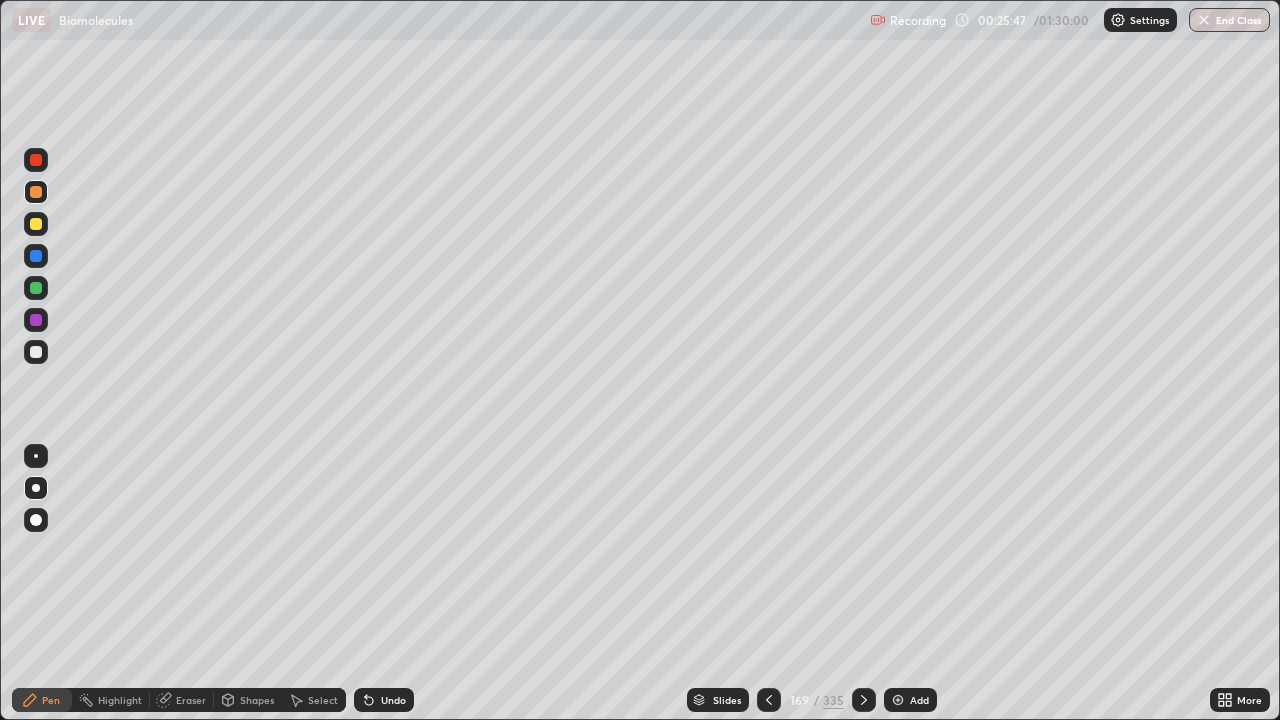 click on "Shapes" at bounding box center (248, 700) 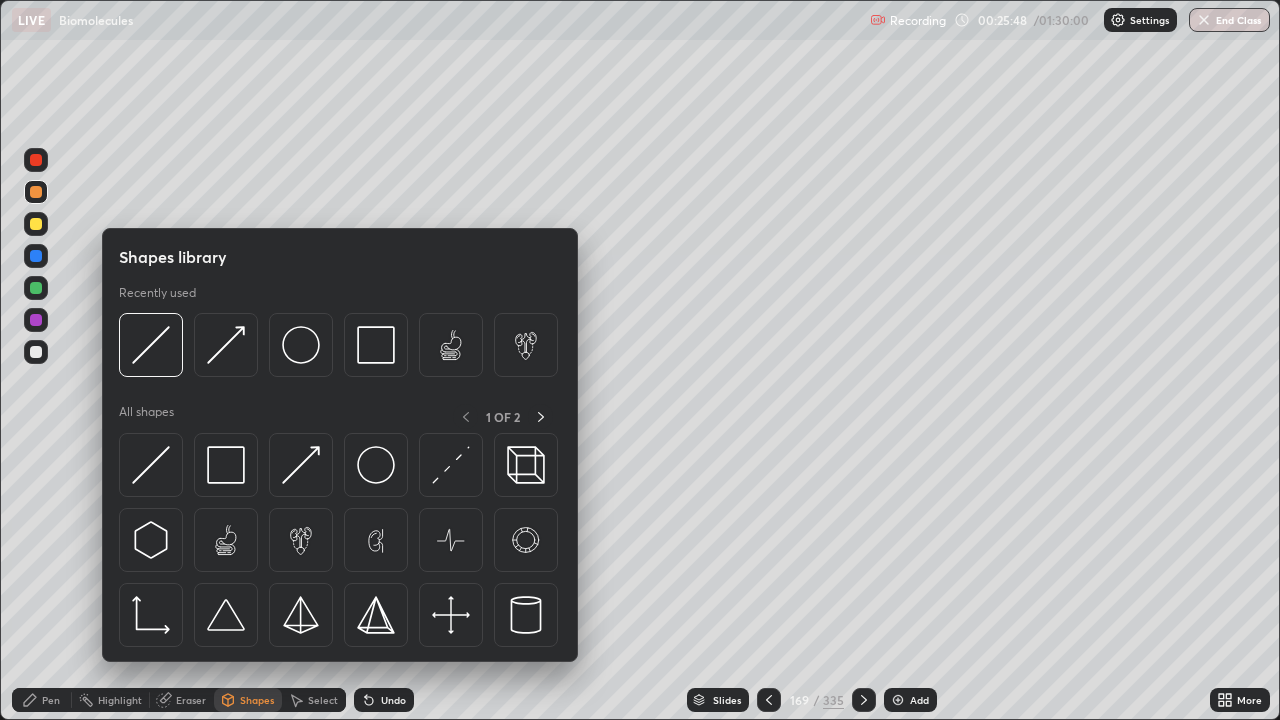 click on "Pen" at bounding box center [51, 700] 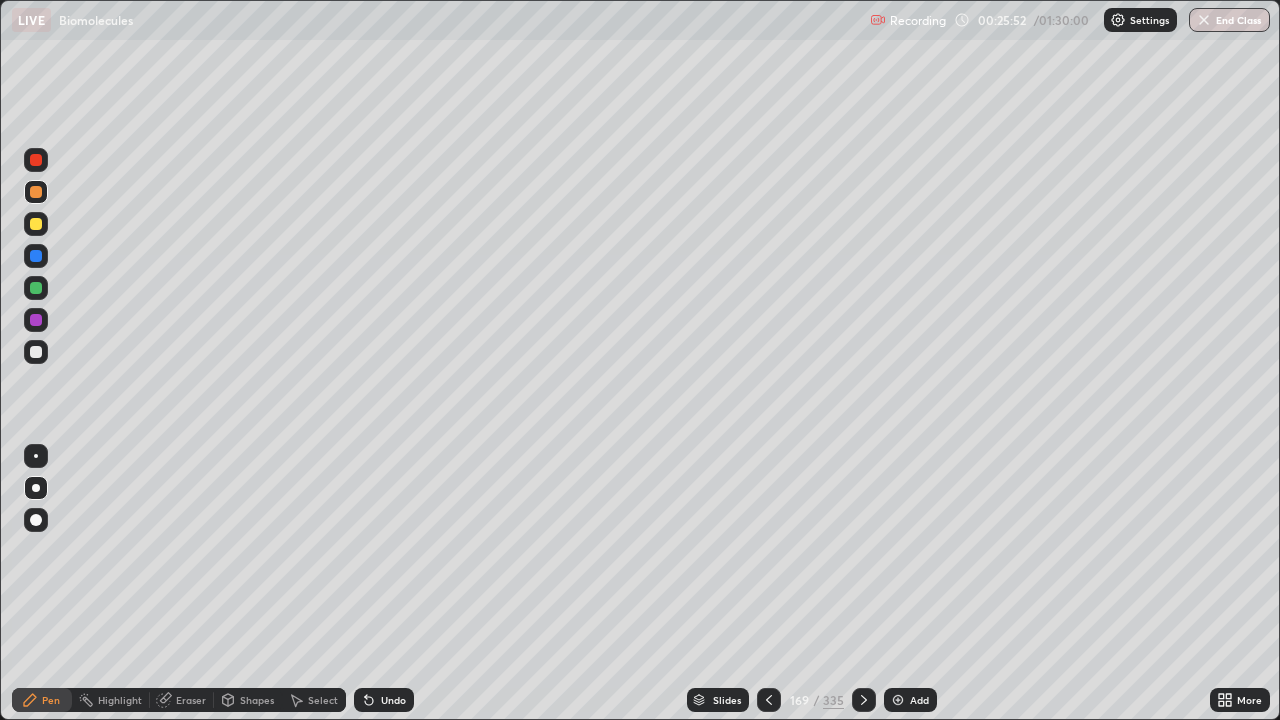 click on "Select" at bounding box center (314, 700) 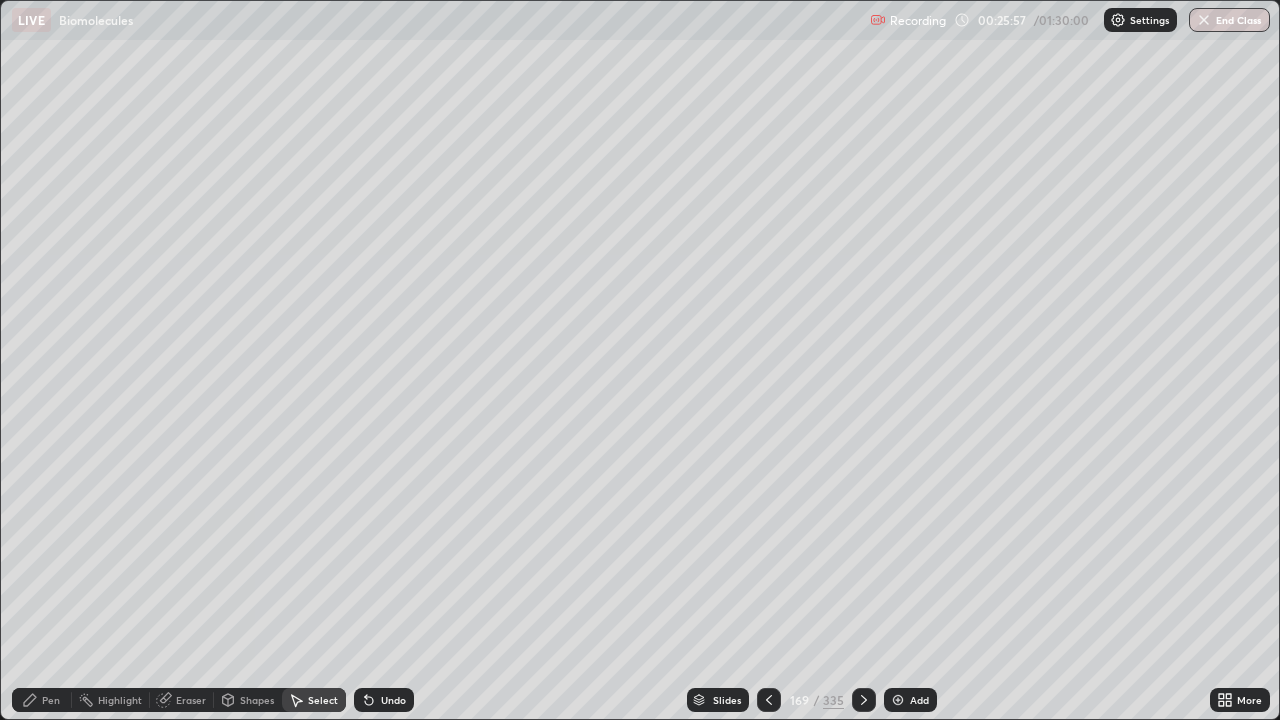 click on "Pen" at bounding box center [42, 700] 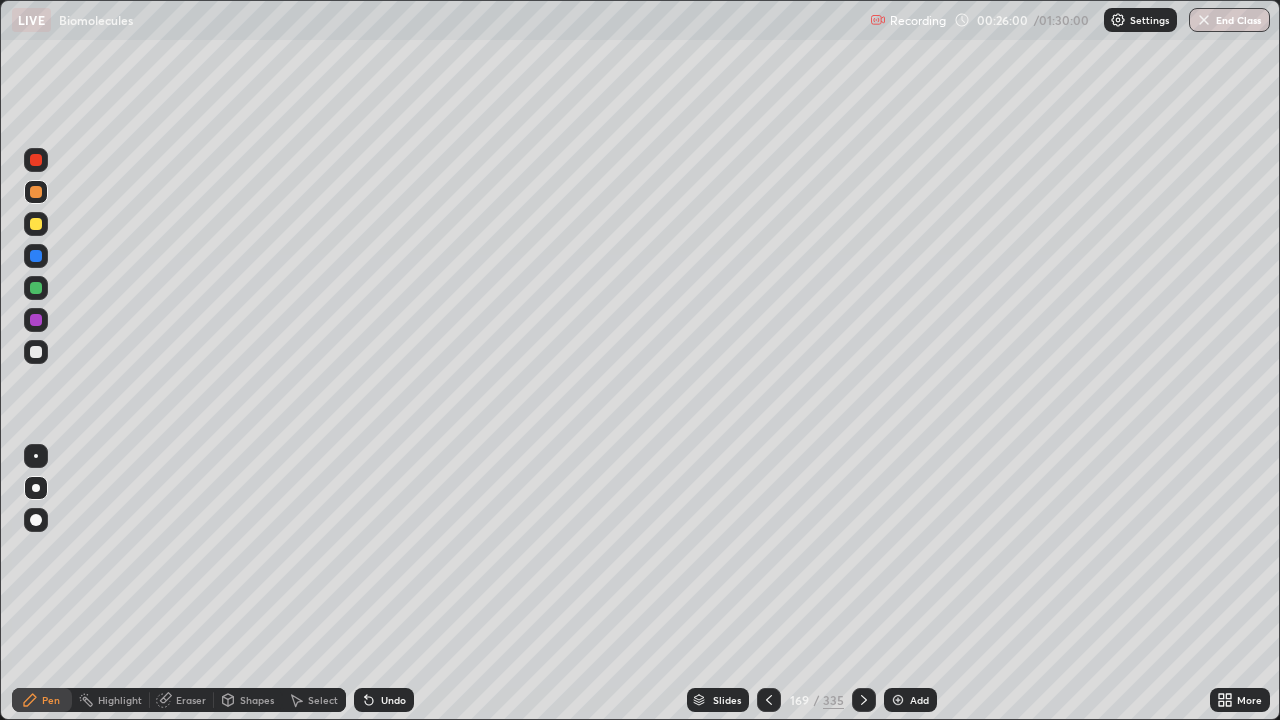 click on "Slides 169 / 335 Add" at bounding box center (812, 700) 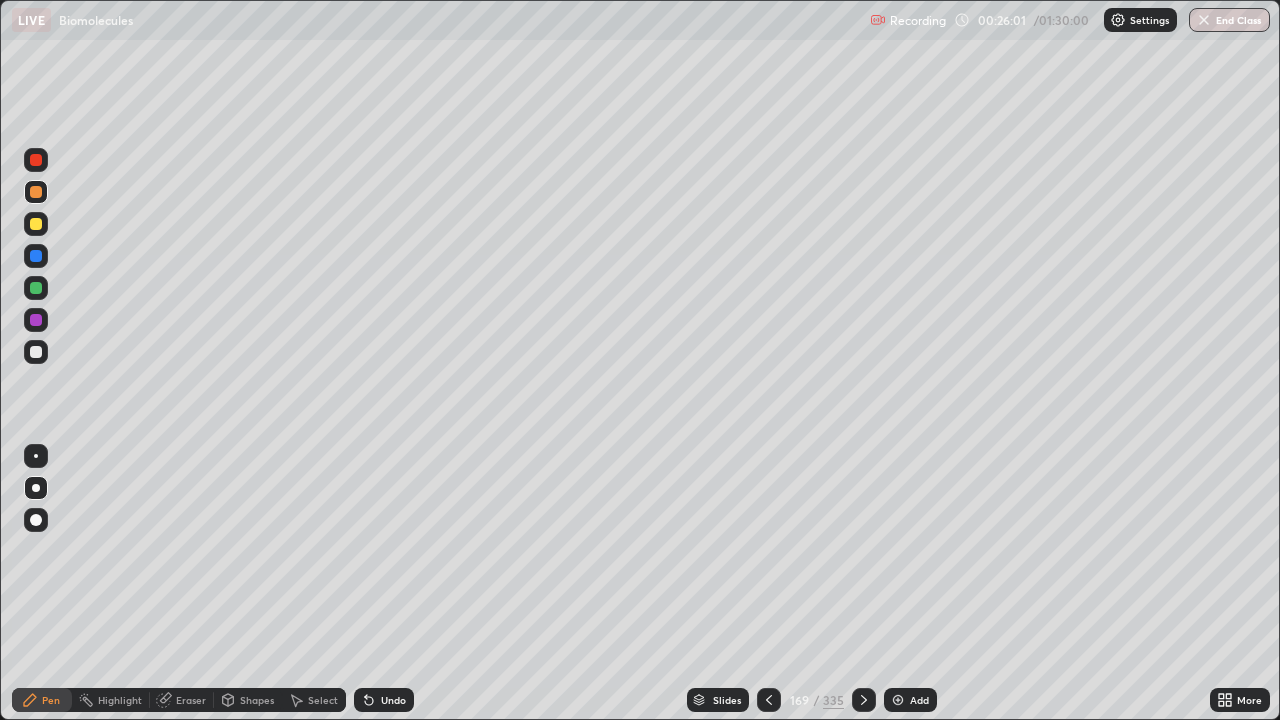click on "Slides 169 / 335 Add" at bounding box center [812, 700] 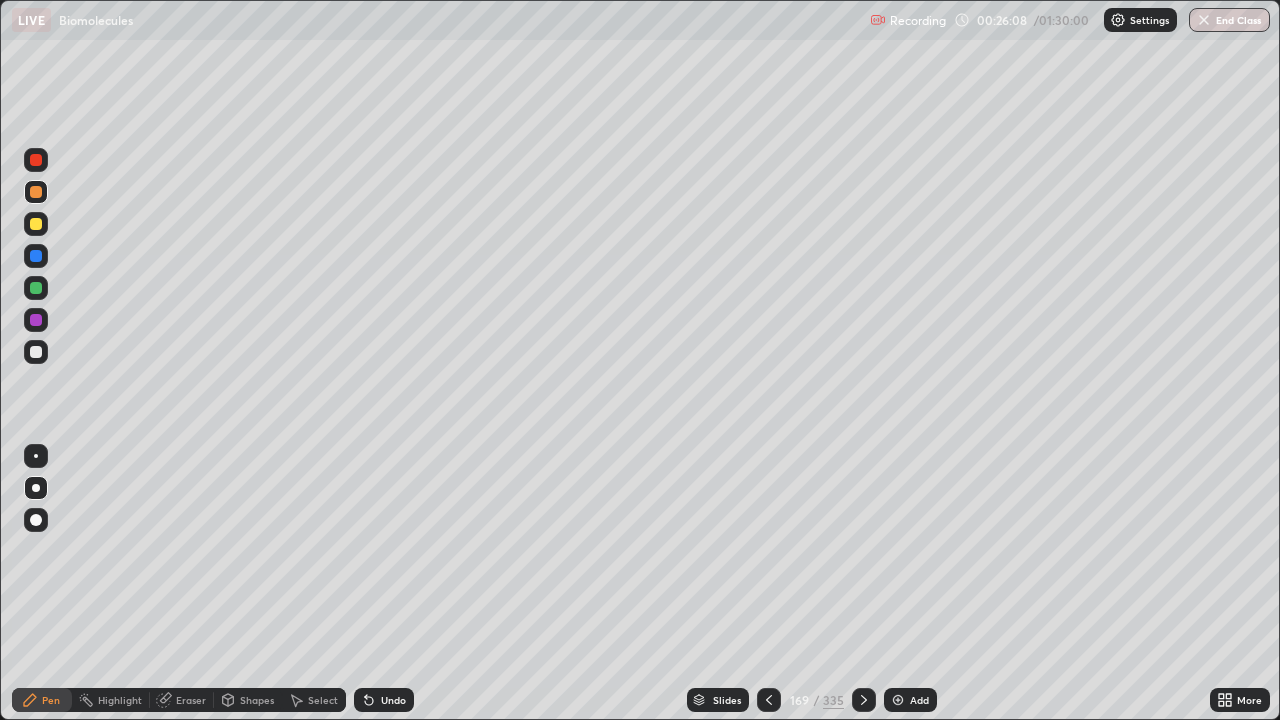 click on "Slides 169 / 335 Add" at bounding box center (812, 700) 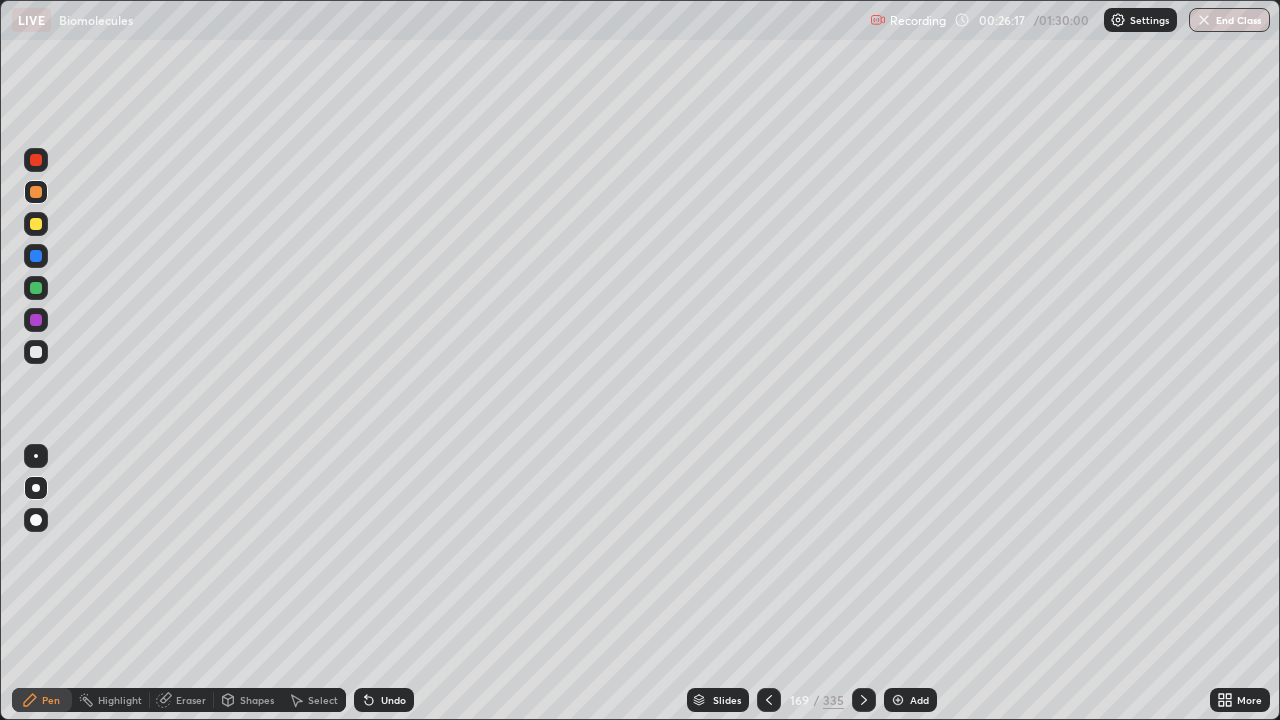 click 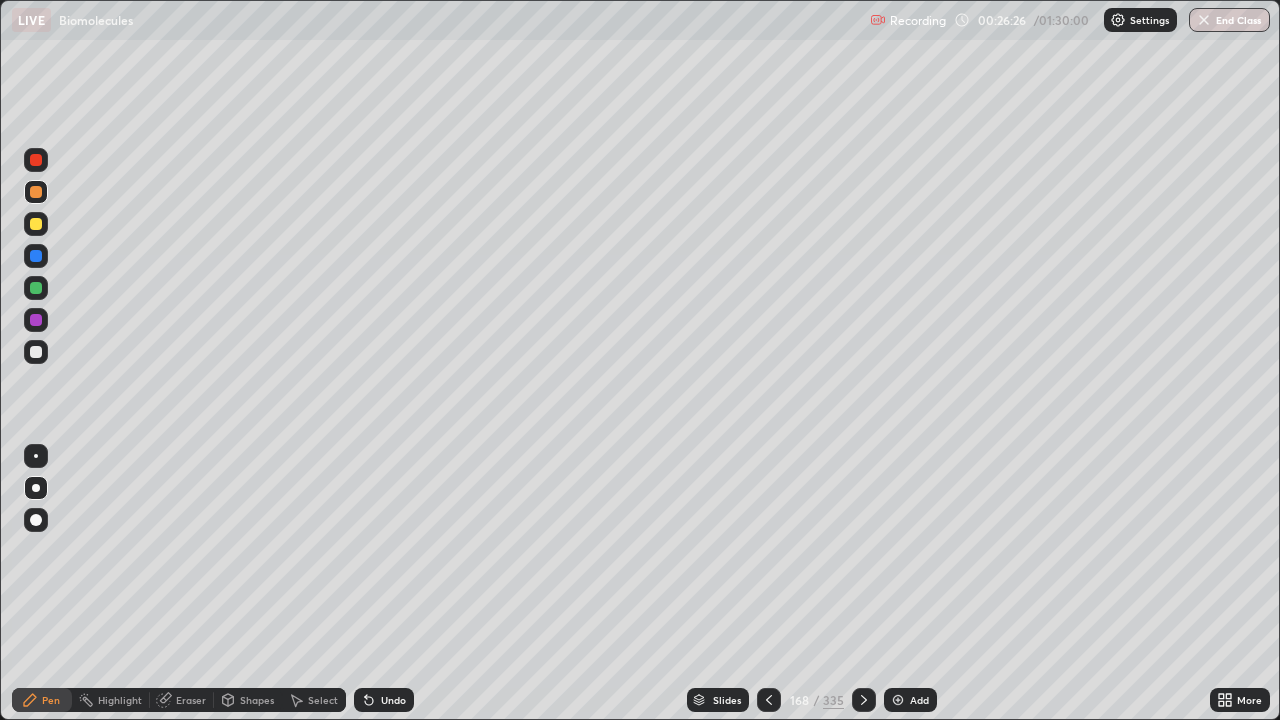 click at bounding box center [36, 520] 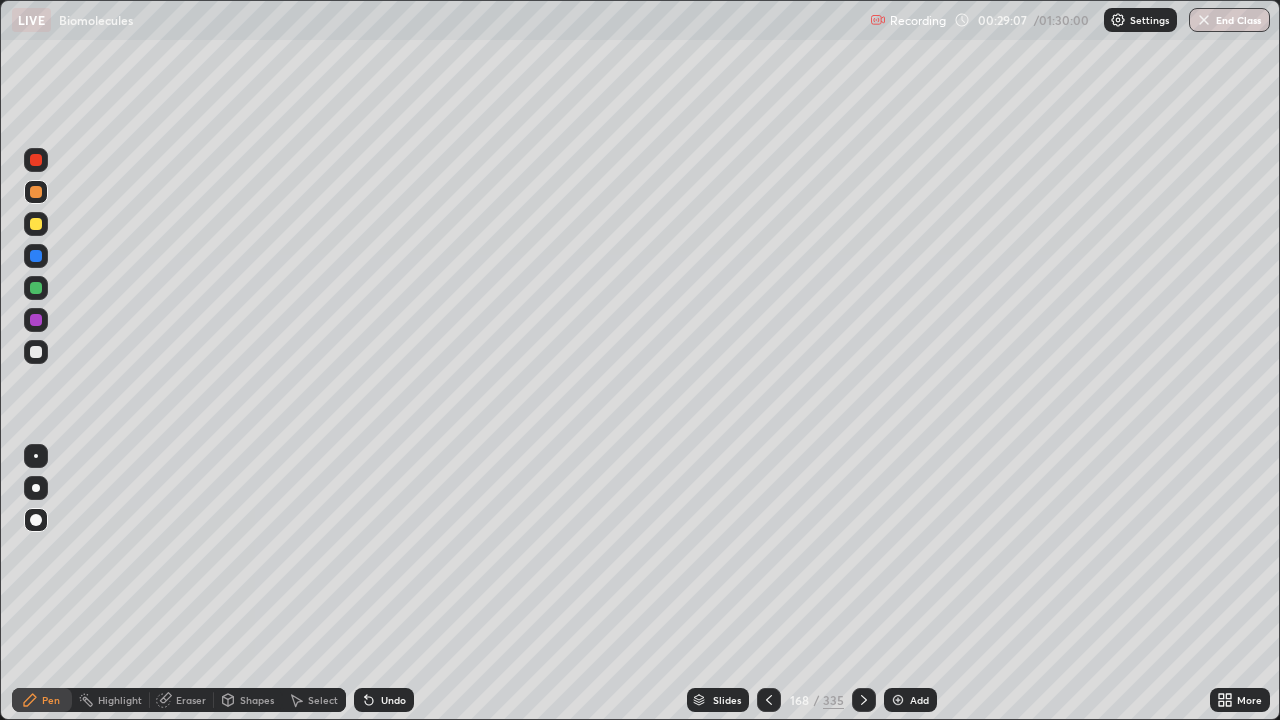 click 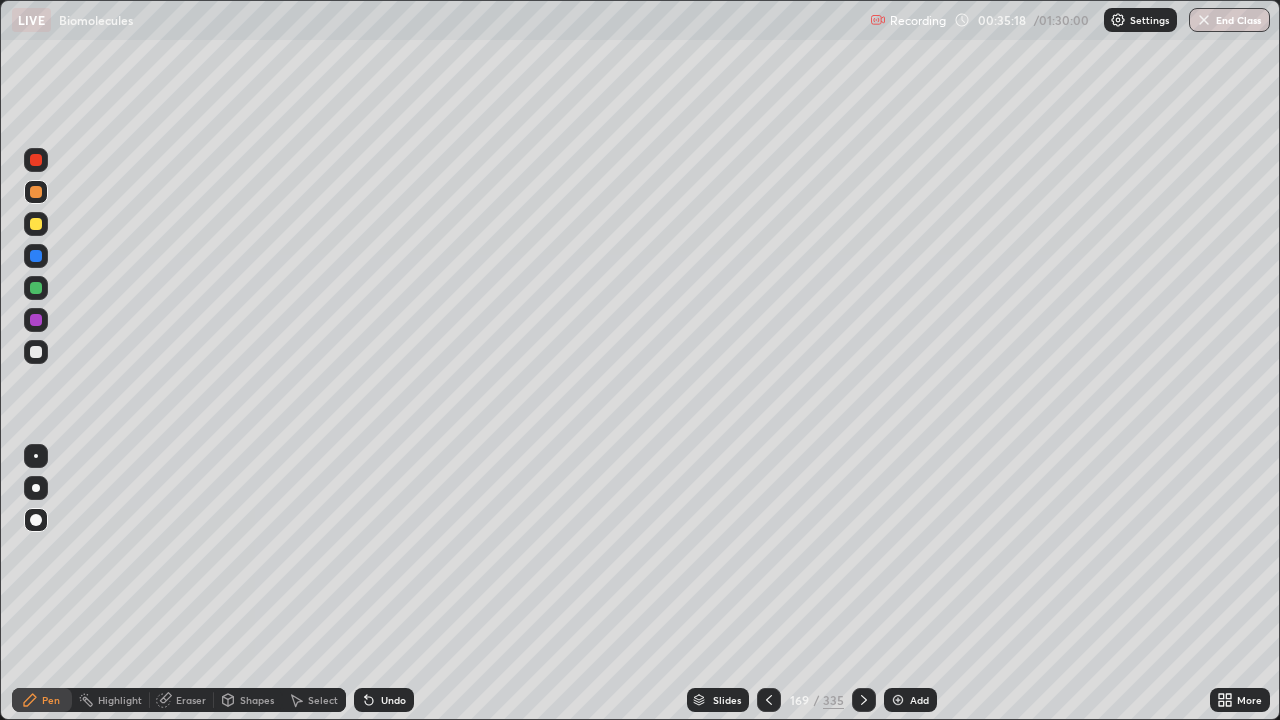 click on "Add" at bounding box center (910, 700) 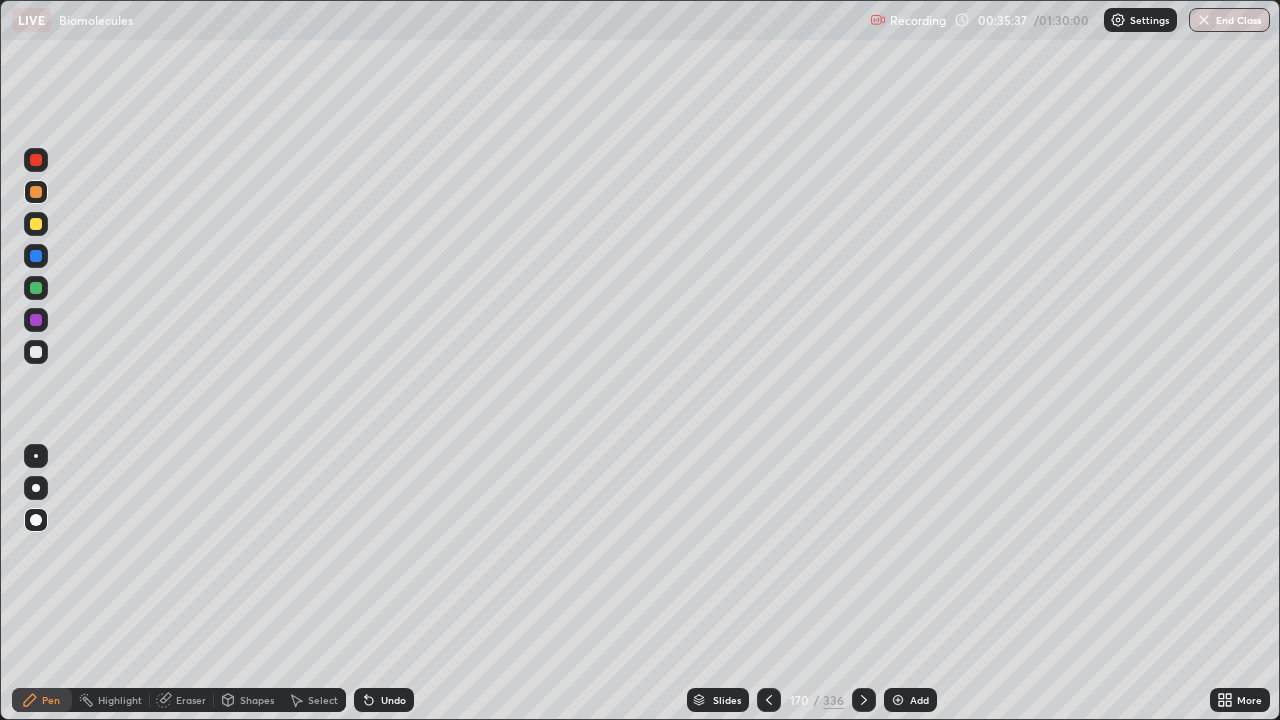 click at bounding box center [769, 700] 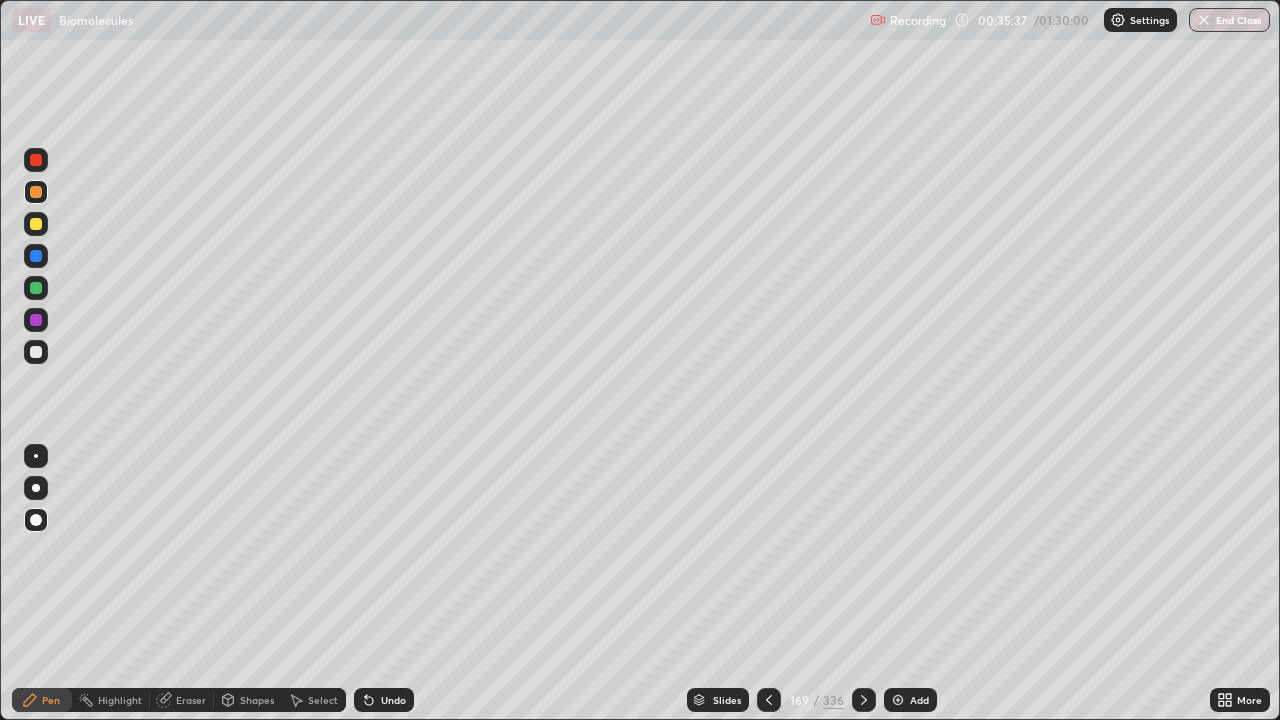click 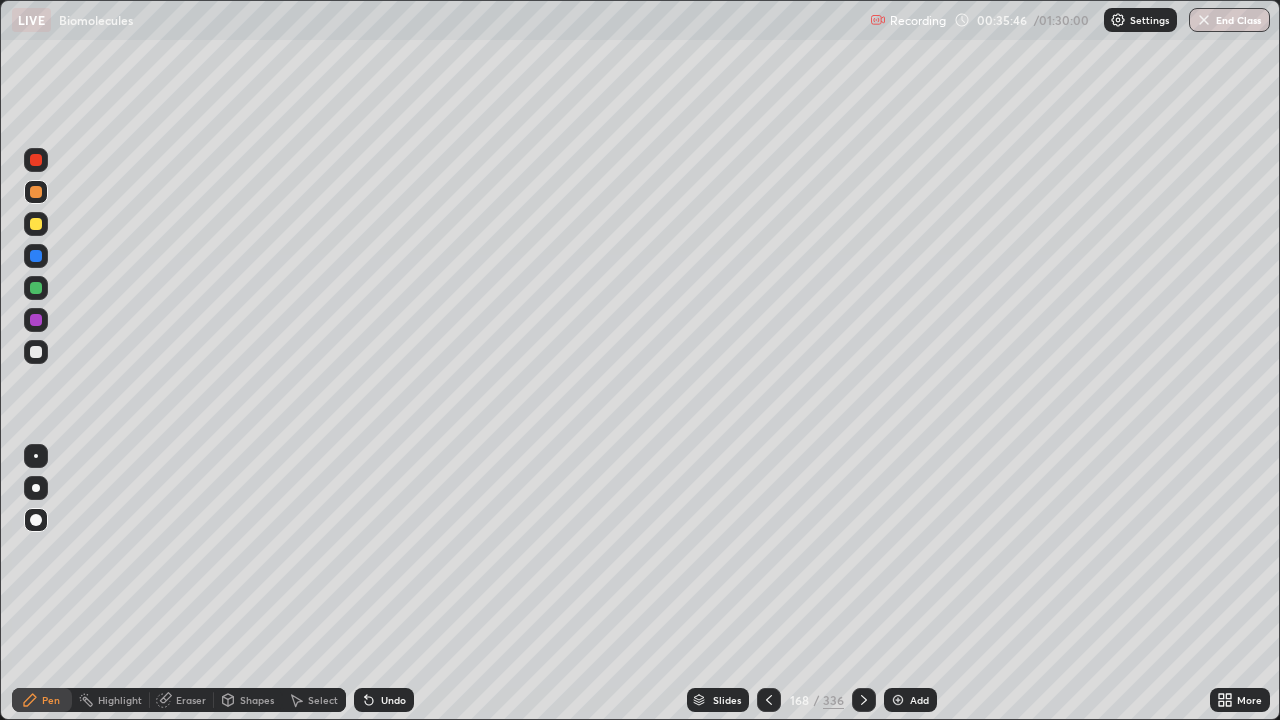 click at bounding box center (864, 700) 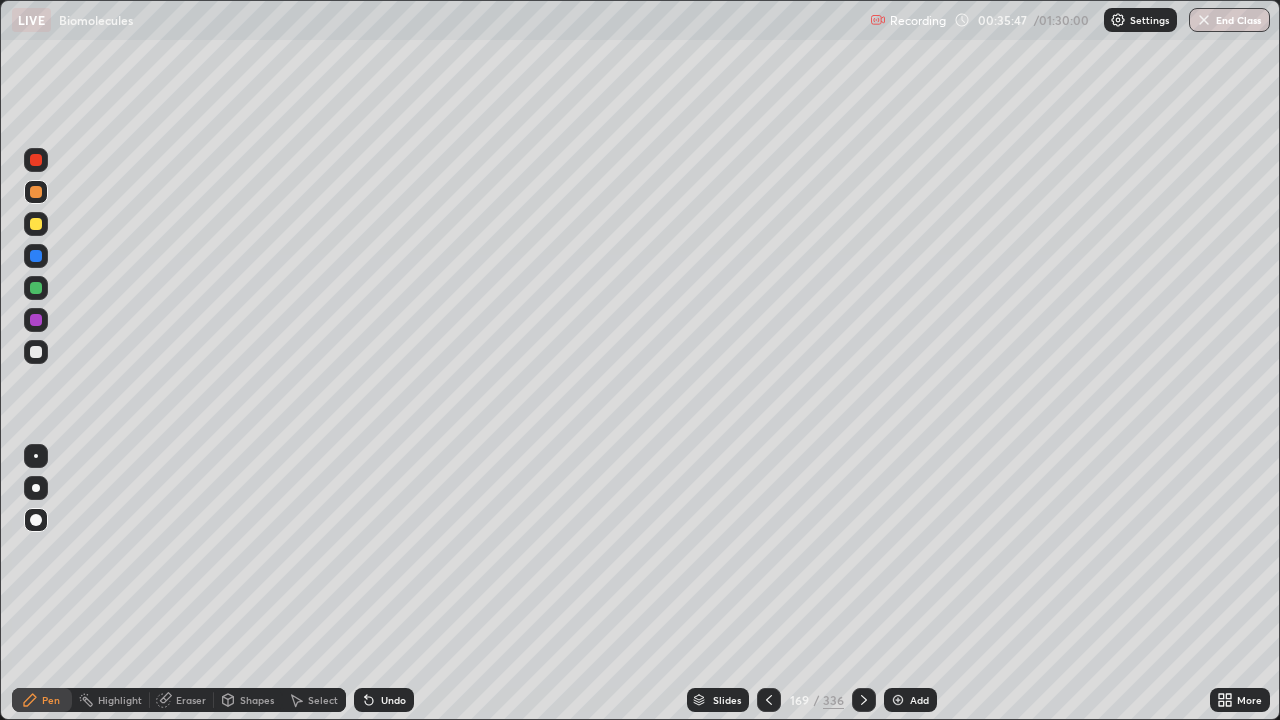 click 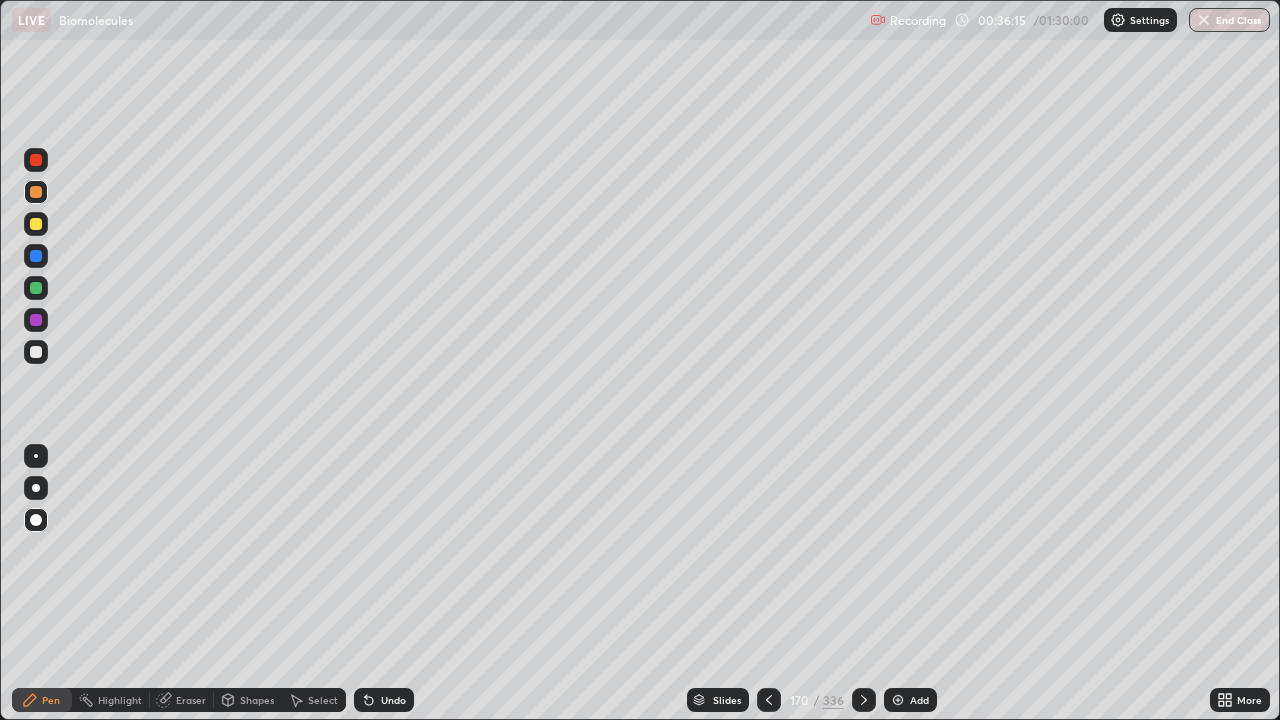 click on "Undo" at bounding box center [384, 700] 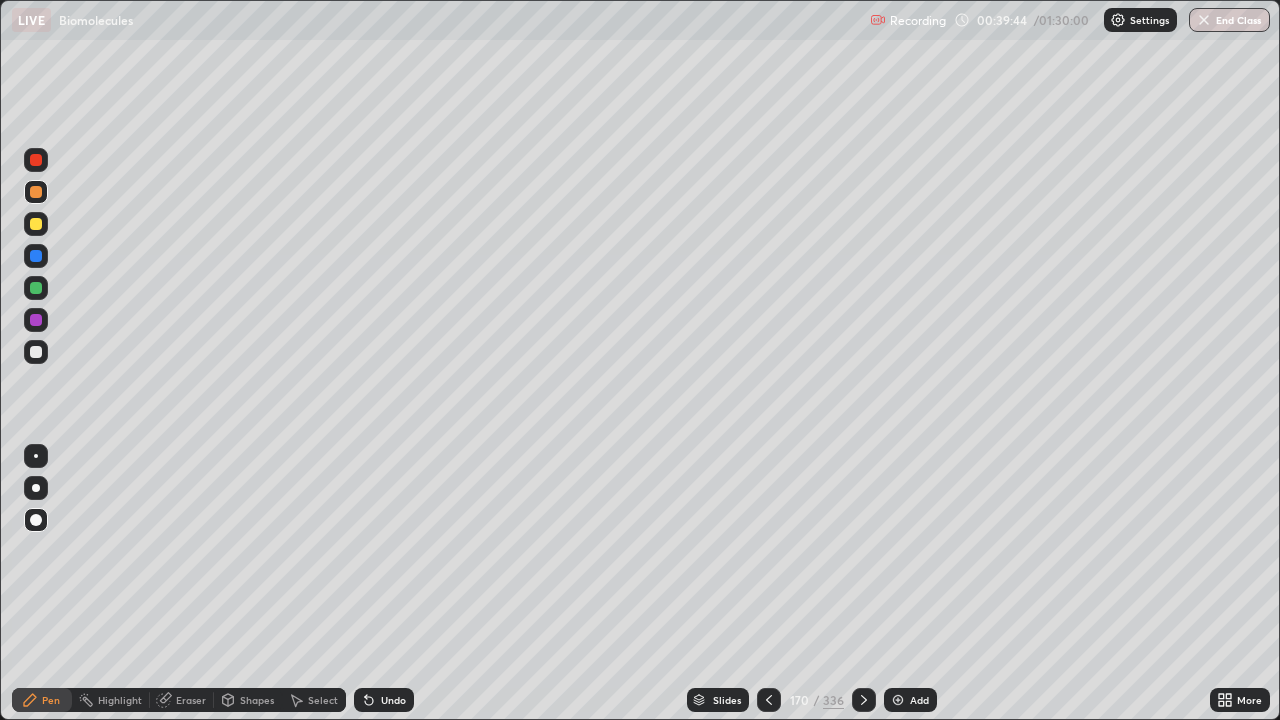 click on "Slides 170 / 336 Add" at bounding box center (812, 700) 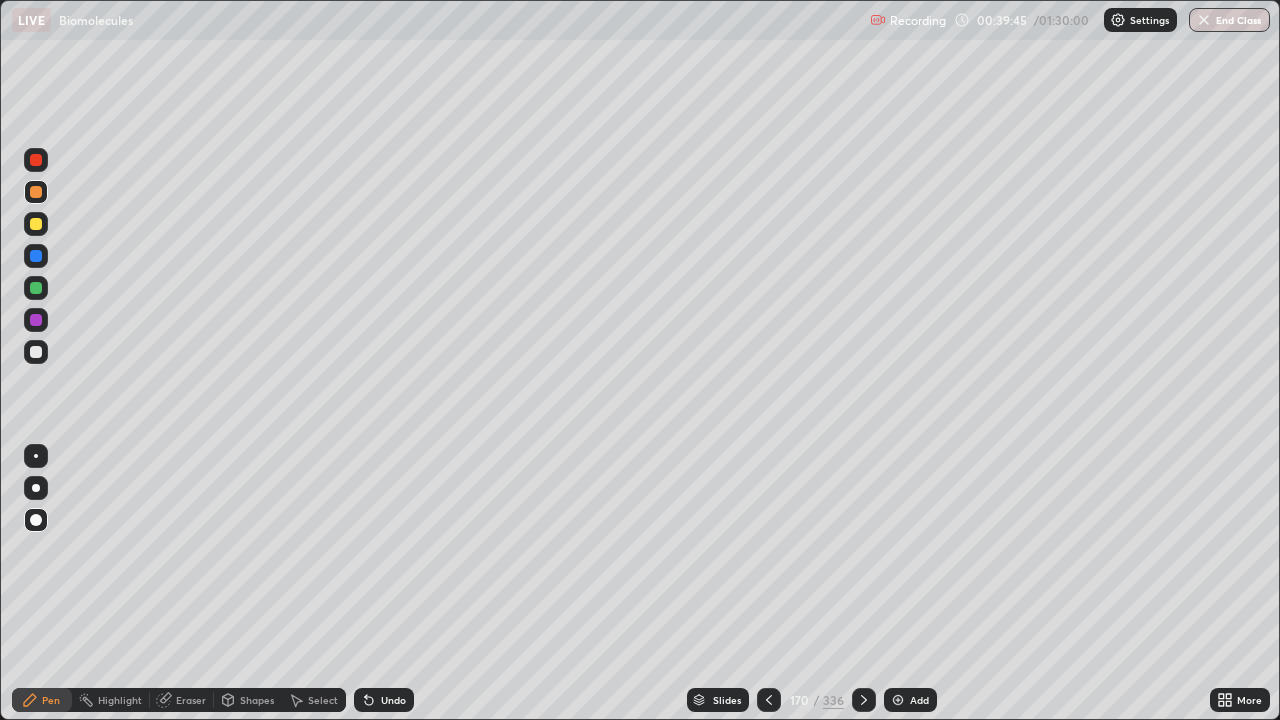 click on "Slides 170 / 336 Add" at bounding box center (812, 700) 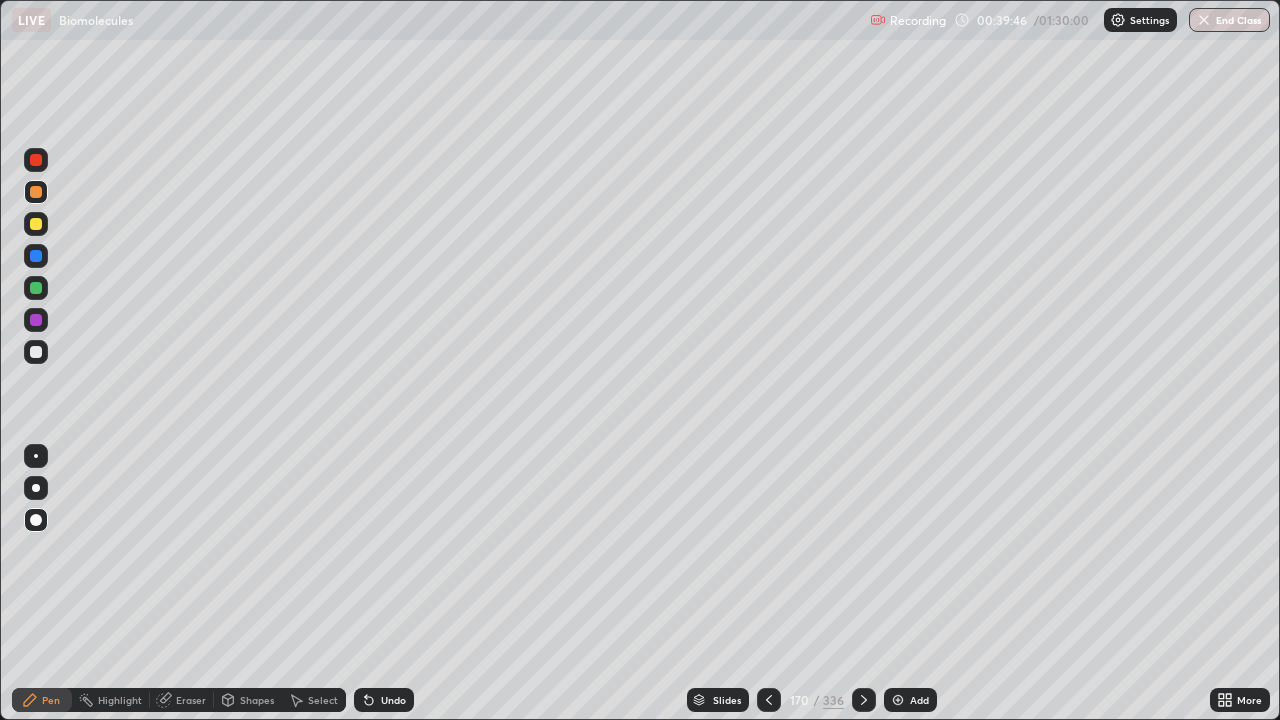 click on "Slides 170 / 336 Add" at bounding box center [812, 700] 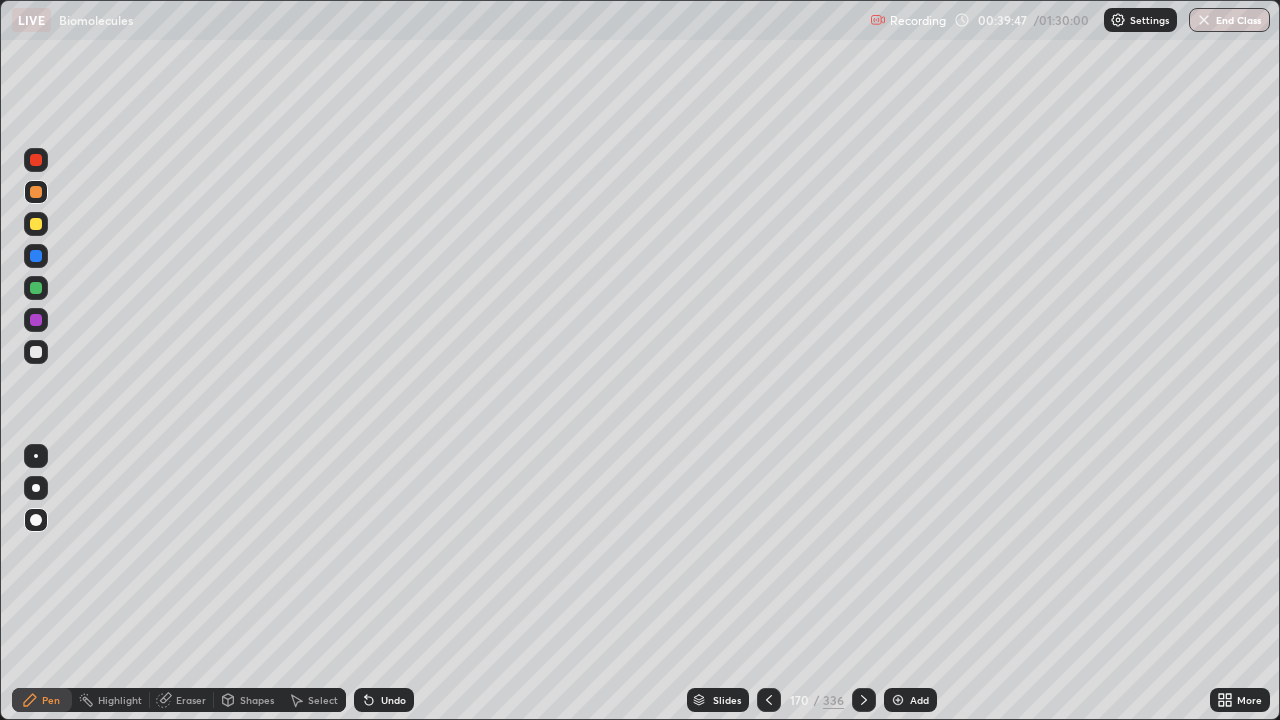 click on "Slides 170 / 336 Add" at bounding box center (812, 700) 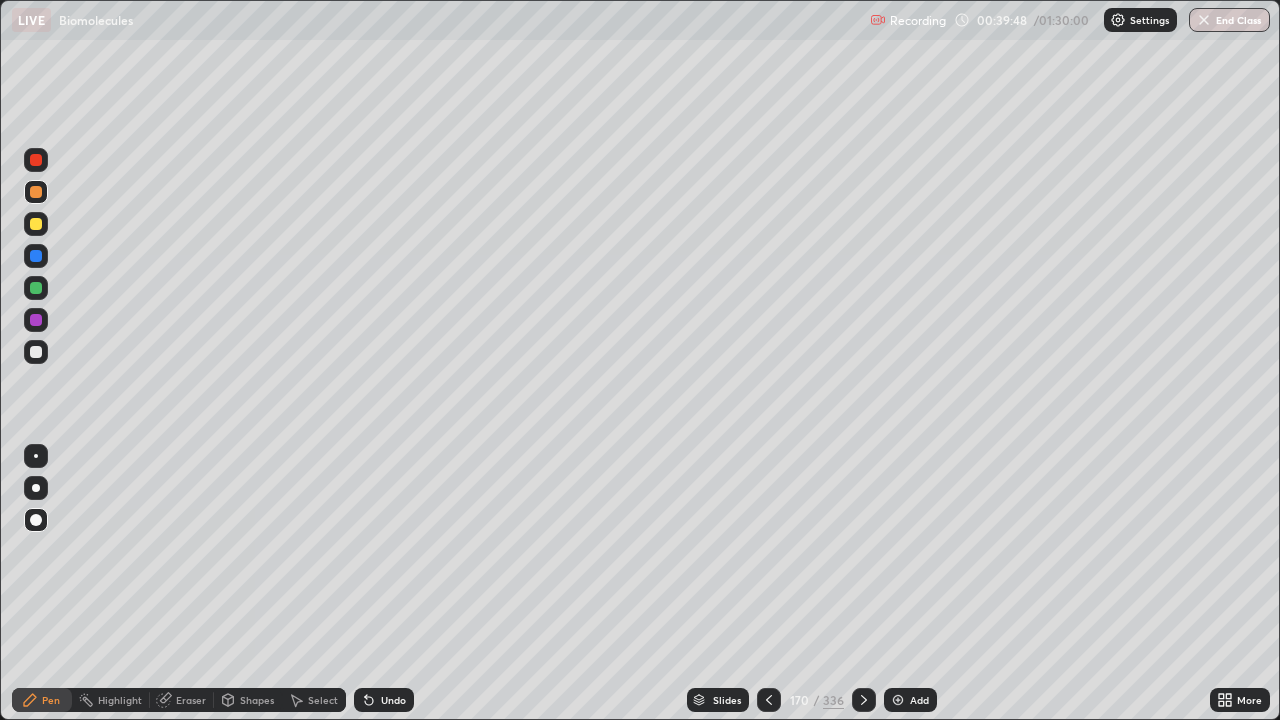 click on "Slides 170 / 336 Add" at bounding box center (812, 700) 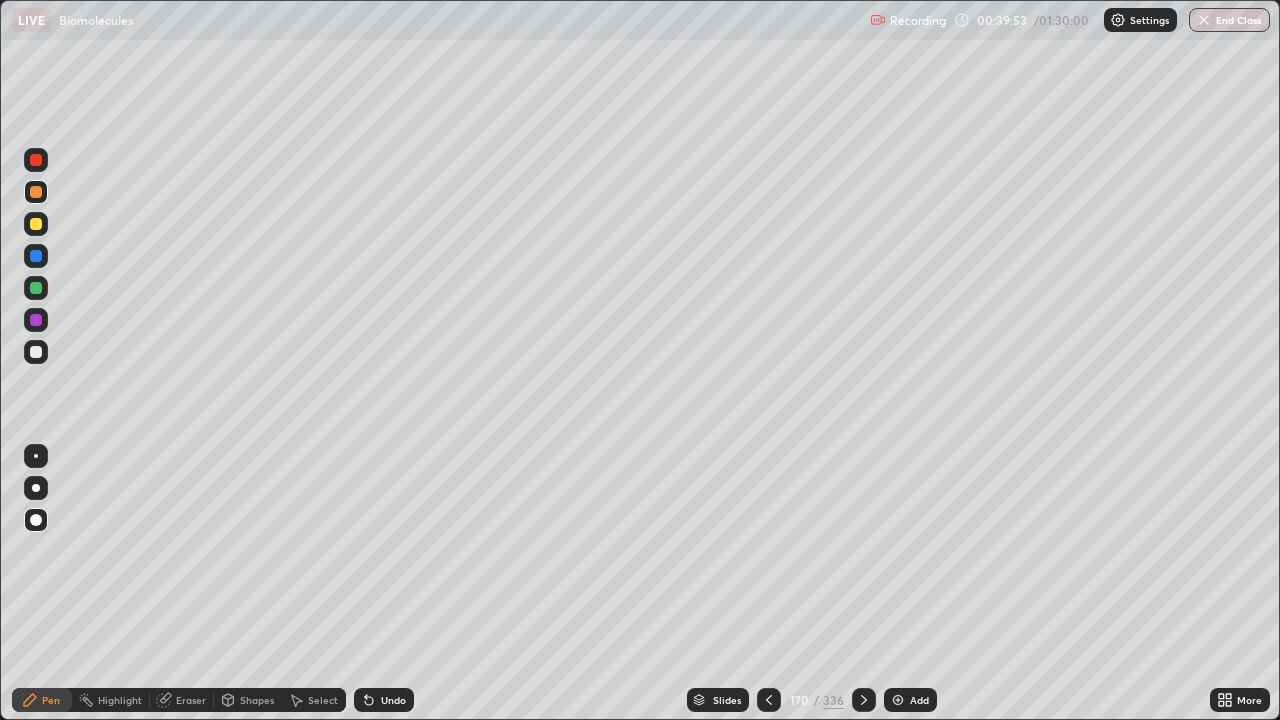 click on "Eraser" at bounding box center [191, 700] 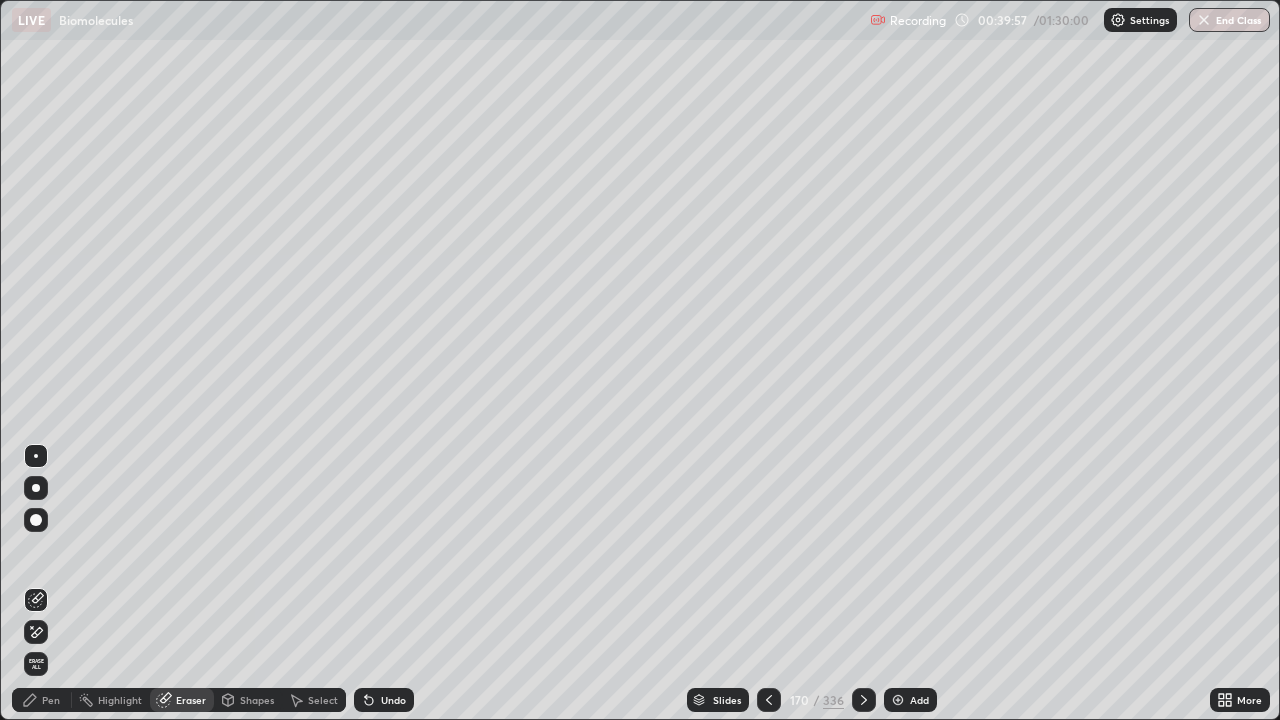 click on "Pen" at bounding box center [42, 700] 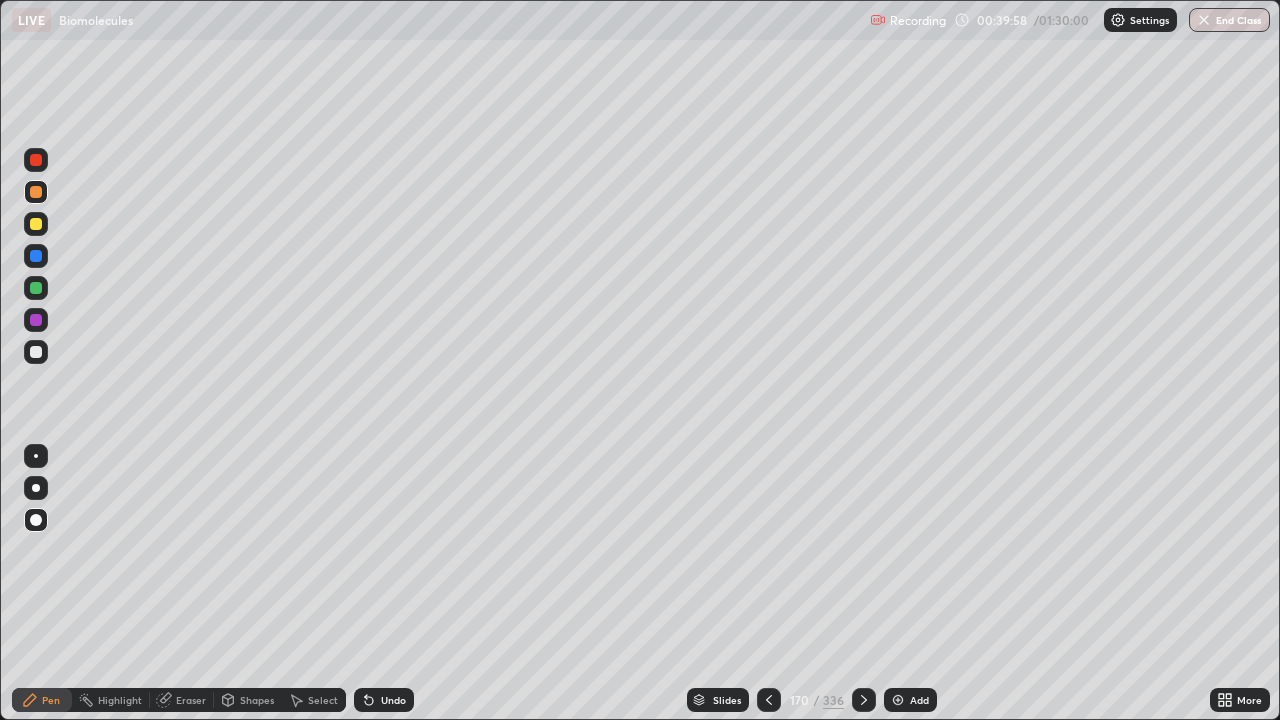 click at bounding box center (36, 488) 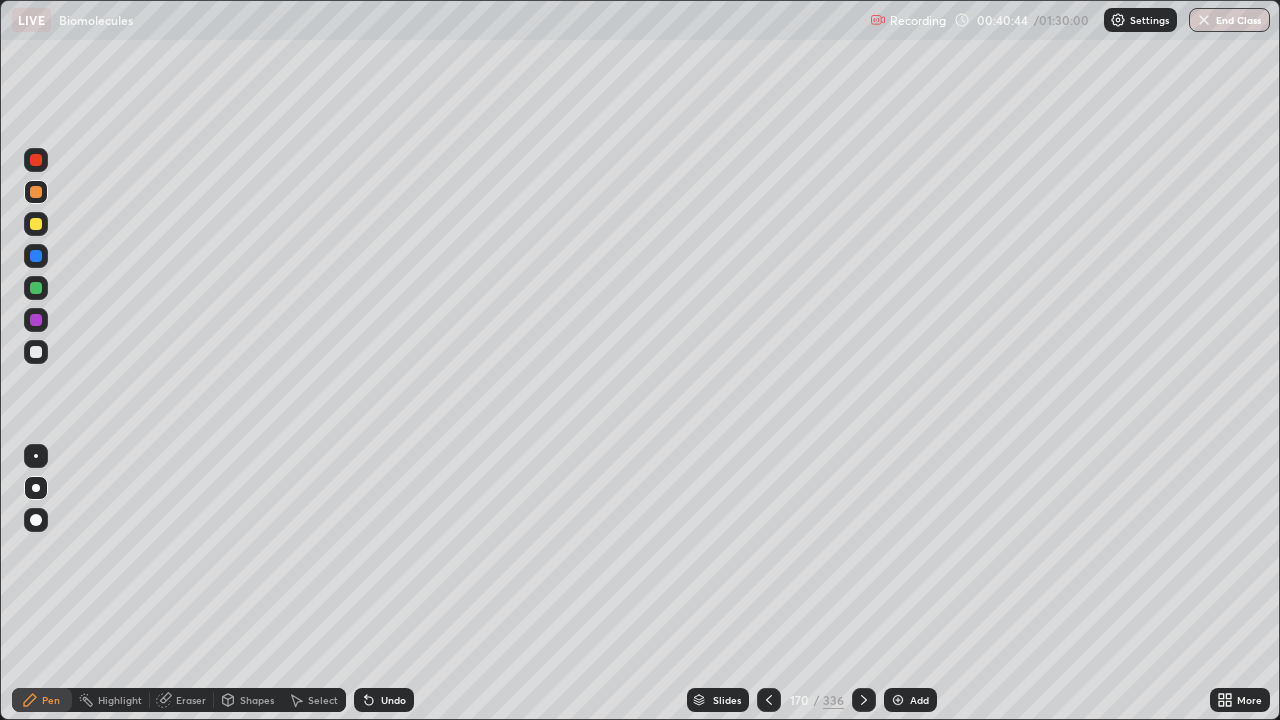 click on "Eraser" at bounding box center (182, 700) 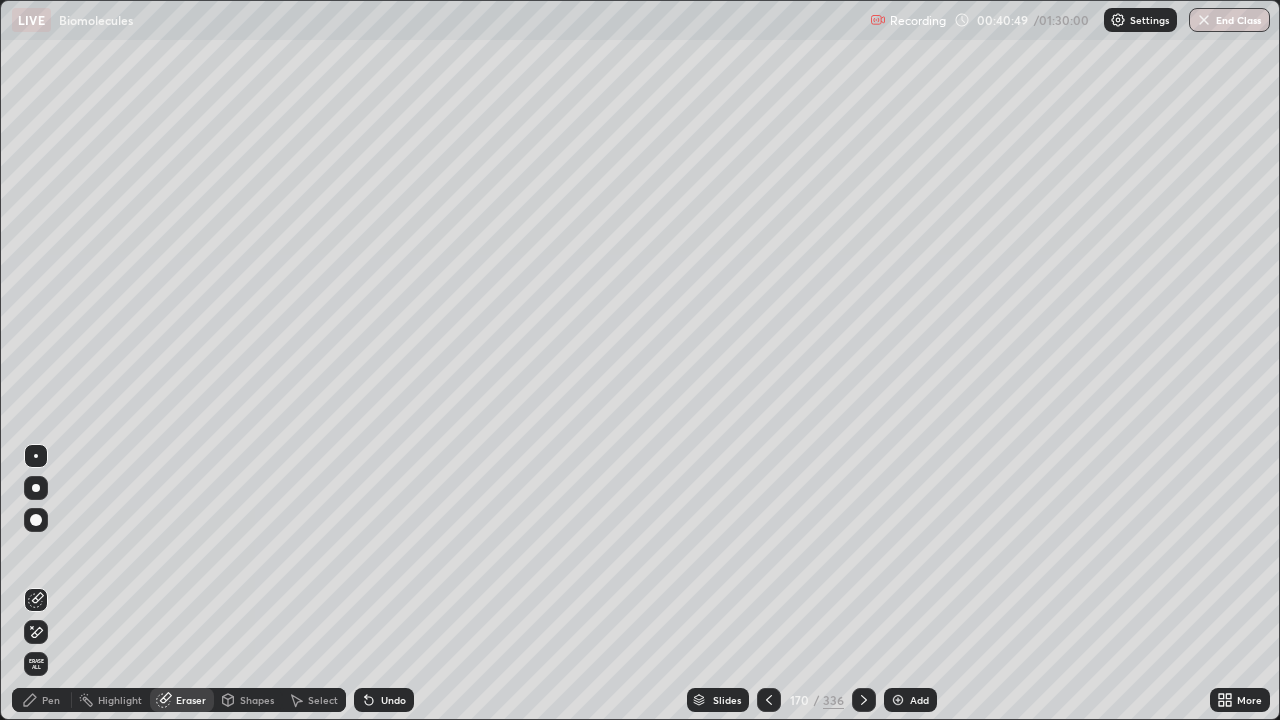 click on "Pen" at bounding box center [42, 700] 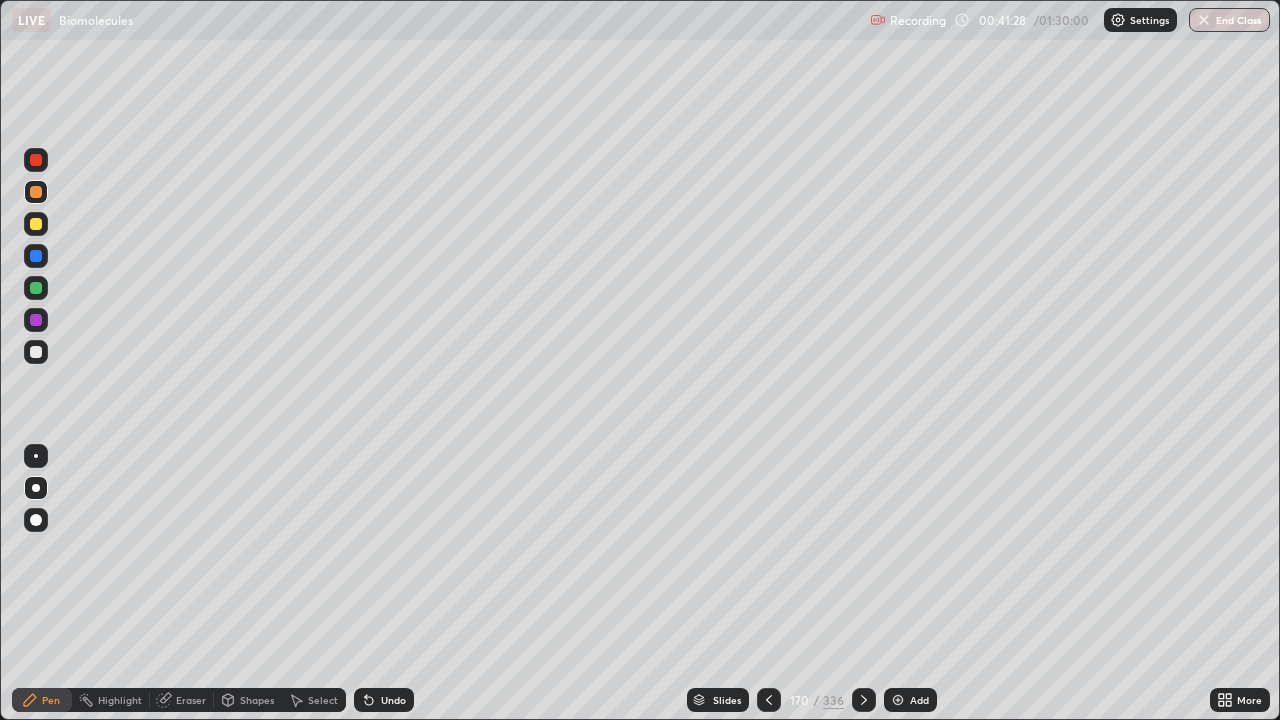 click 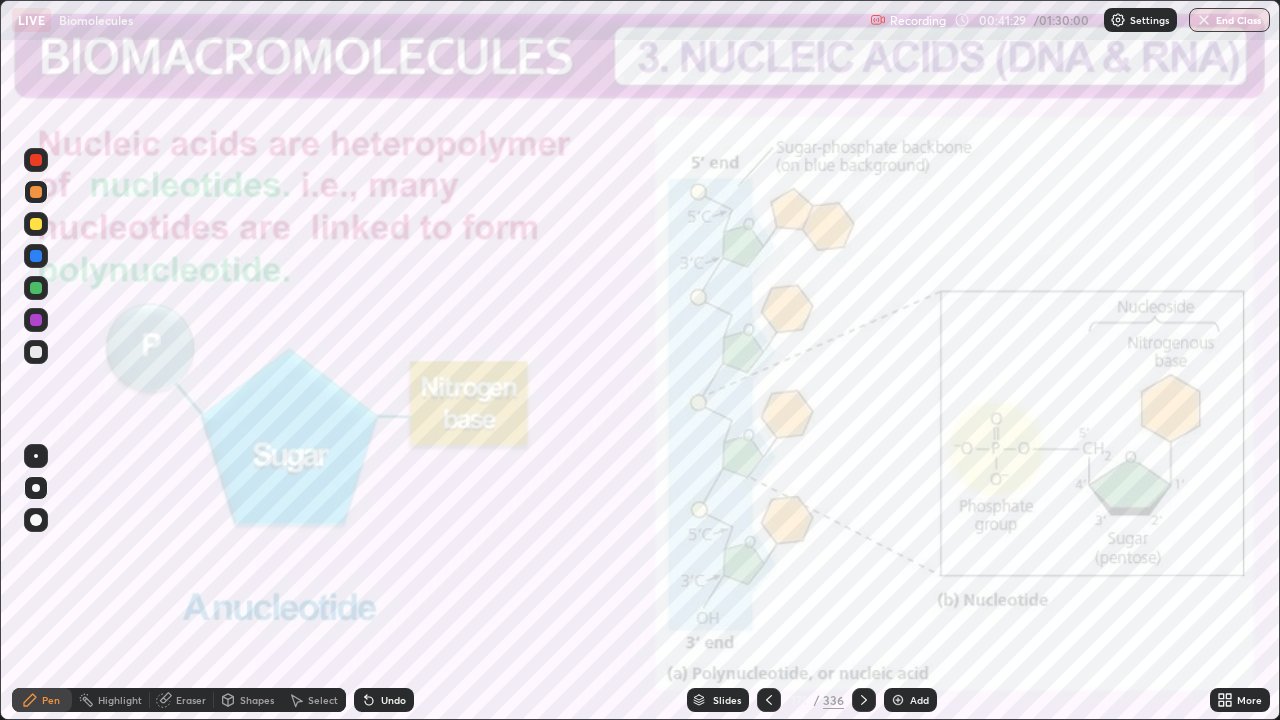 click 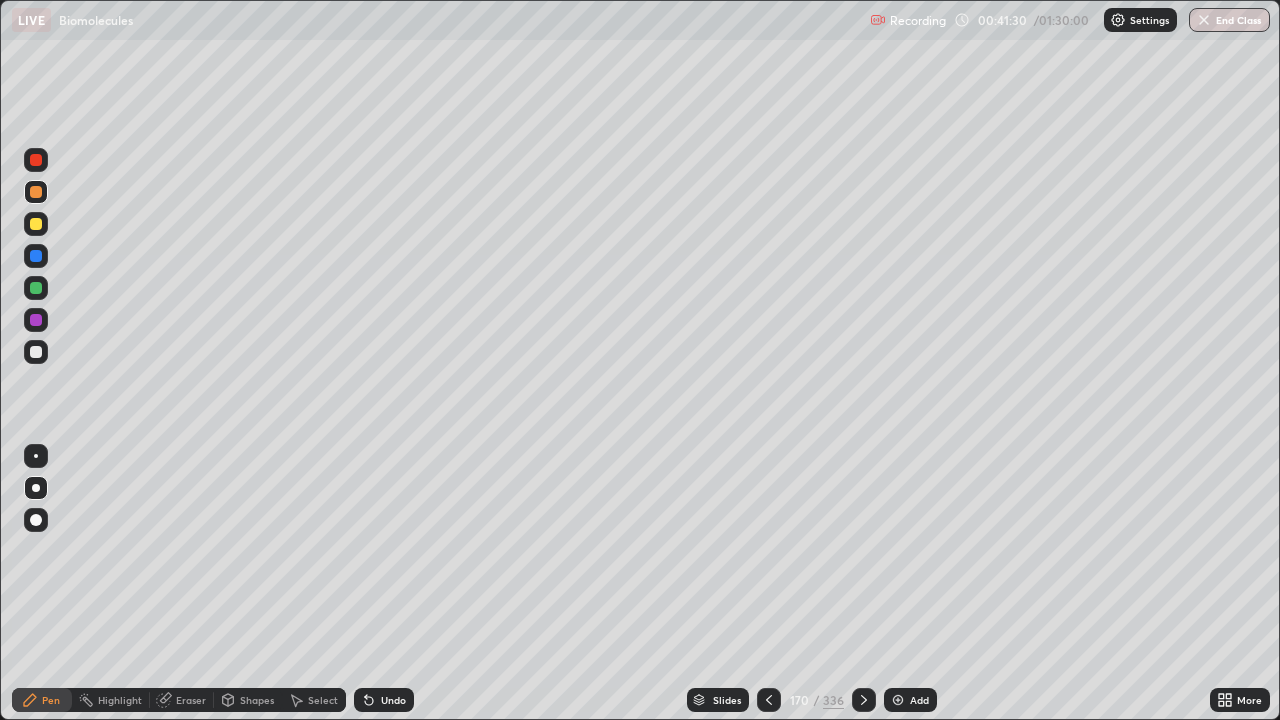 click on "Add" at bounding box center [919, 700] 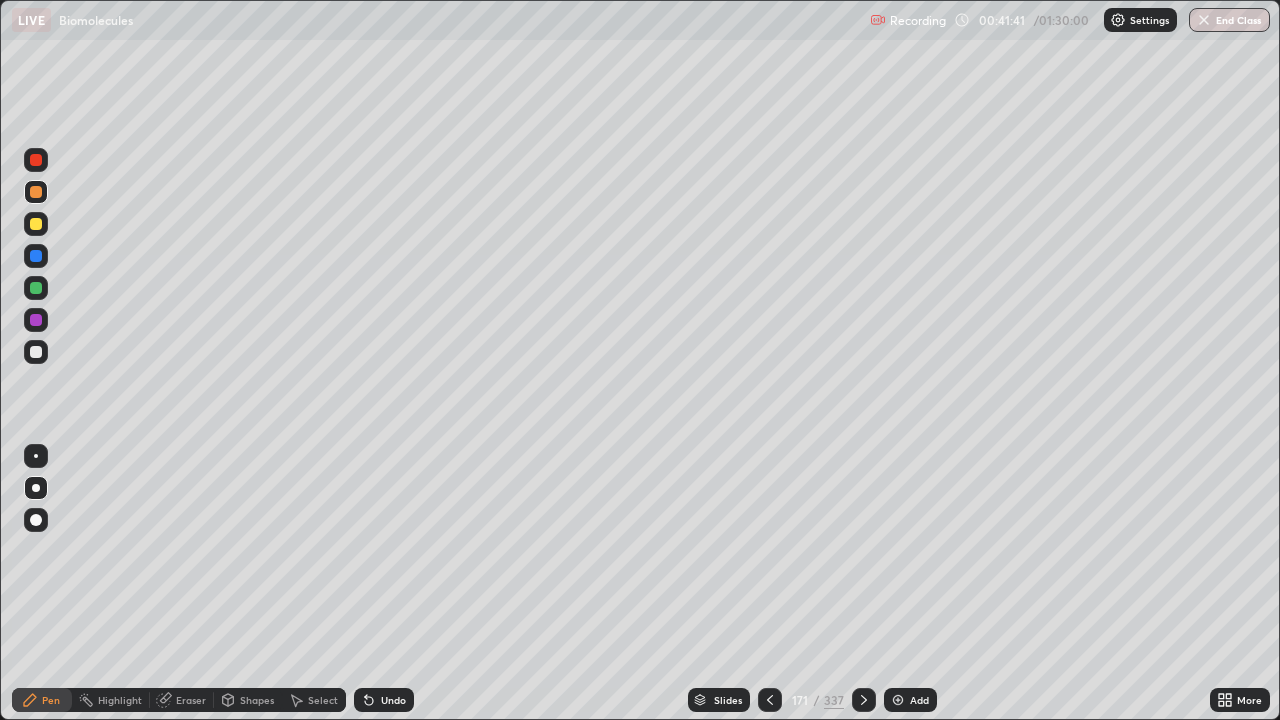 click on "Shapes" at bounding box center (257, 700) 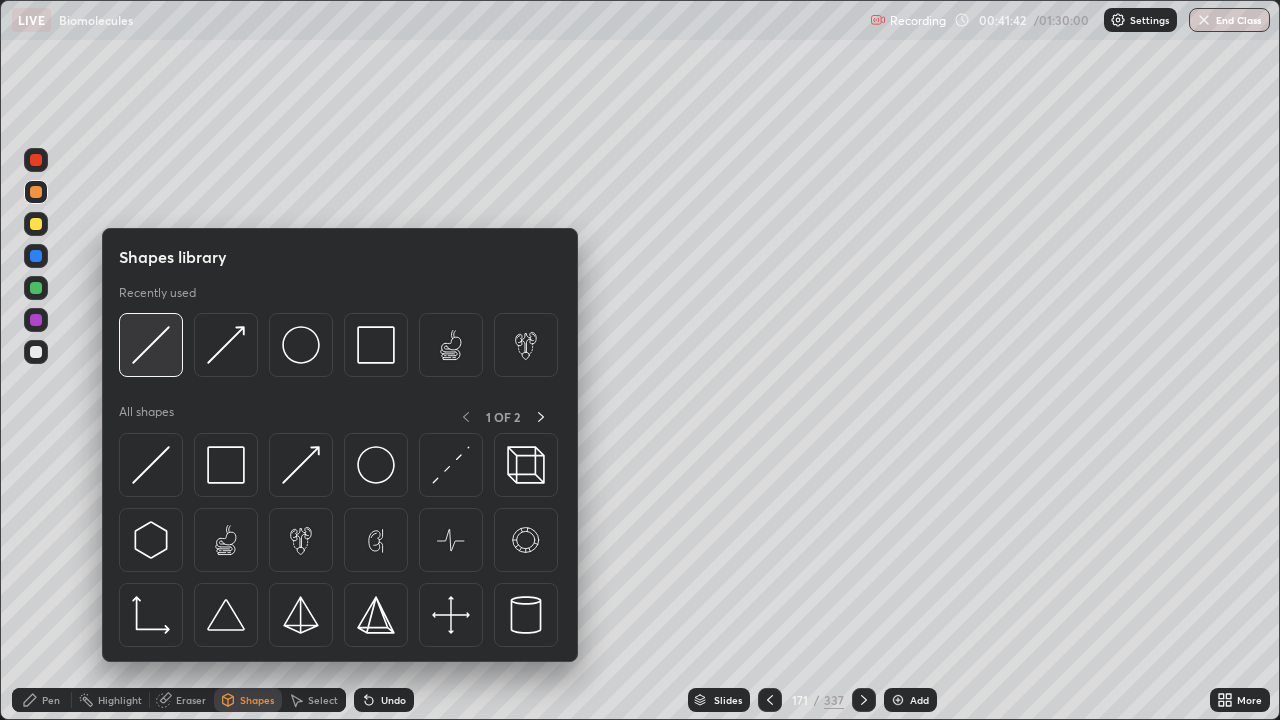 click at bounding box center [151, 345] 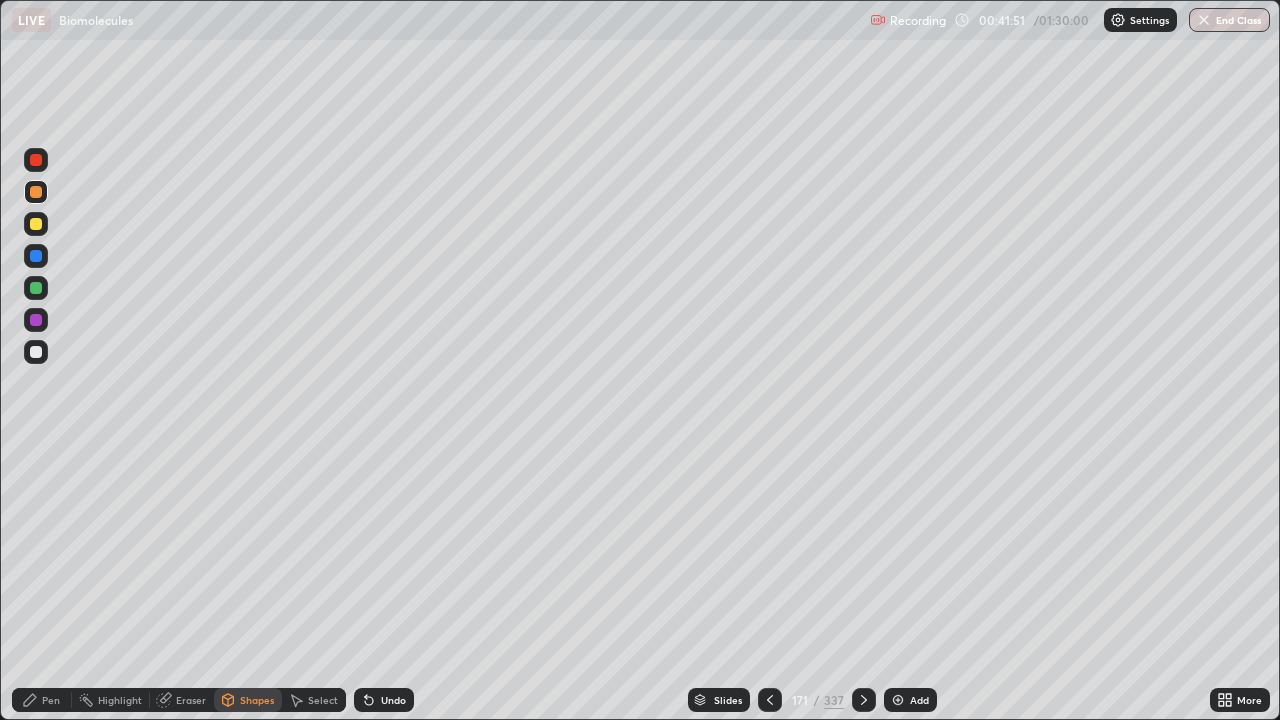 click on "Pen" at bounding box center [42, 700] 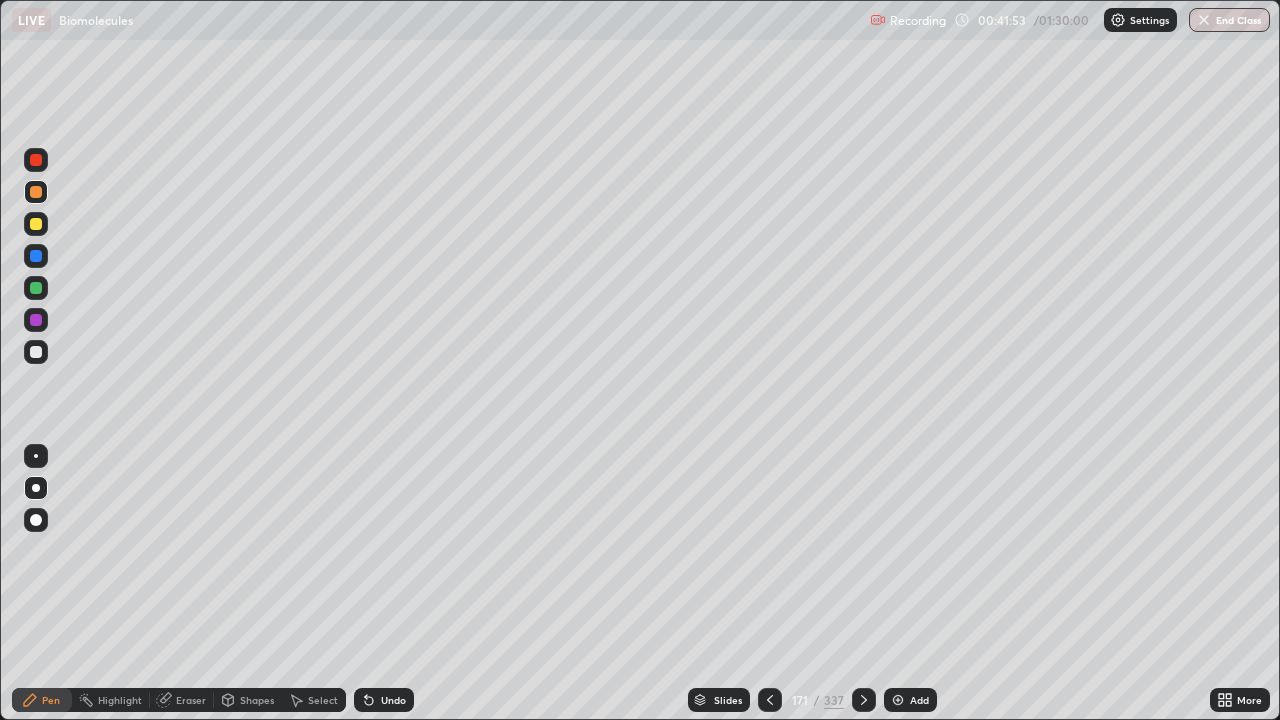 click at bounding box center (36, 488) 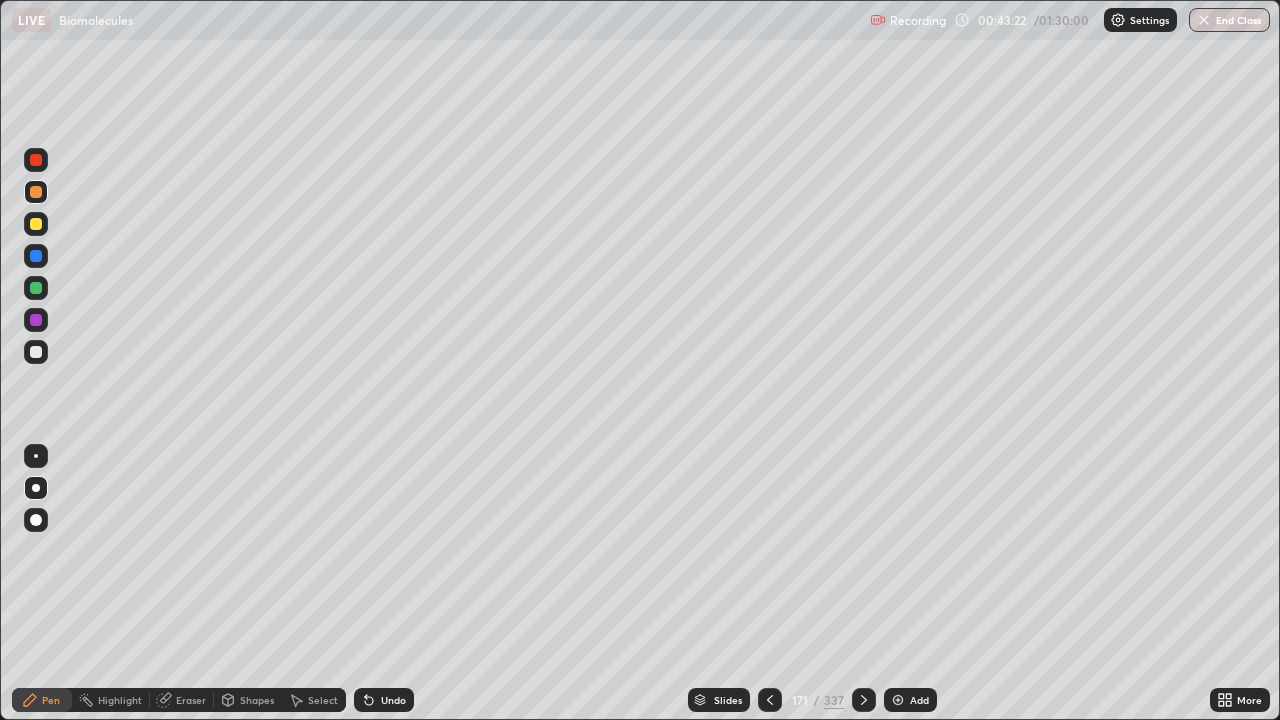 click on "Undo" at bounding box center [393, 700] 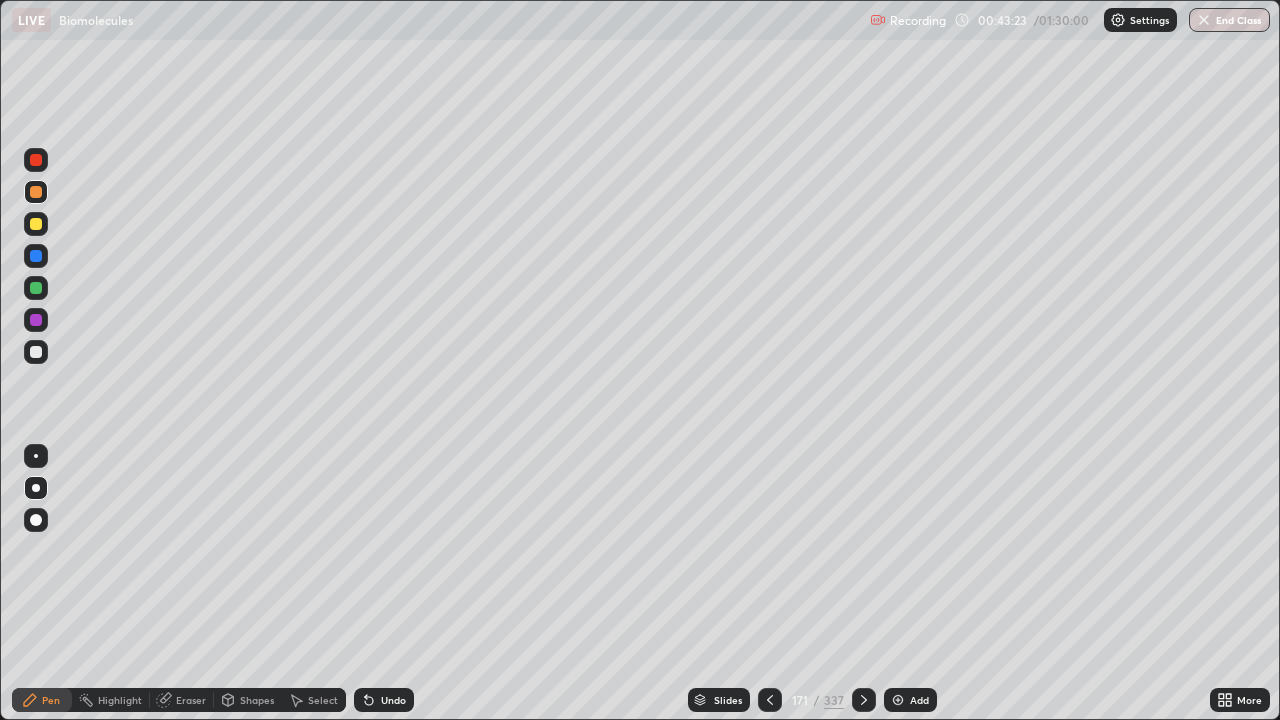 click on "Undo" at bounding box center (384, 700) 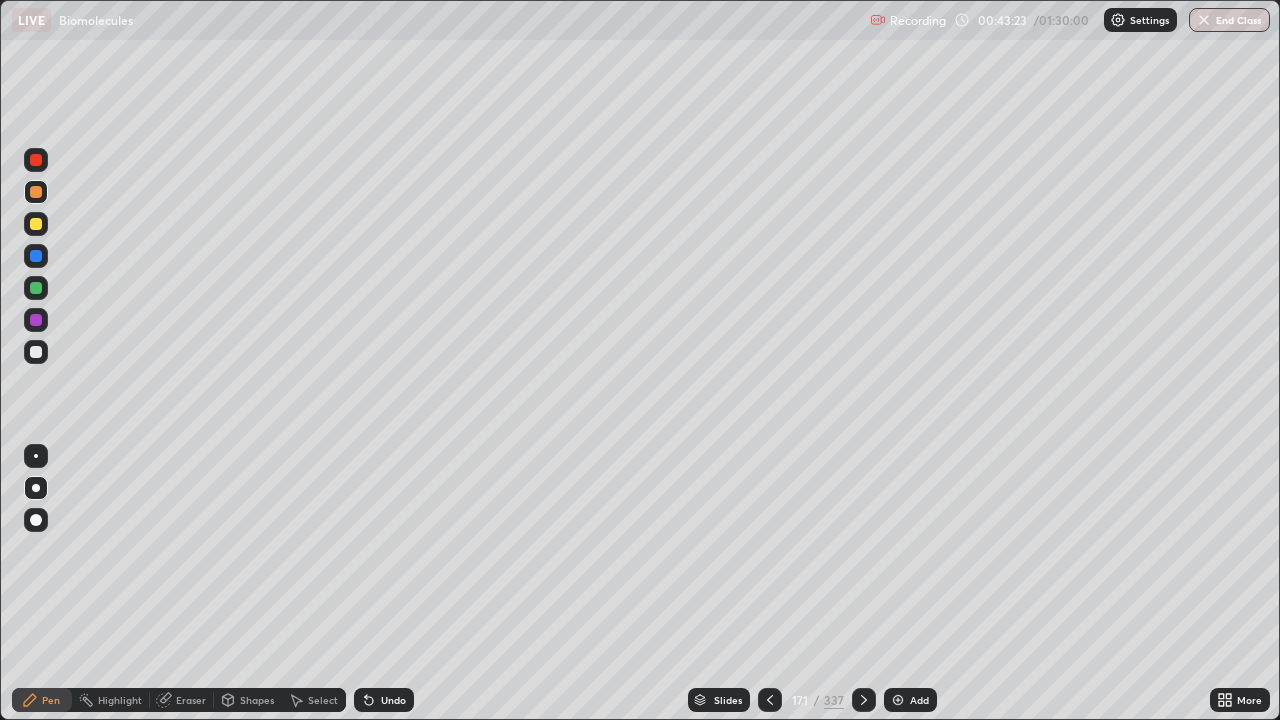 click on "Undo" at bounding box center (384, 700) 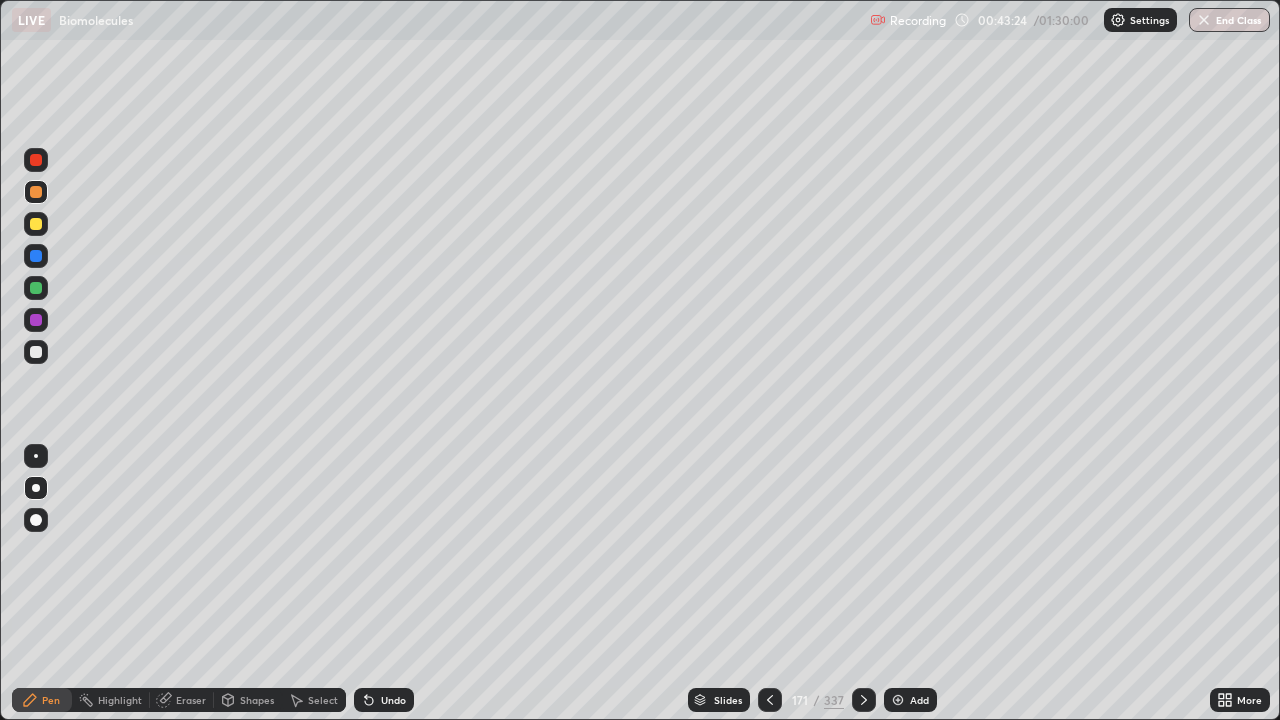 click on "Undo" at bounding box center [384, 700] 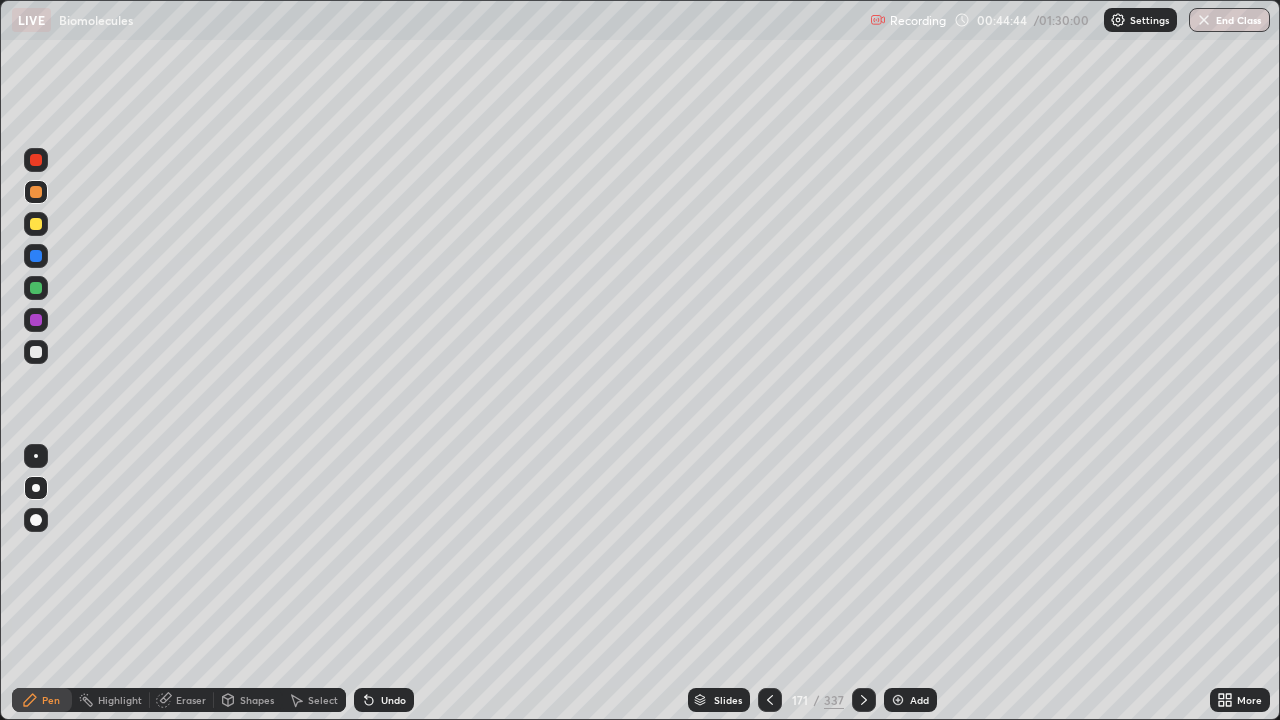 click on "Undo" at bounding box center [393, 700] 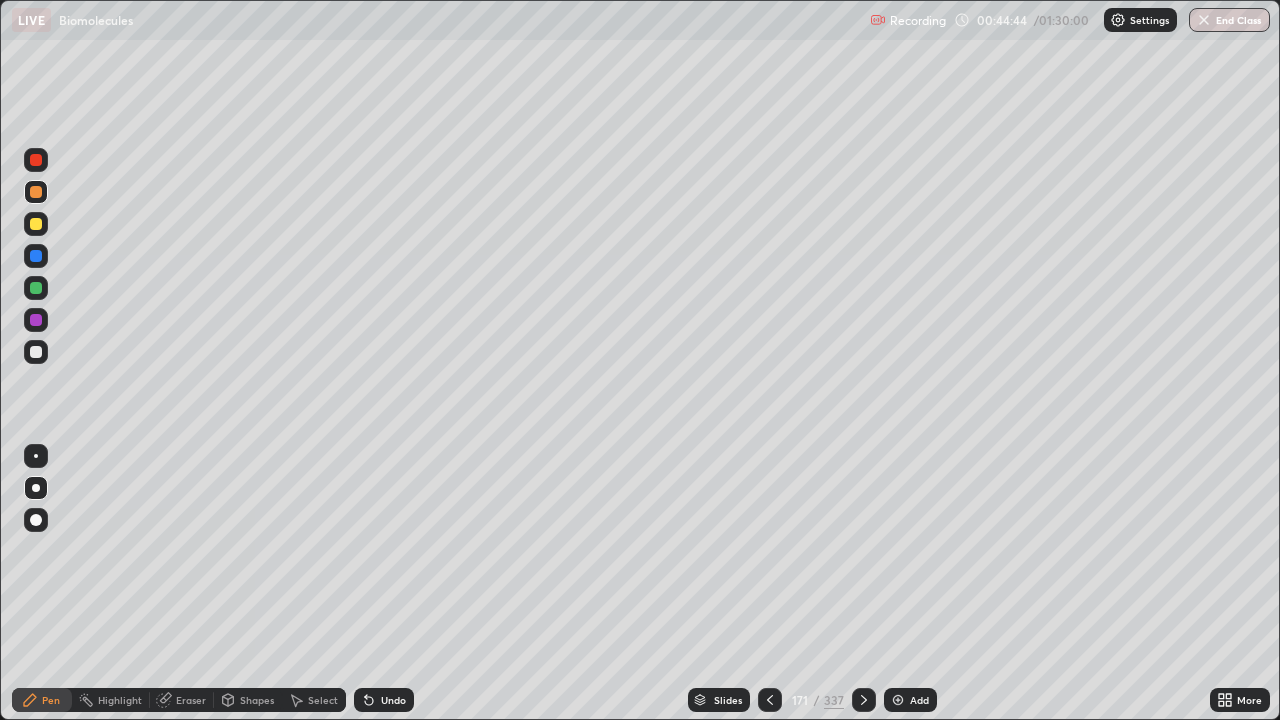 click on "Undo" at bounding box center [384, 700] 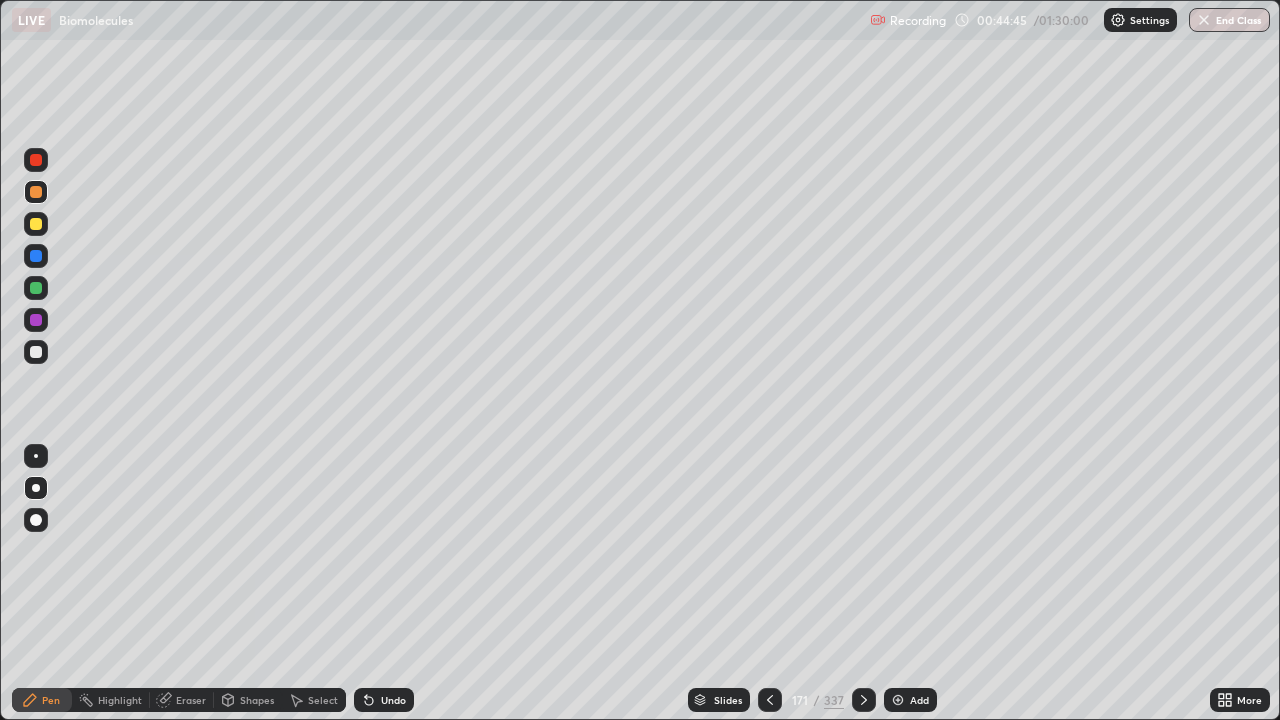 click on "Undo" at bounding box center [384, 700] 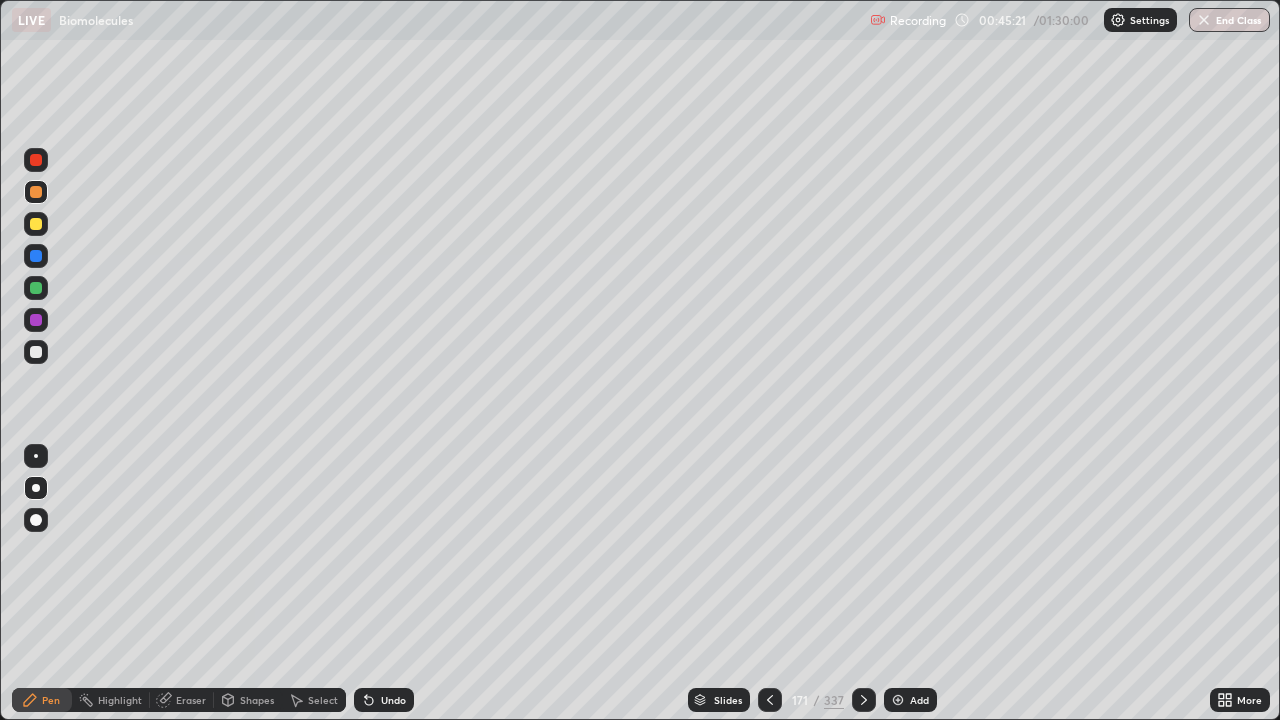 click at bounding box center [898, 700] 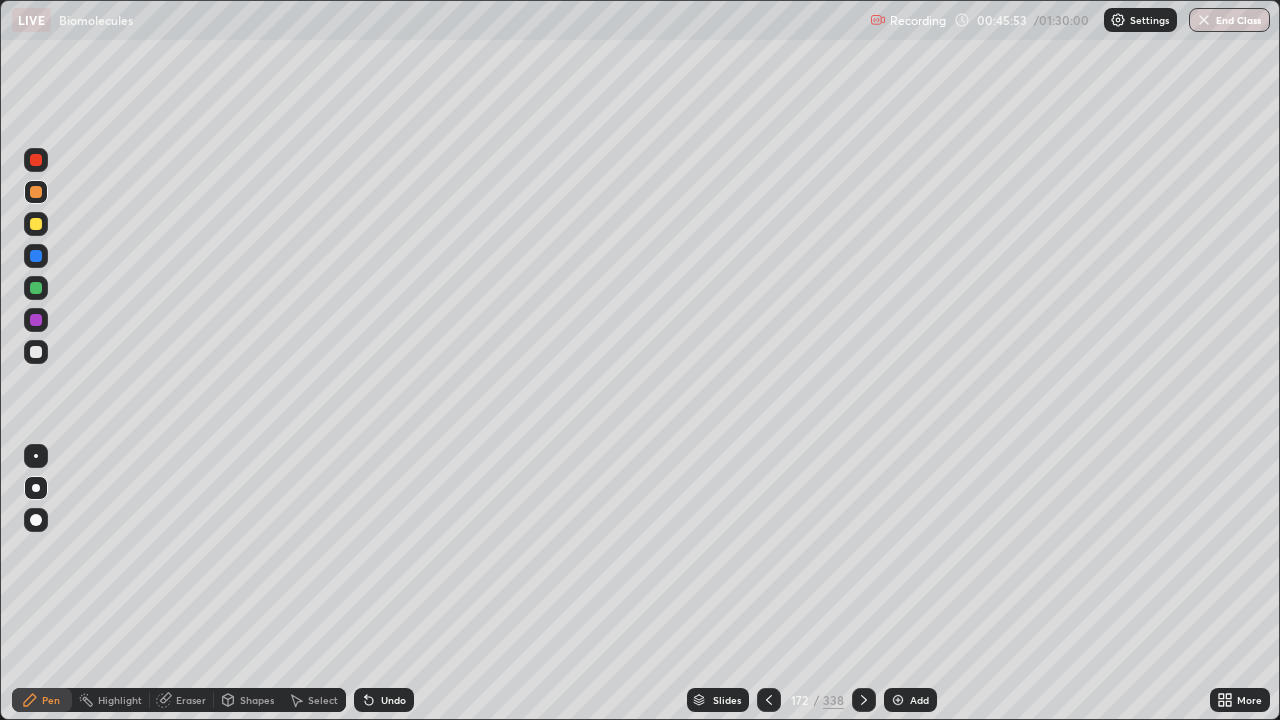 click at bounding box center [769, 700] 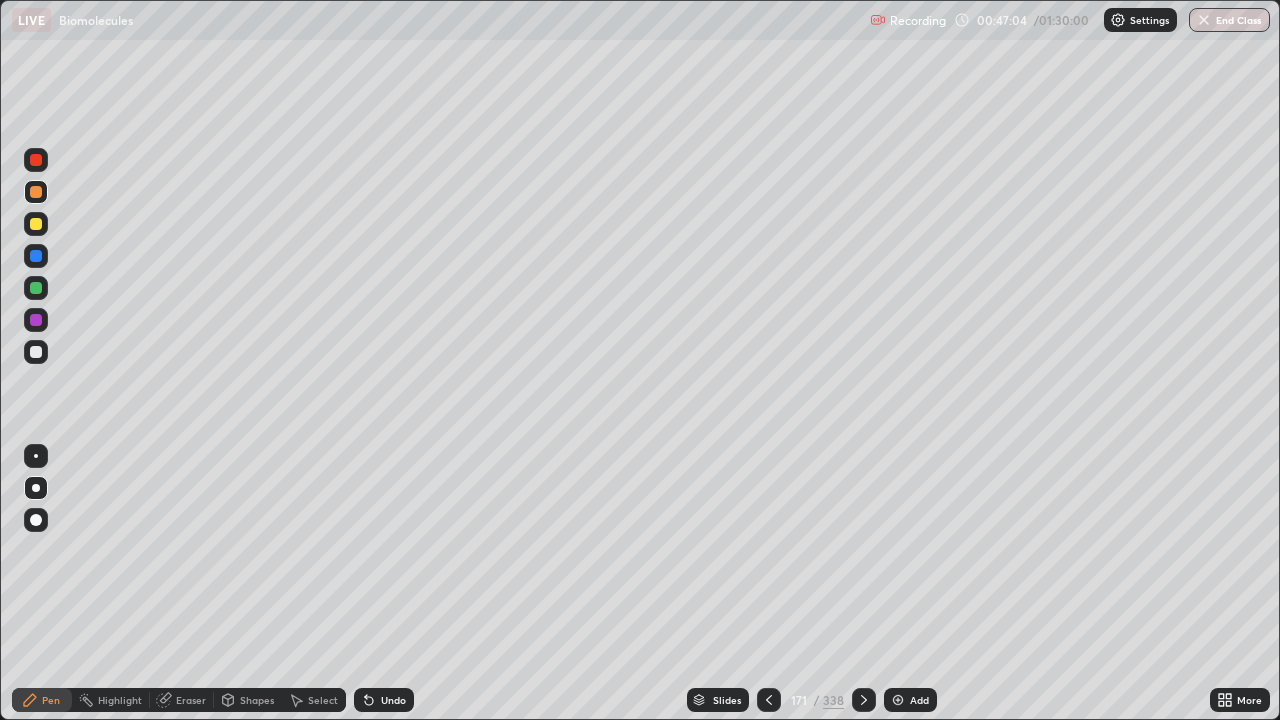 click at bounding box center [36, 352] 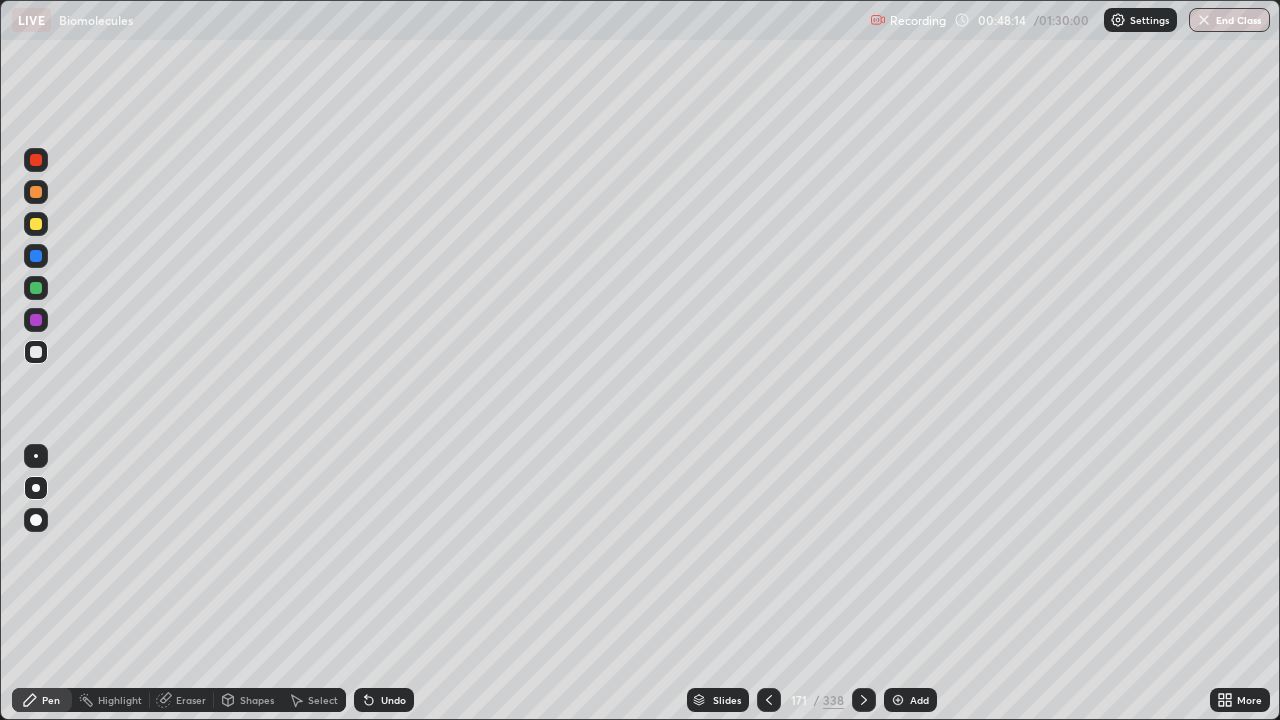 click on "Select" at bounding box center [314, 700] 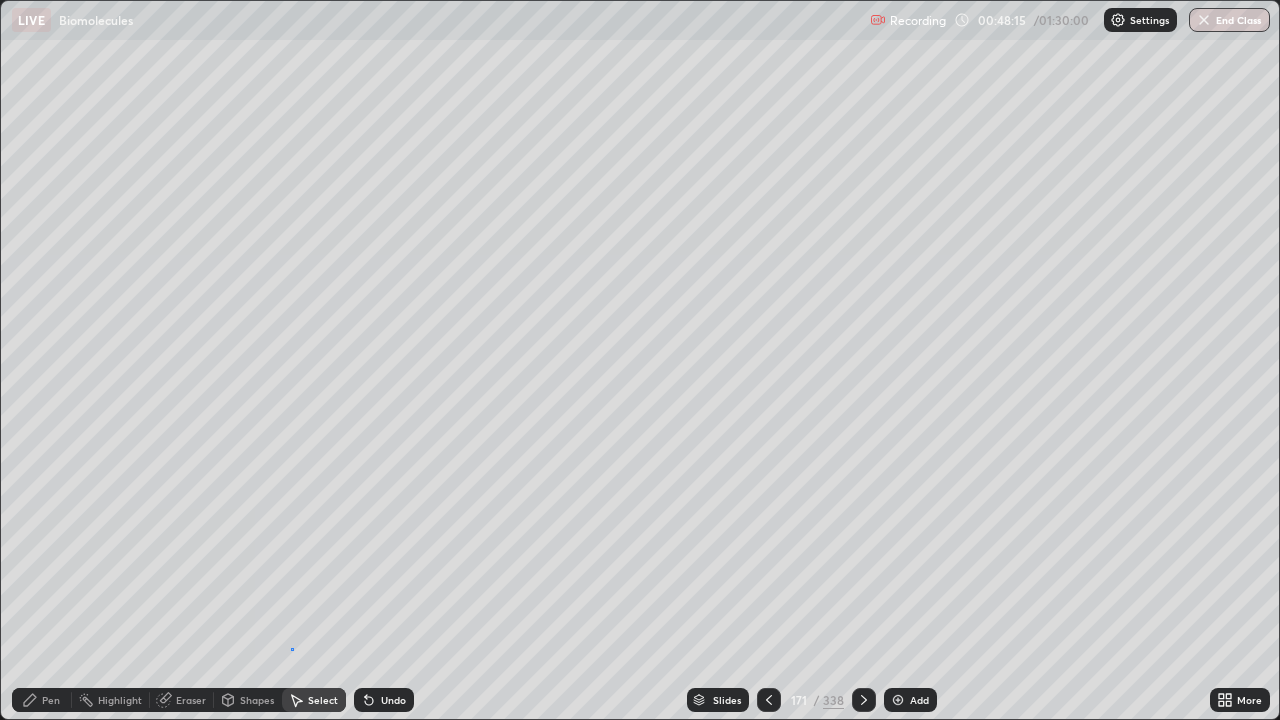 click on "0 ° Undo Copy Duplicate Duplicate to new slide Delete" at bounding box center (640, 360) 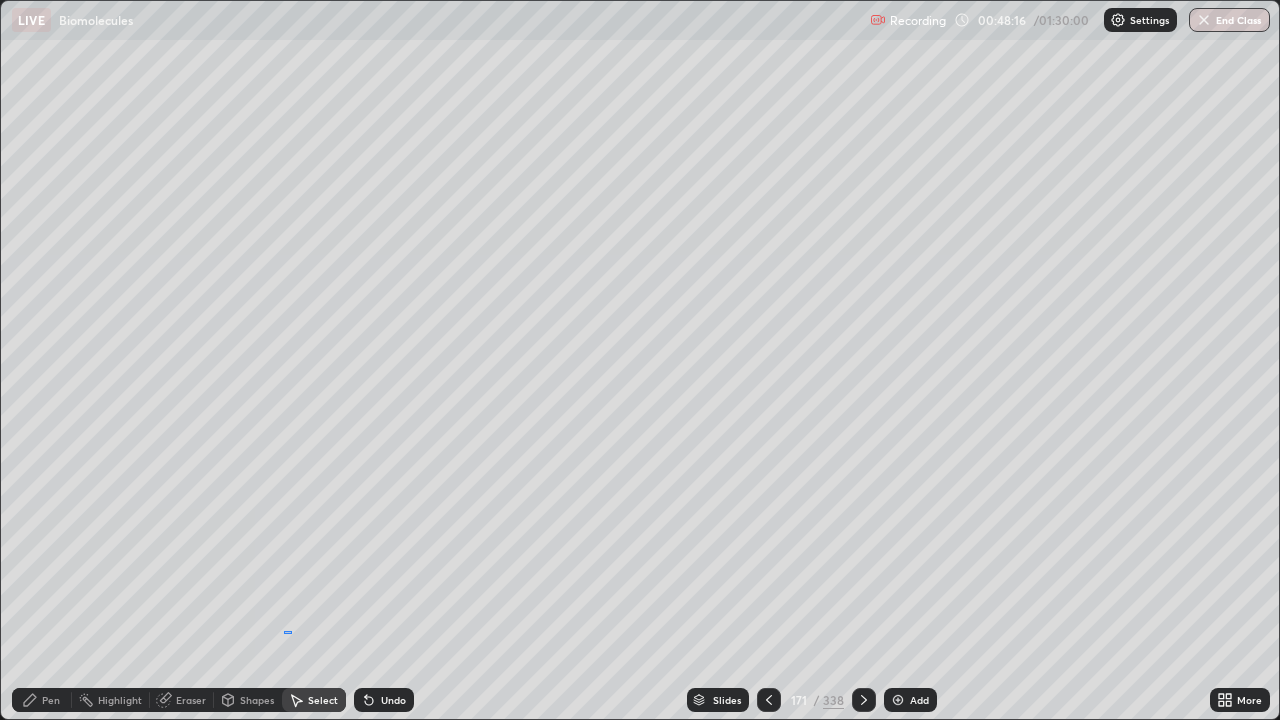 click on "0 ° Undo Copy Duplicate Duplicate to new slide Delete" at bounding box center (640, 360) 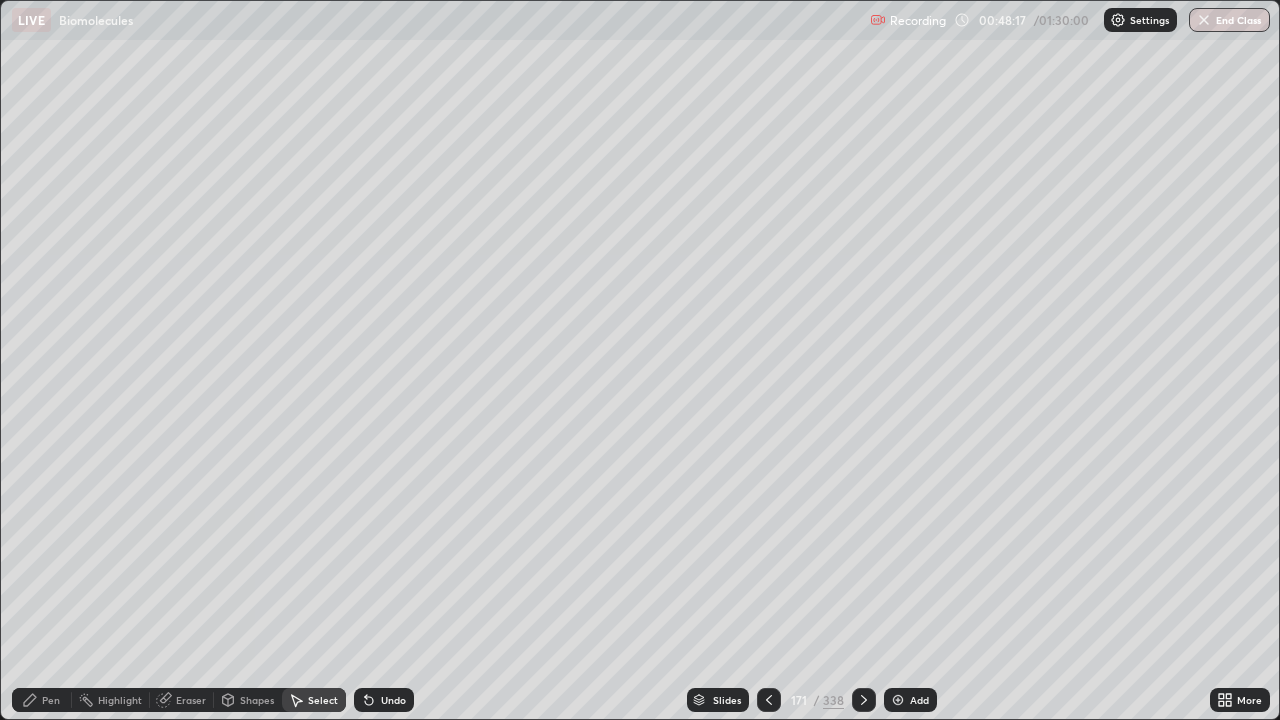 click on "Pen" at bounding box center (51, 700) 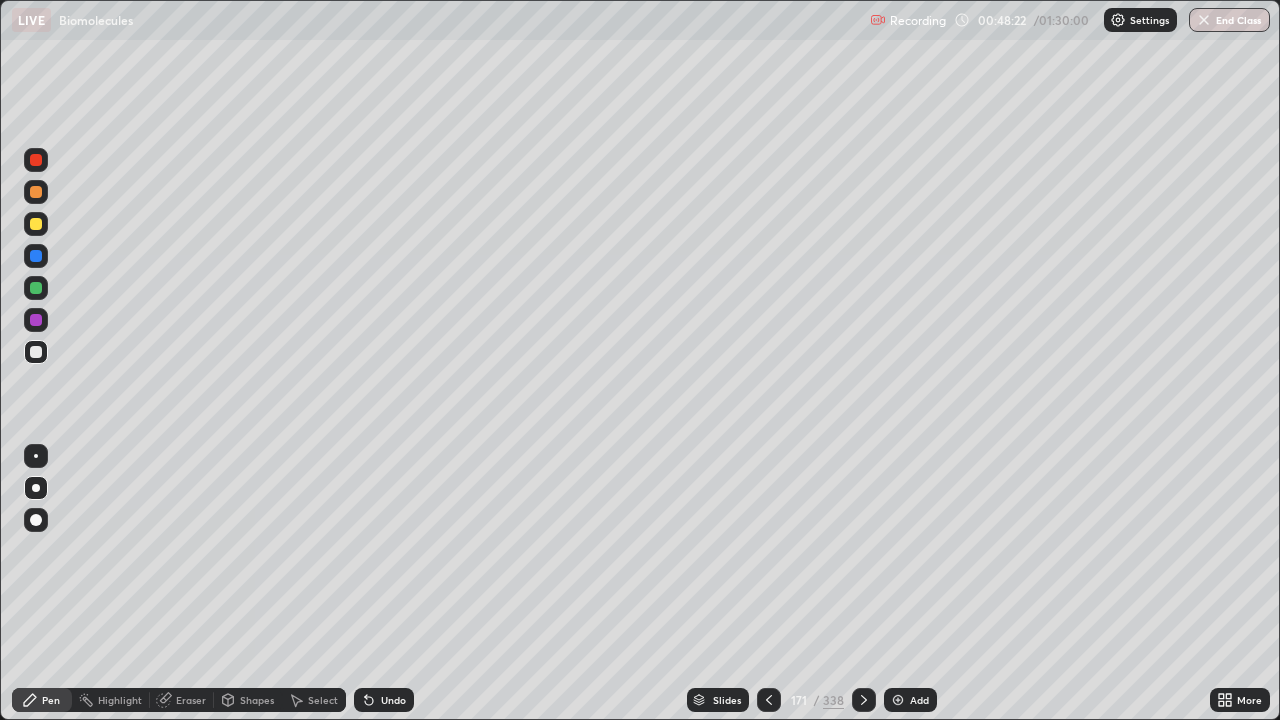 click at bounding box center [36, 224] 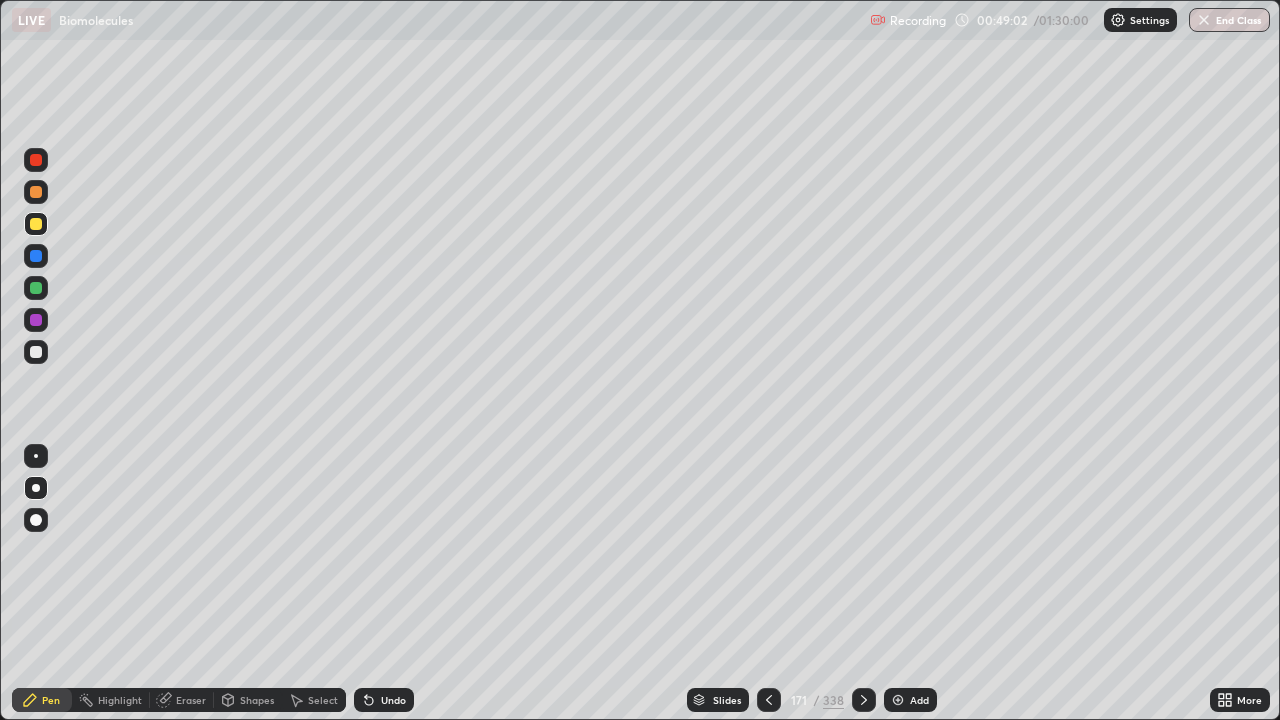 click at bounding box center (36, 192) 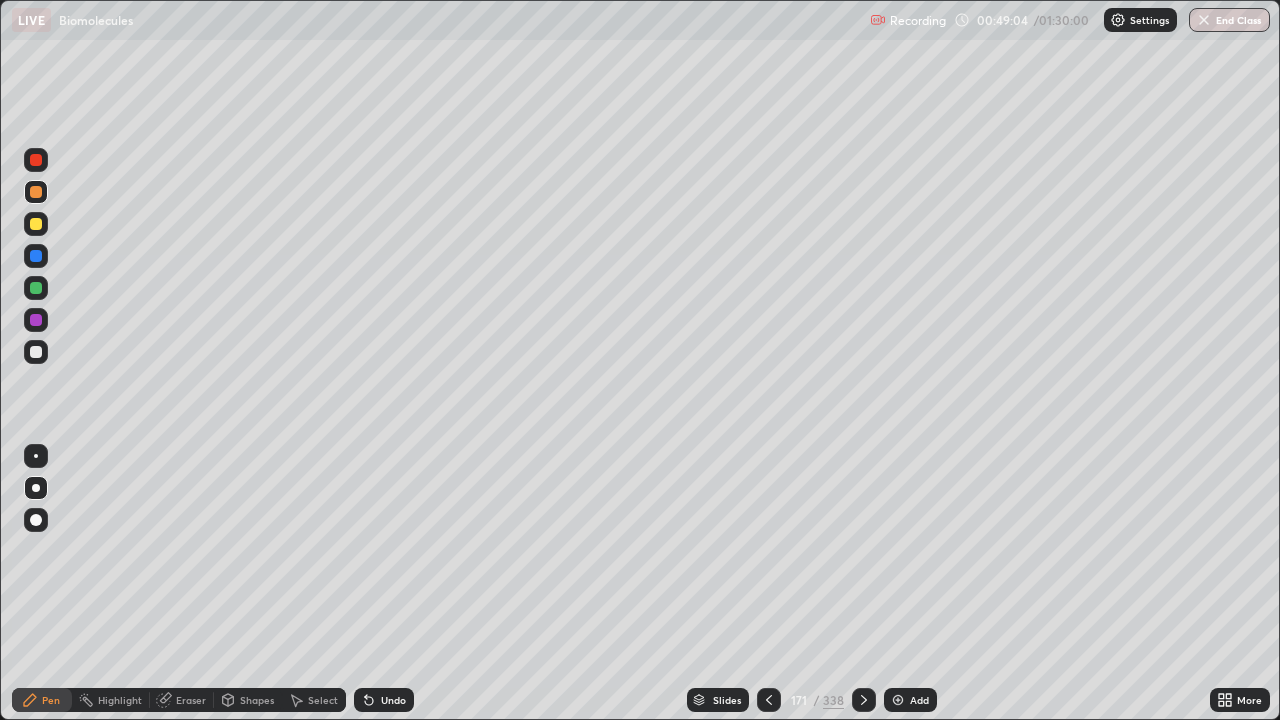 click at bounding box center (36, 288) 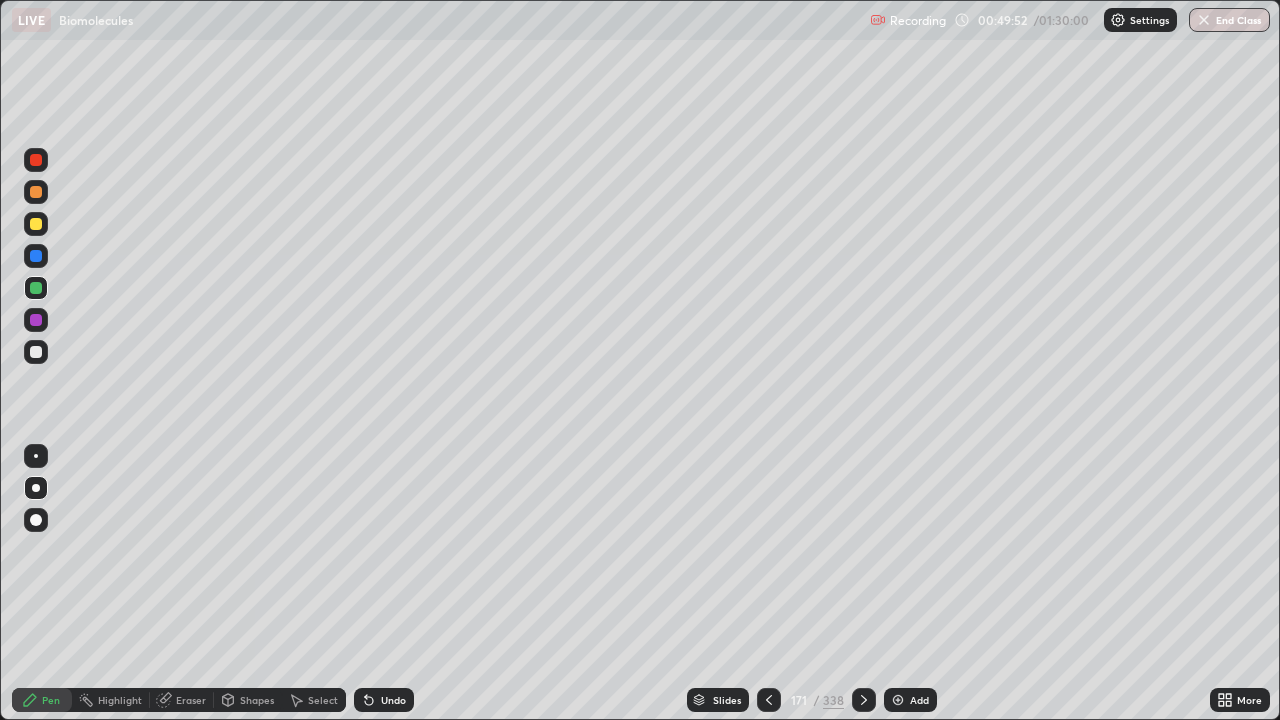 click at bounding box center (36, 352) 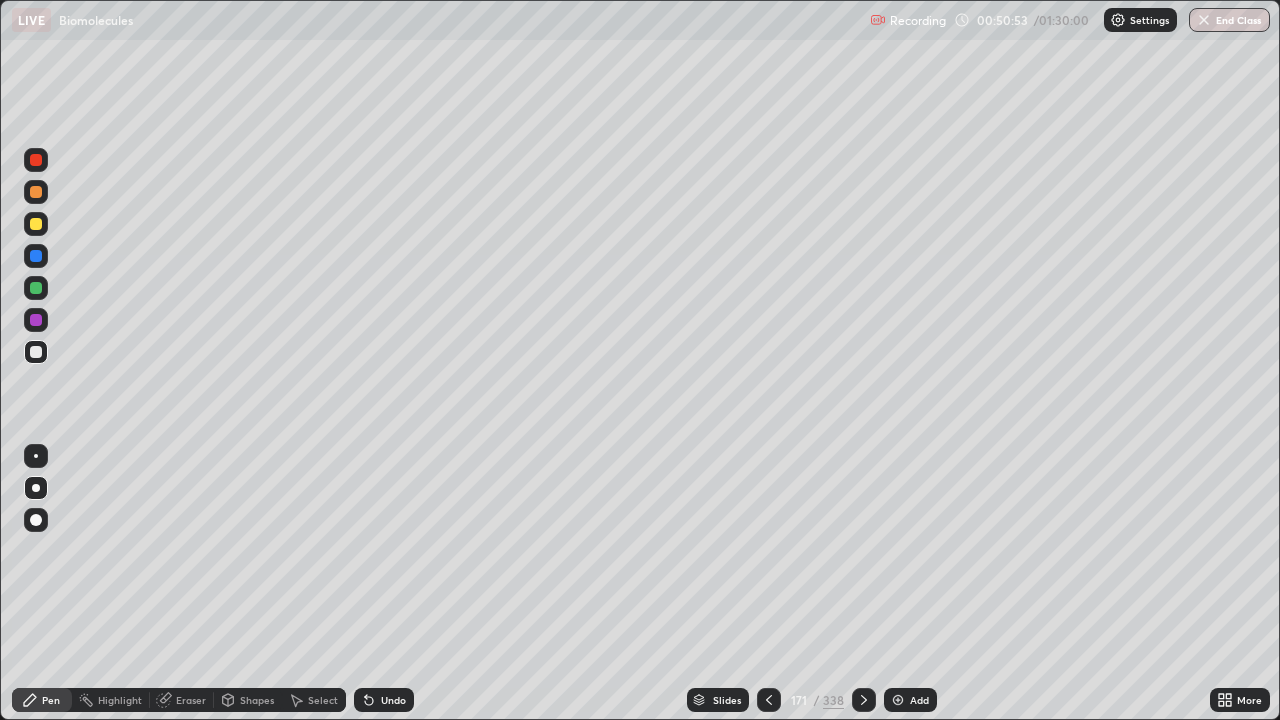 click at bounding box center (36, 224) 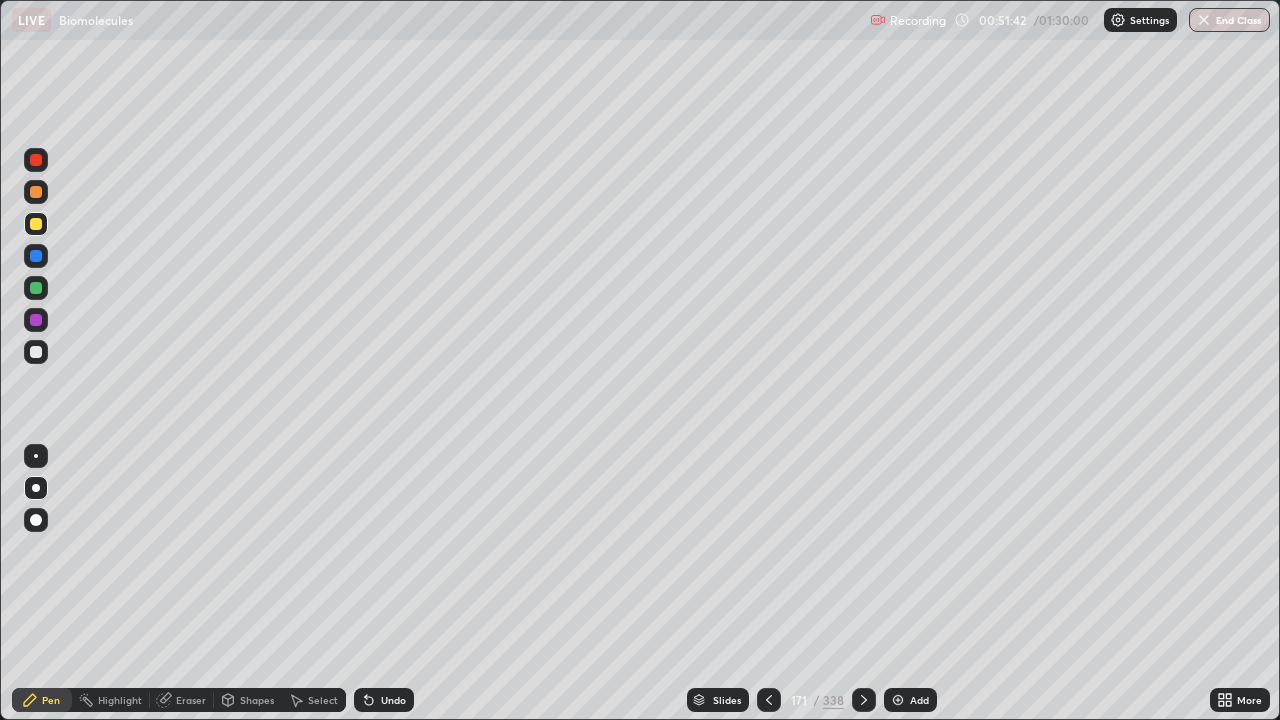 click 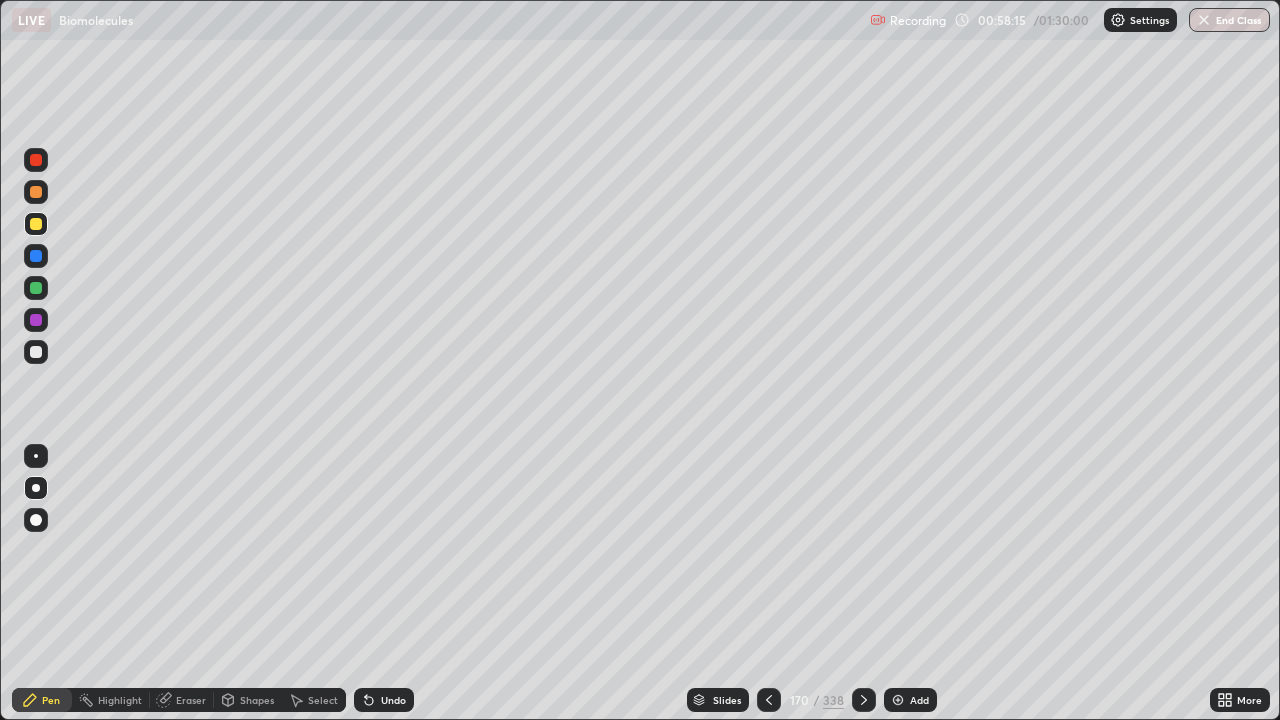 click 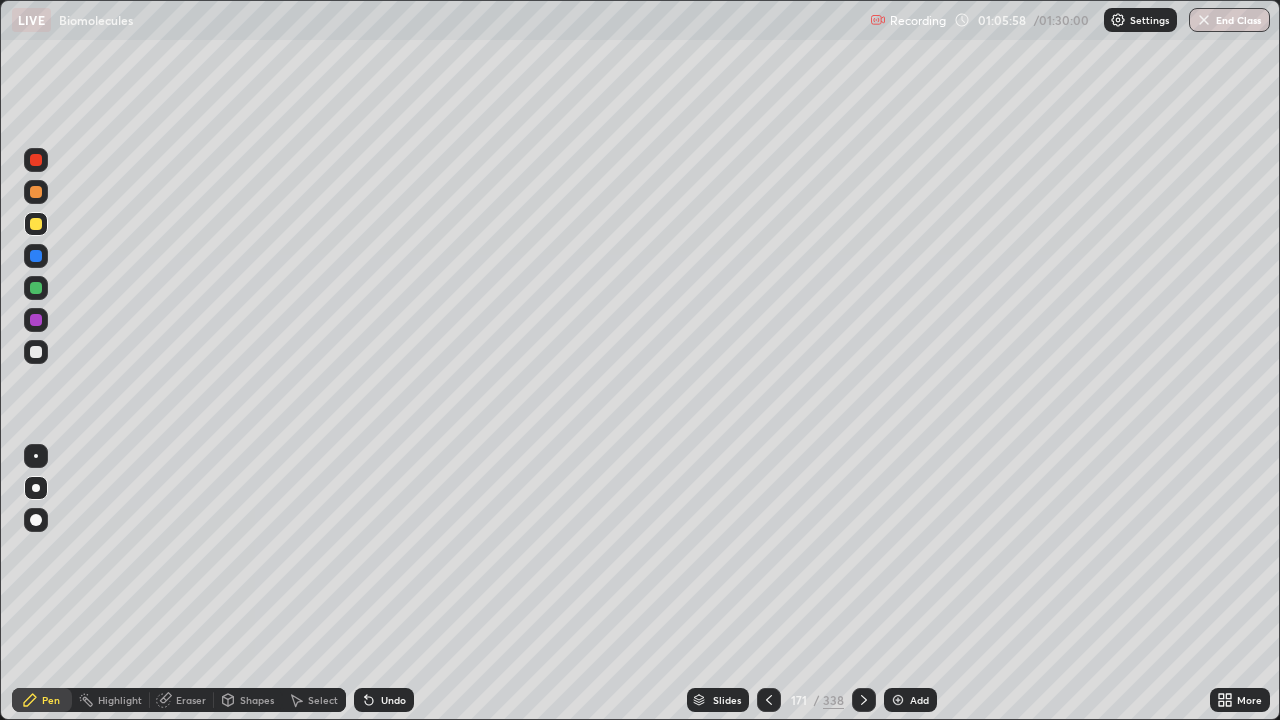 click at bounding box center [36, 288] 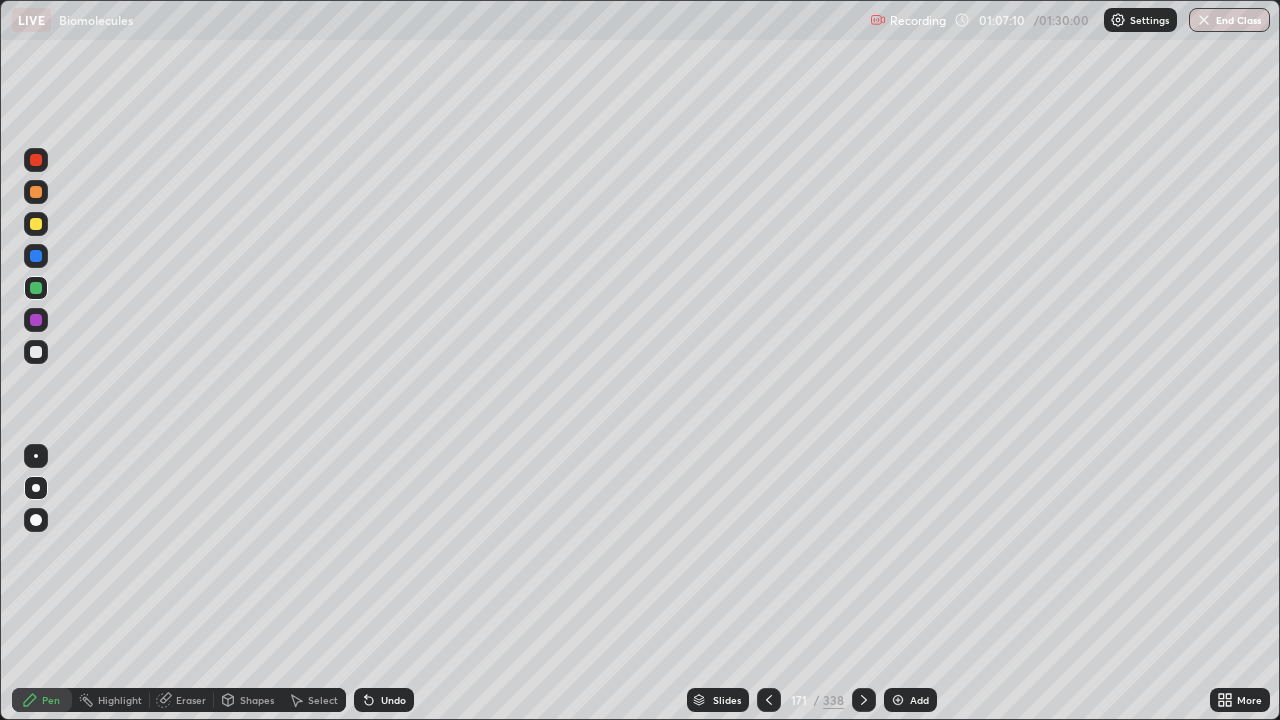 click on "Slides" at bounding box center (727, 700) 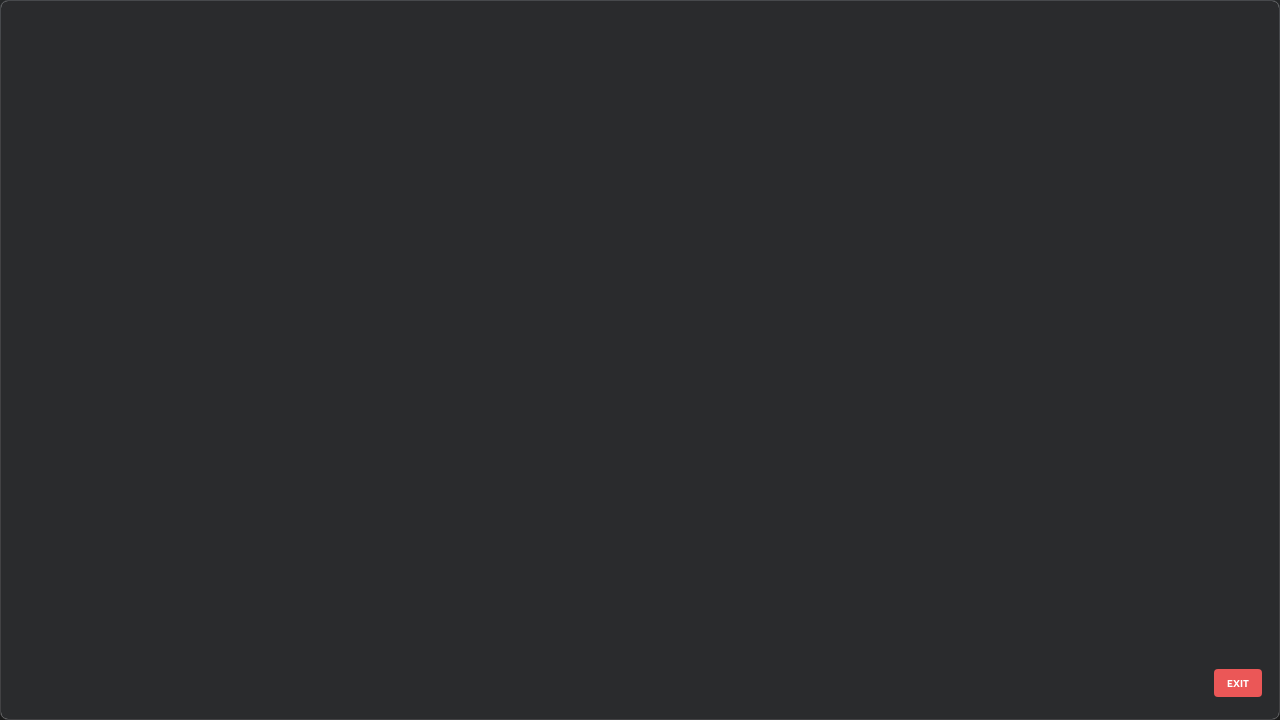 scroll, scrollTop: 12085, scrollLeft: 0, axis: vertical 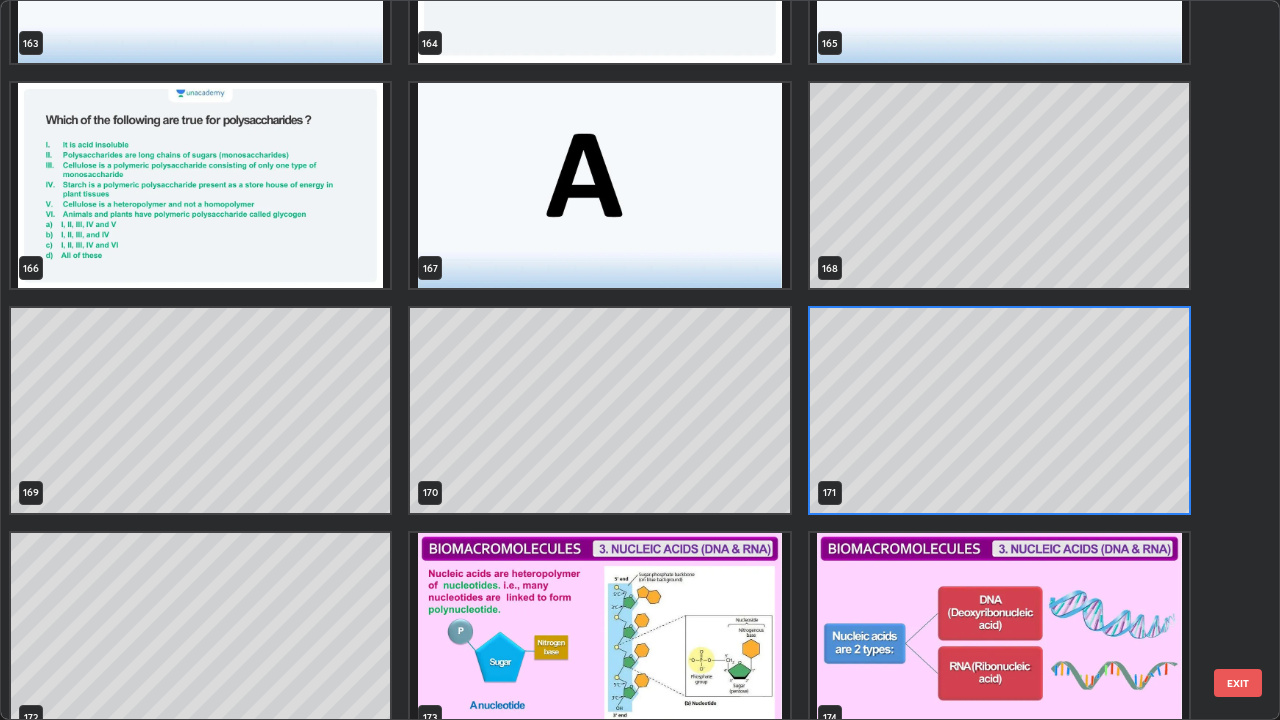 click at bounding box center (599, 635) 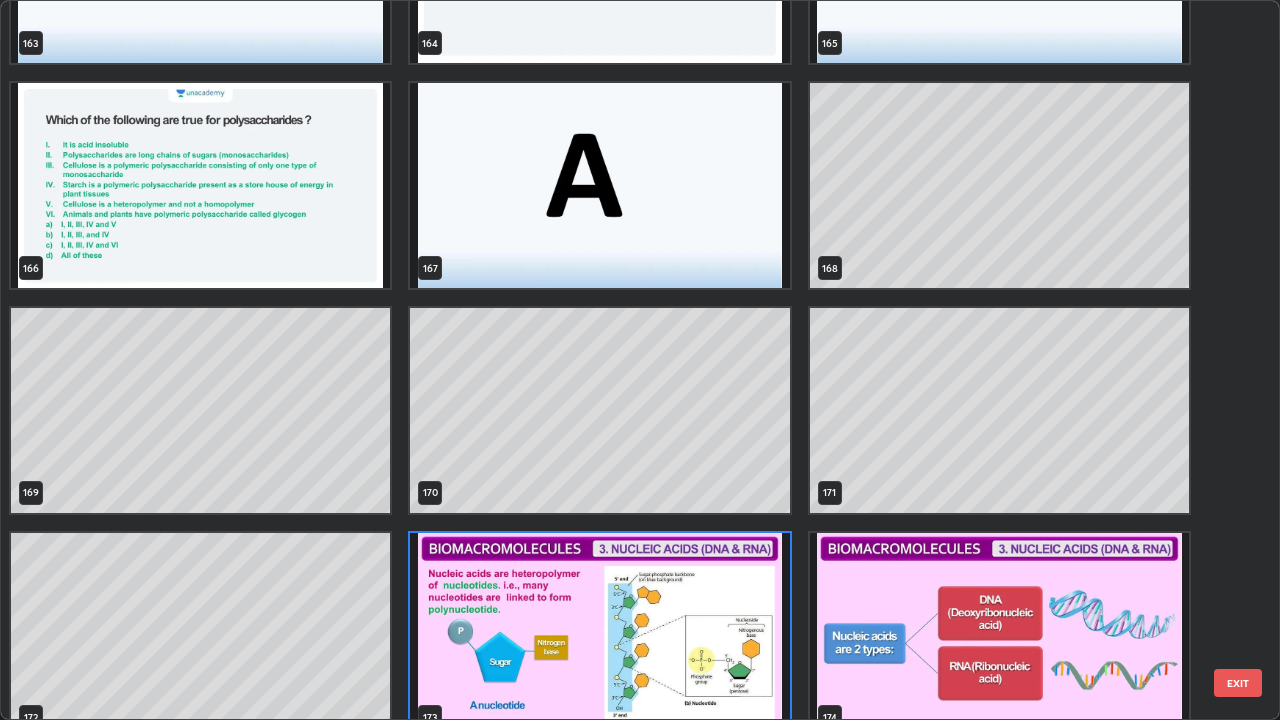 click on "163 164 165 166 167 168 169 170 171 172 173 174 175 176 177 178 179 180" at bounding box center [622, 360] 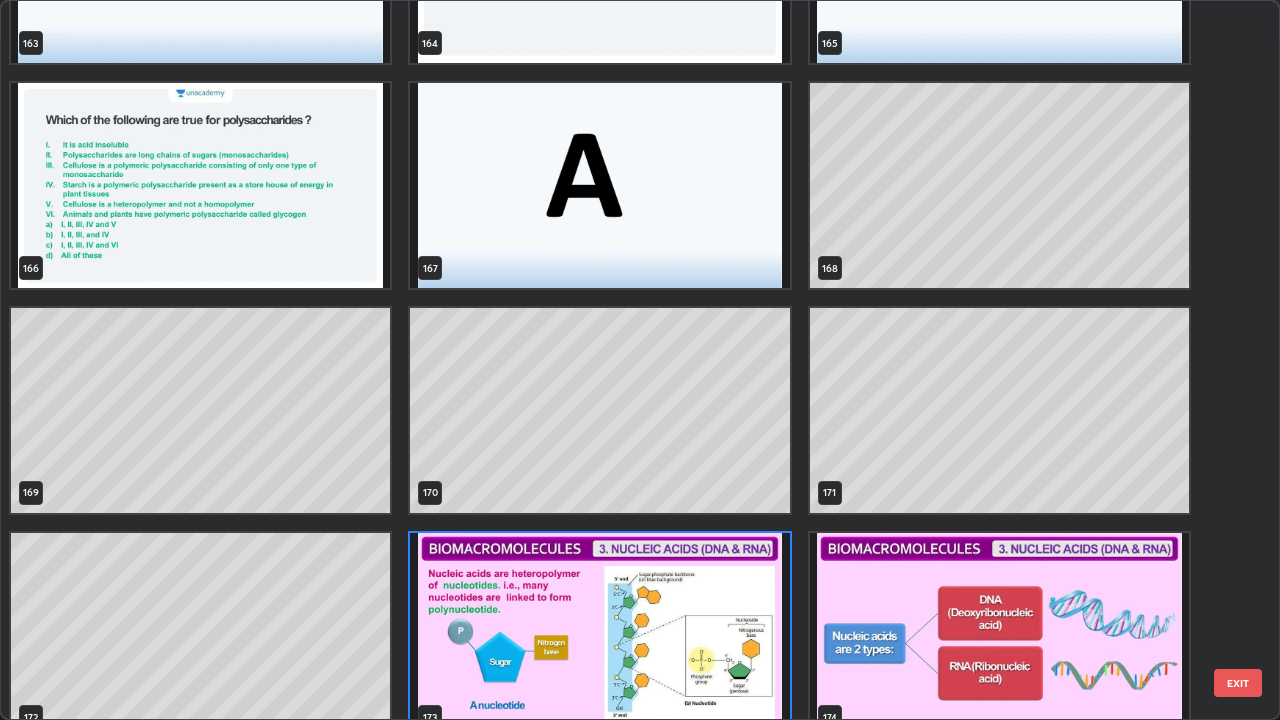 scroll, scrollTop: 12310, scrollLeft: 0, axis: vertical 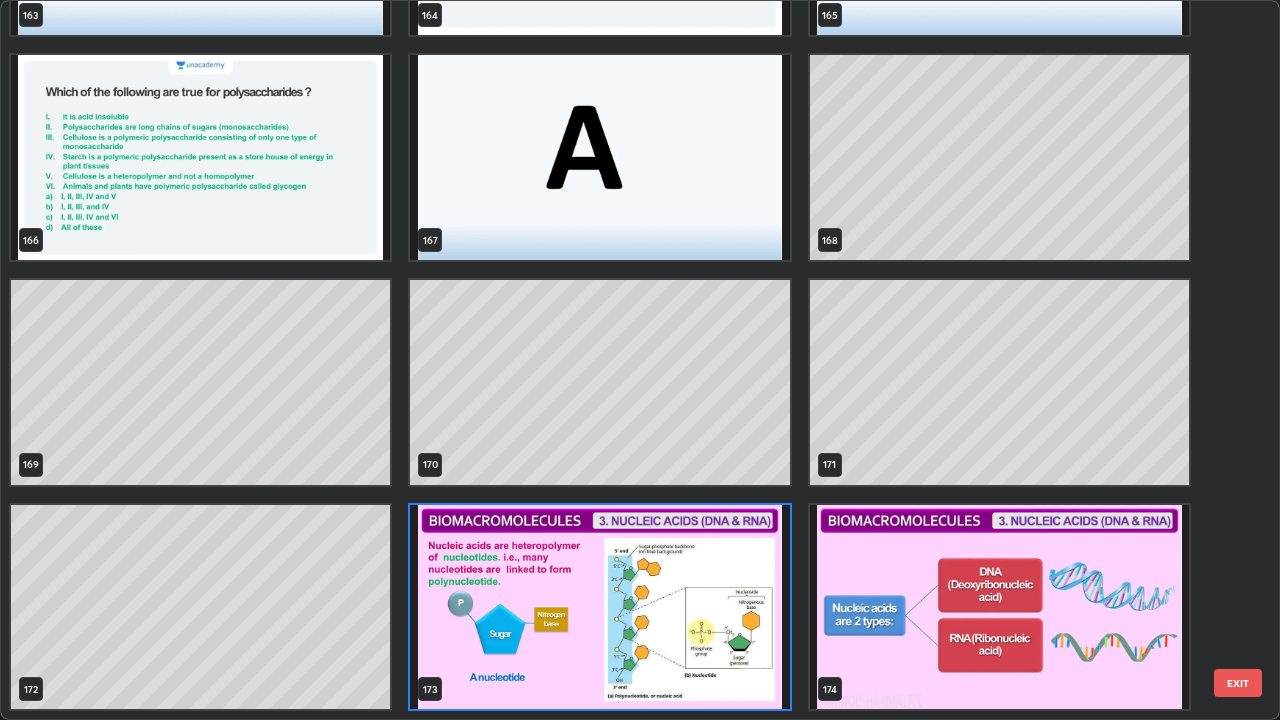 click at bounding box center [599, 607] 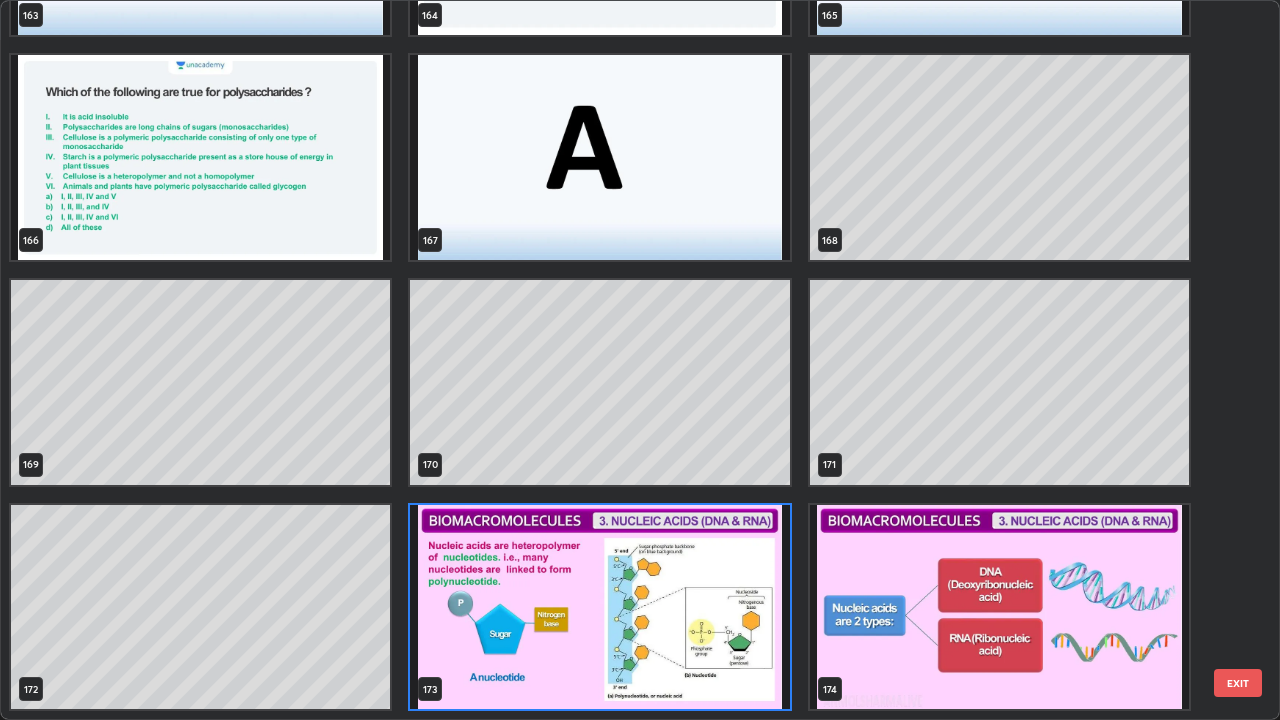 click at bounding box center (599, 607) 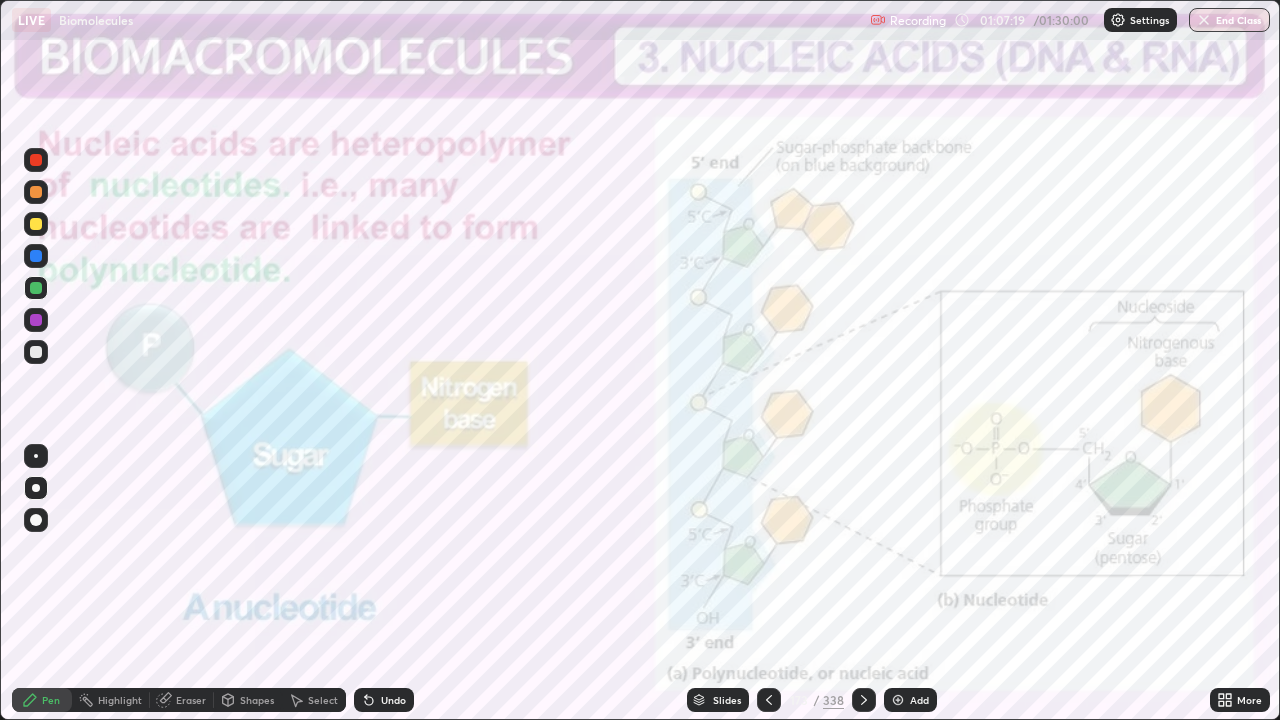 click 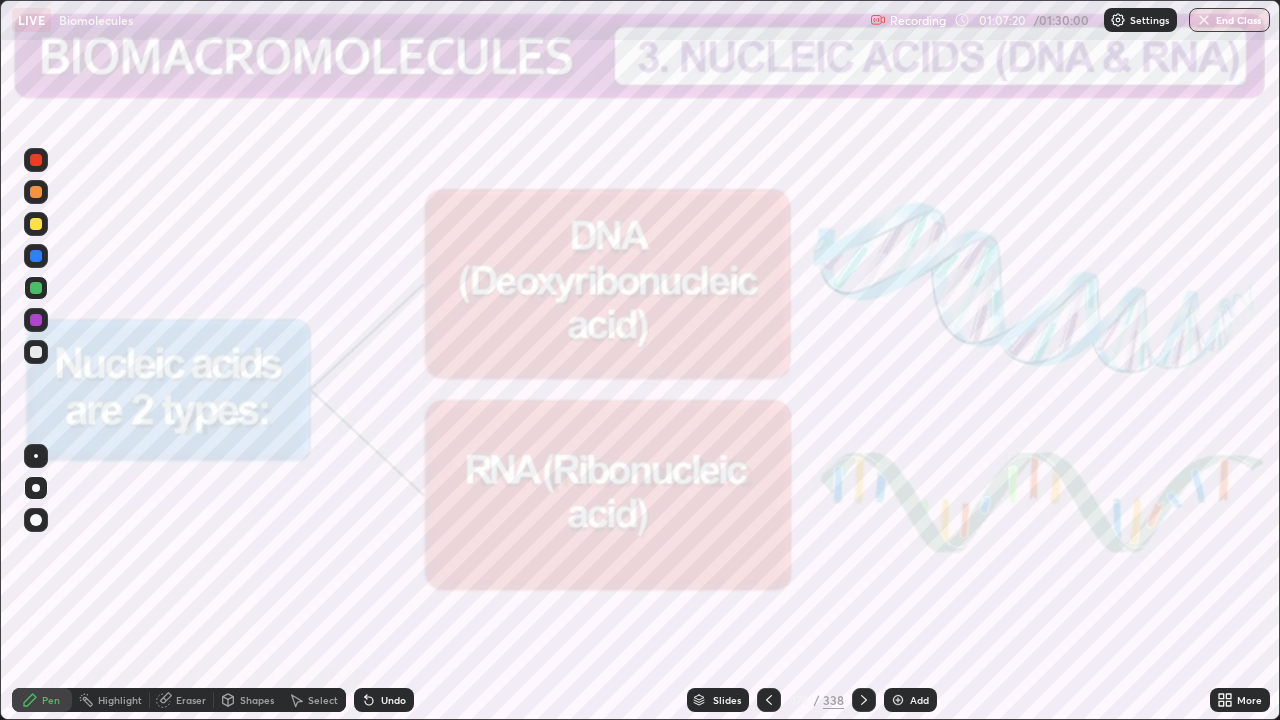 click 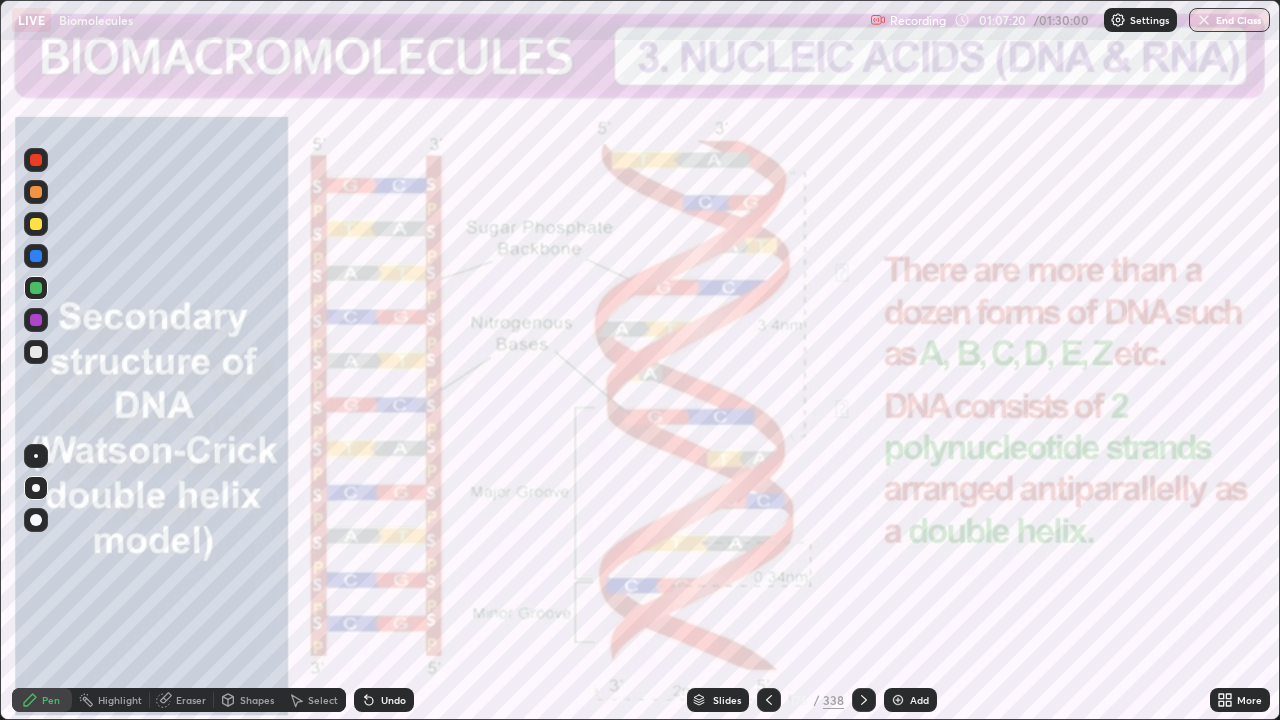 click 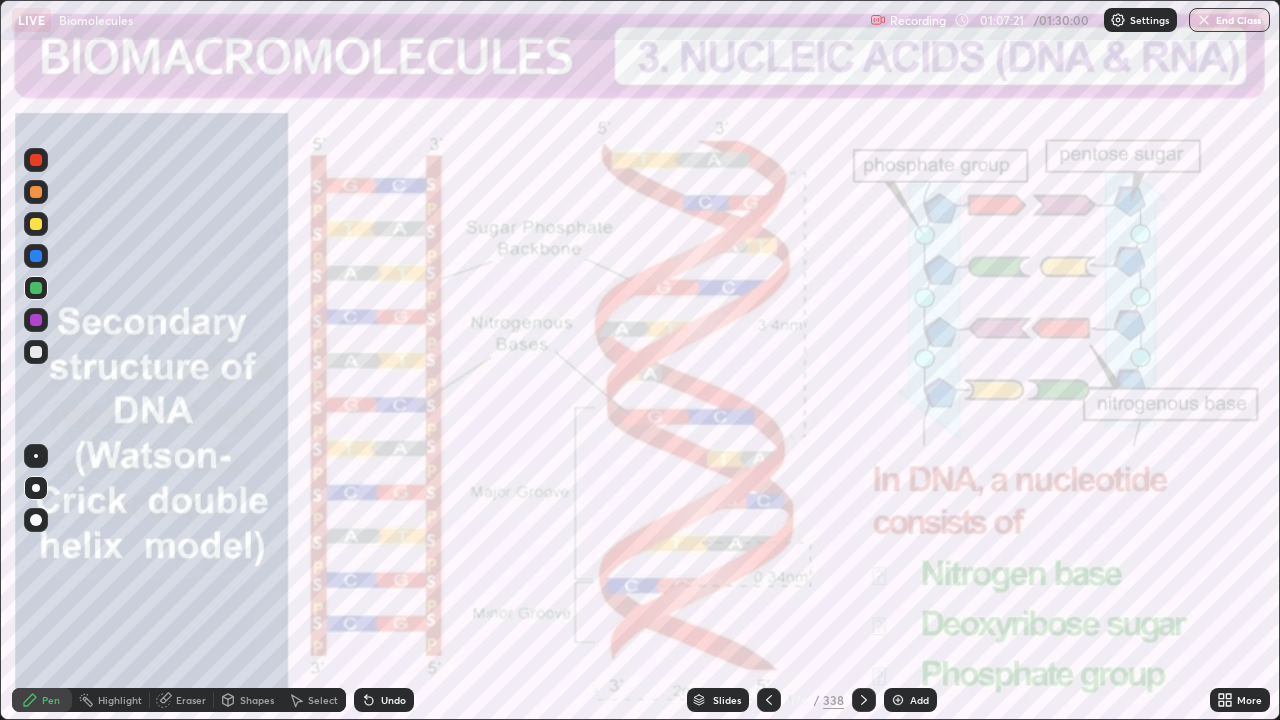 click 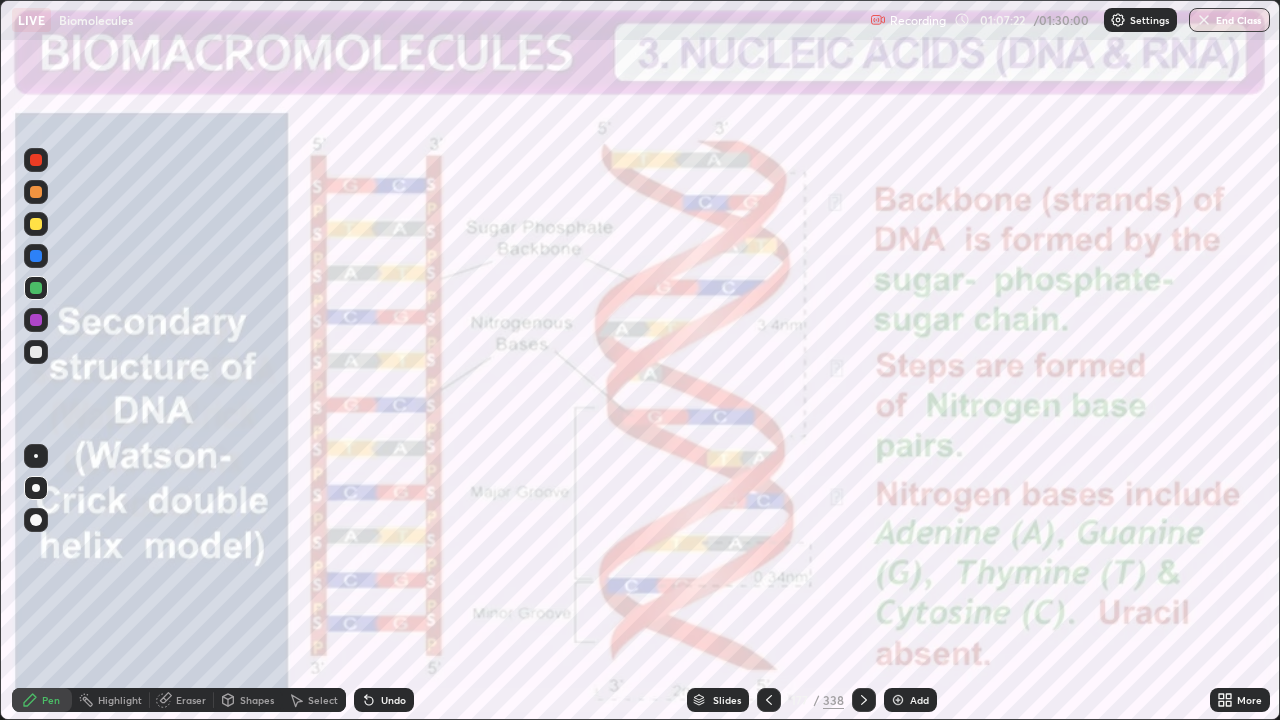 click 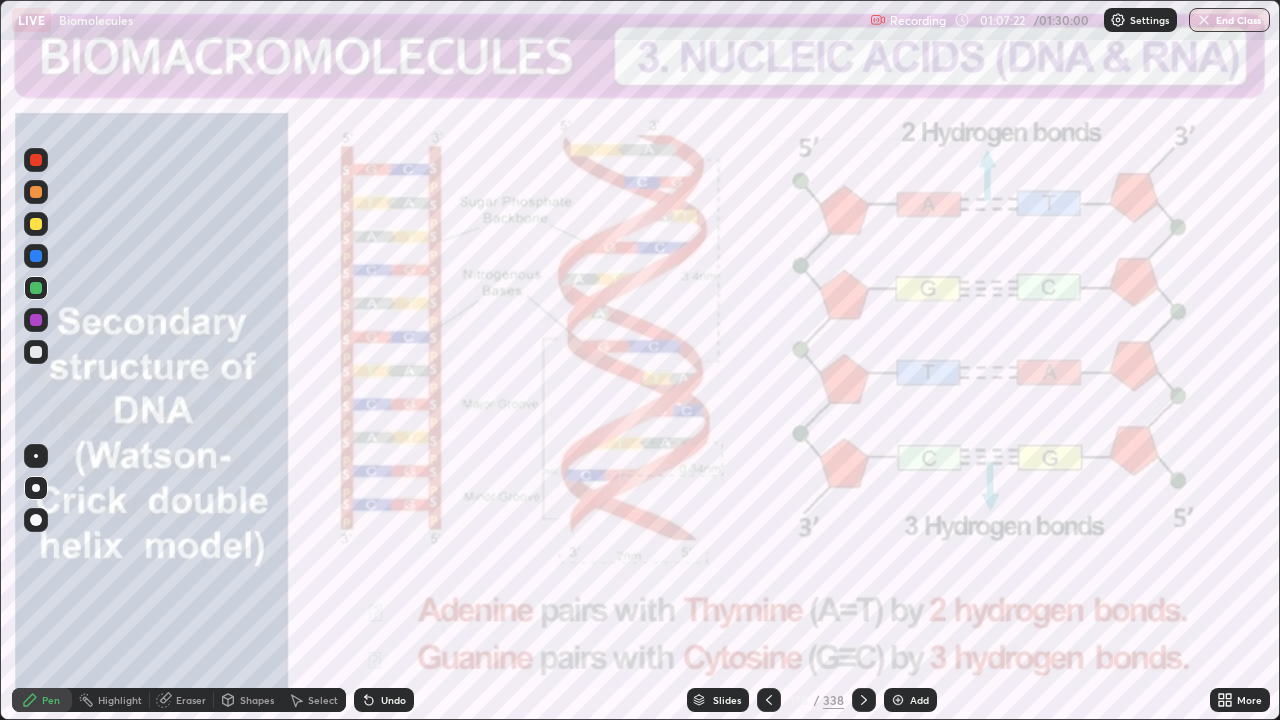 click 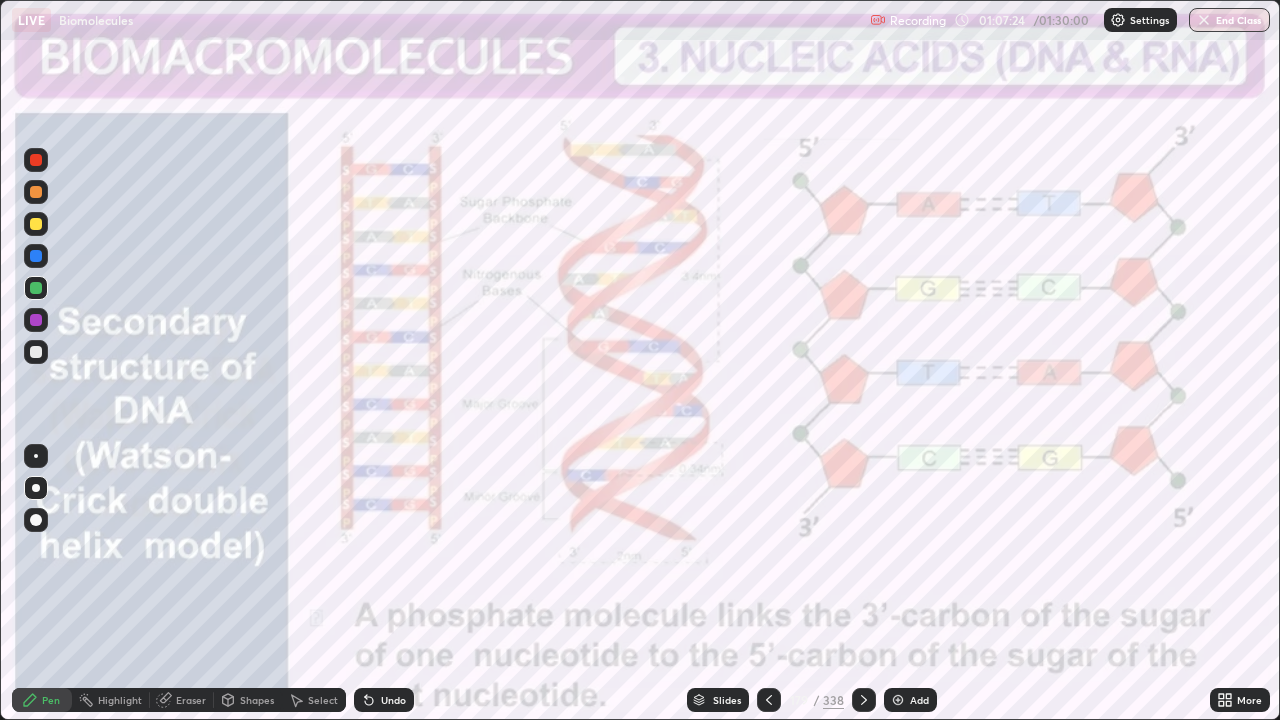click 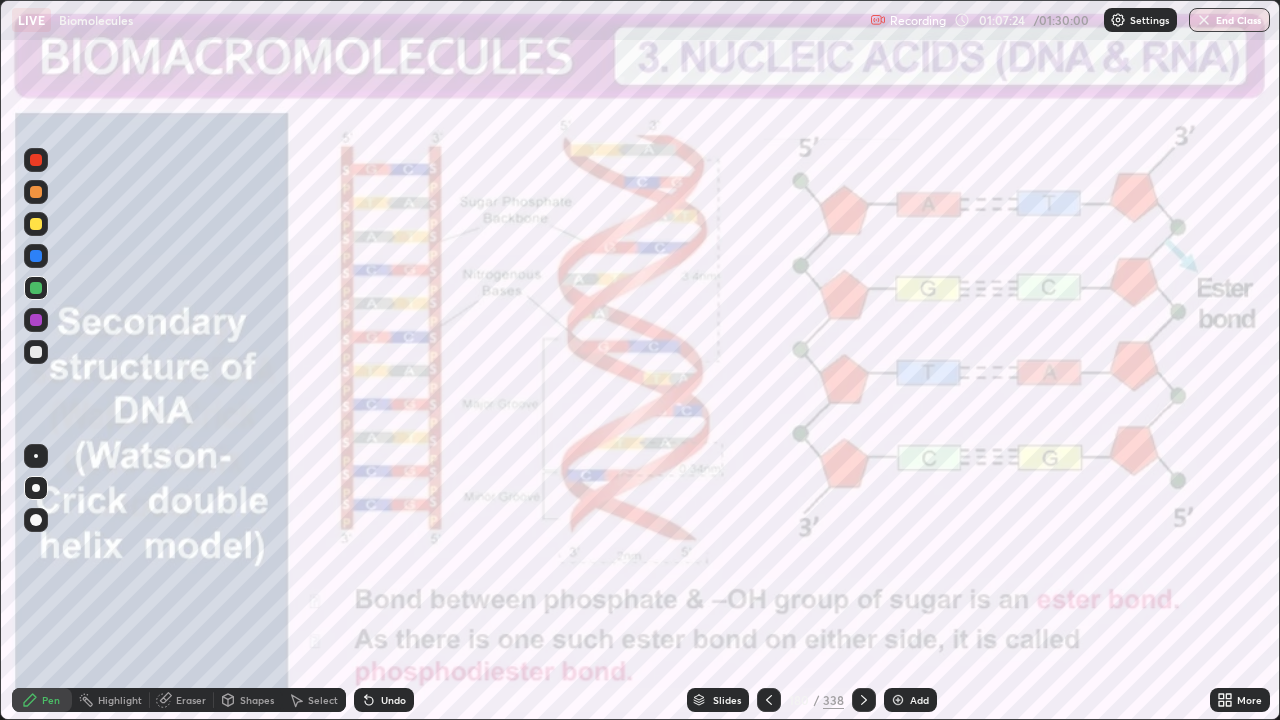 click 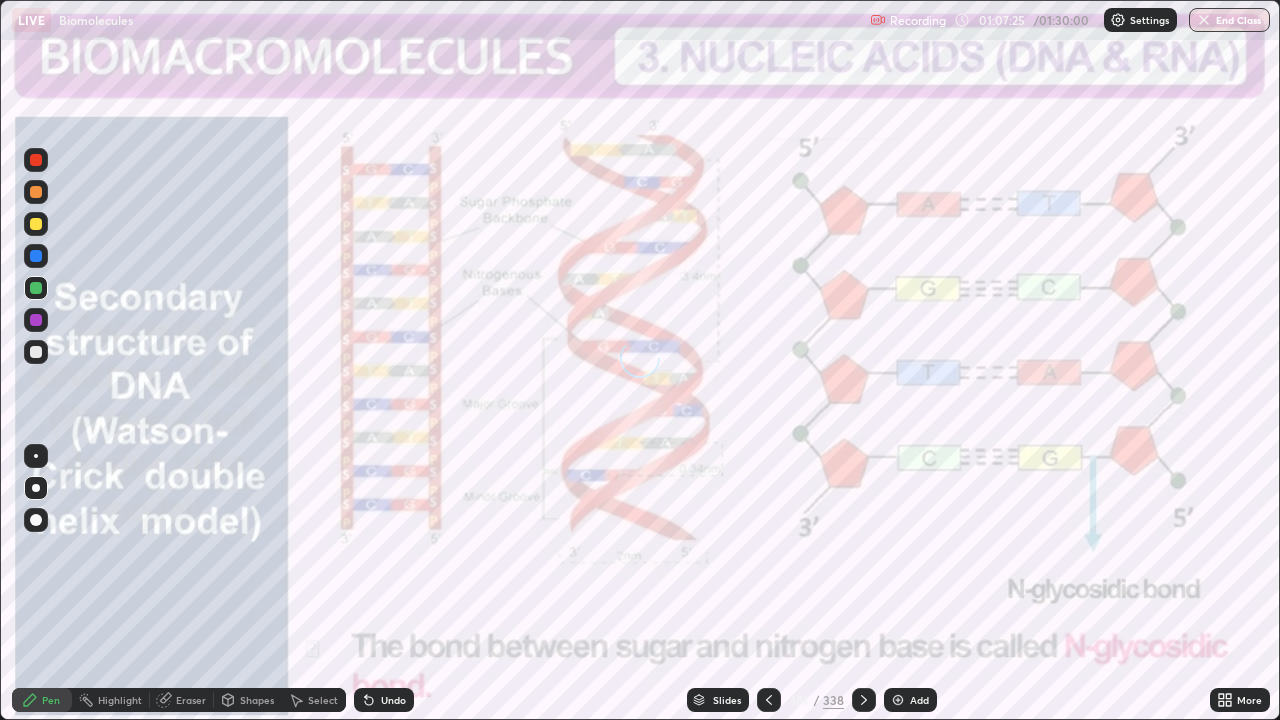 click 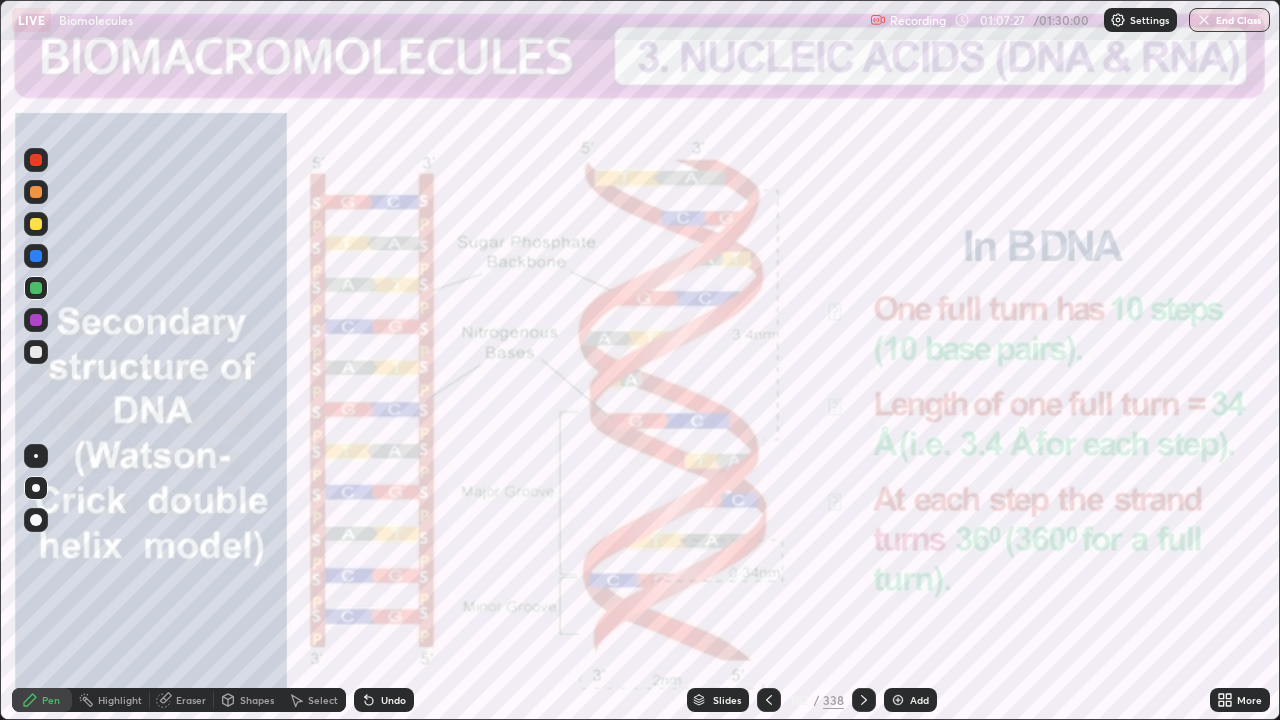 click 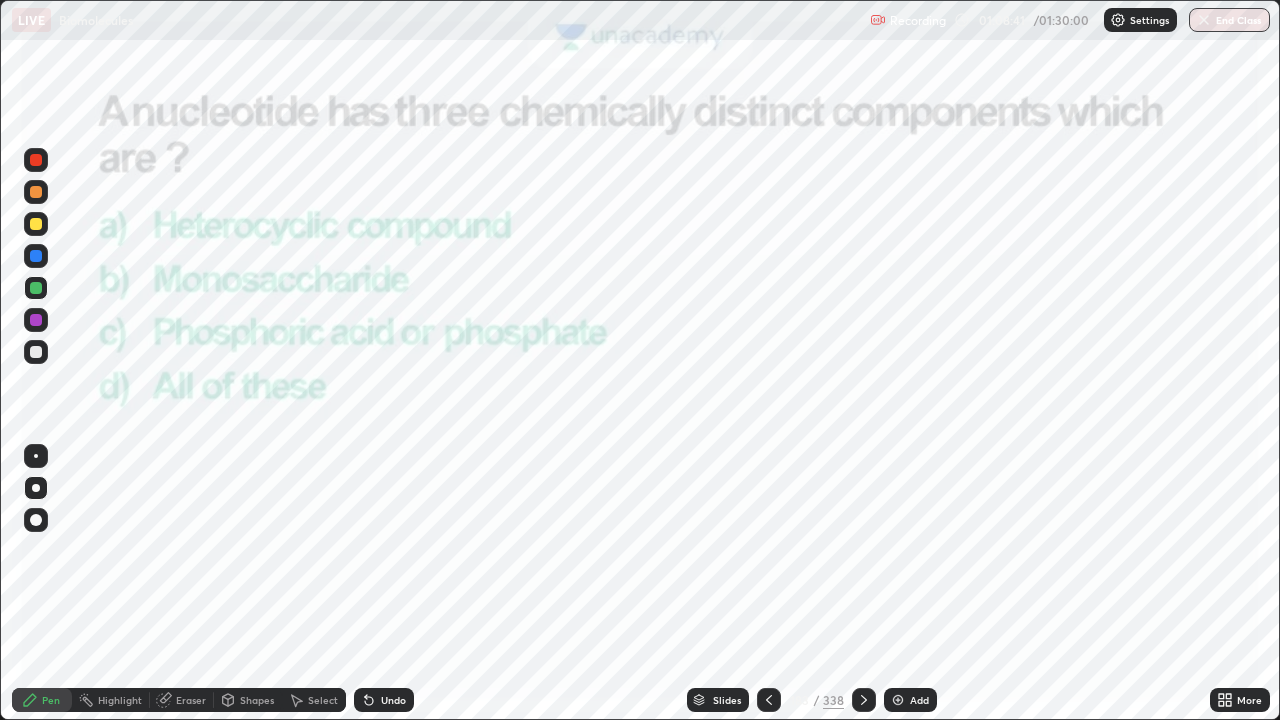 click 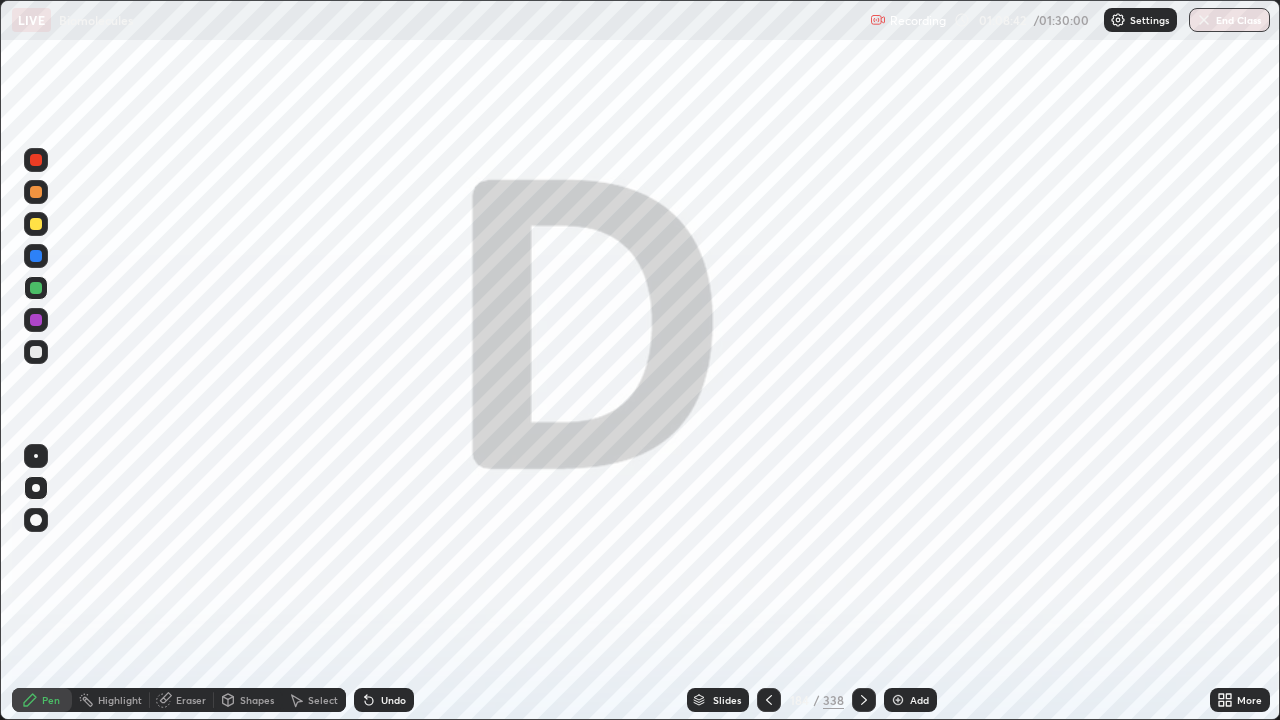 click 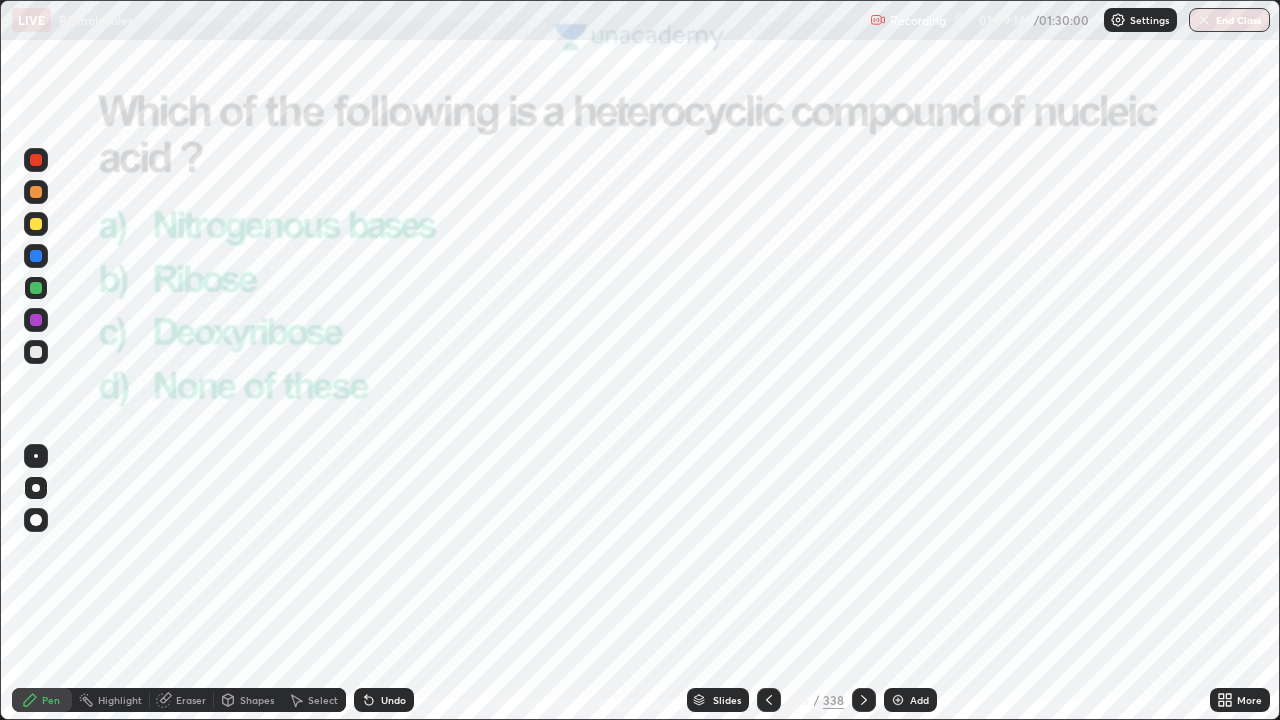 click 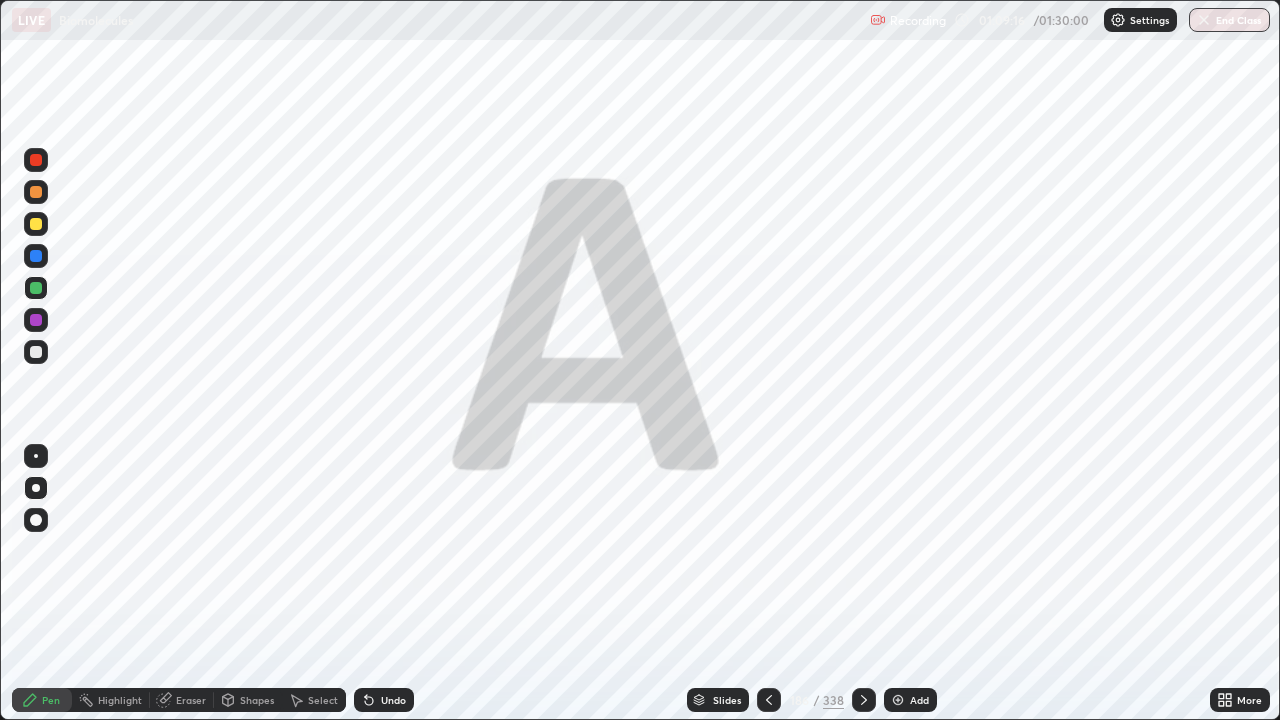 click 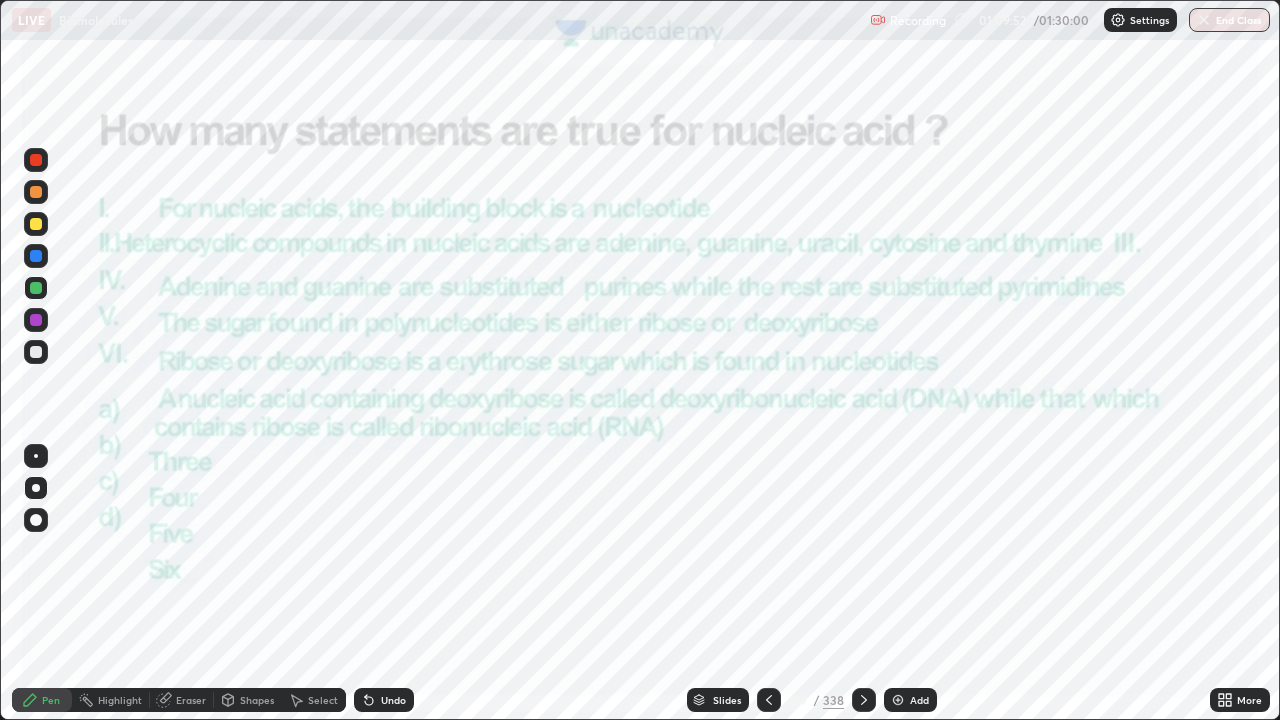 click at bounding box center [36, 160] 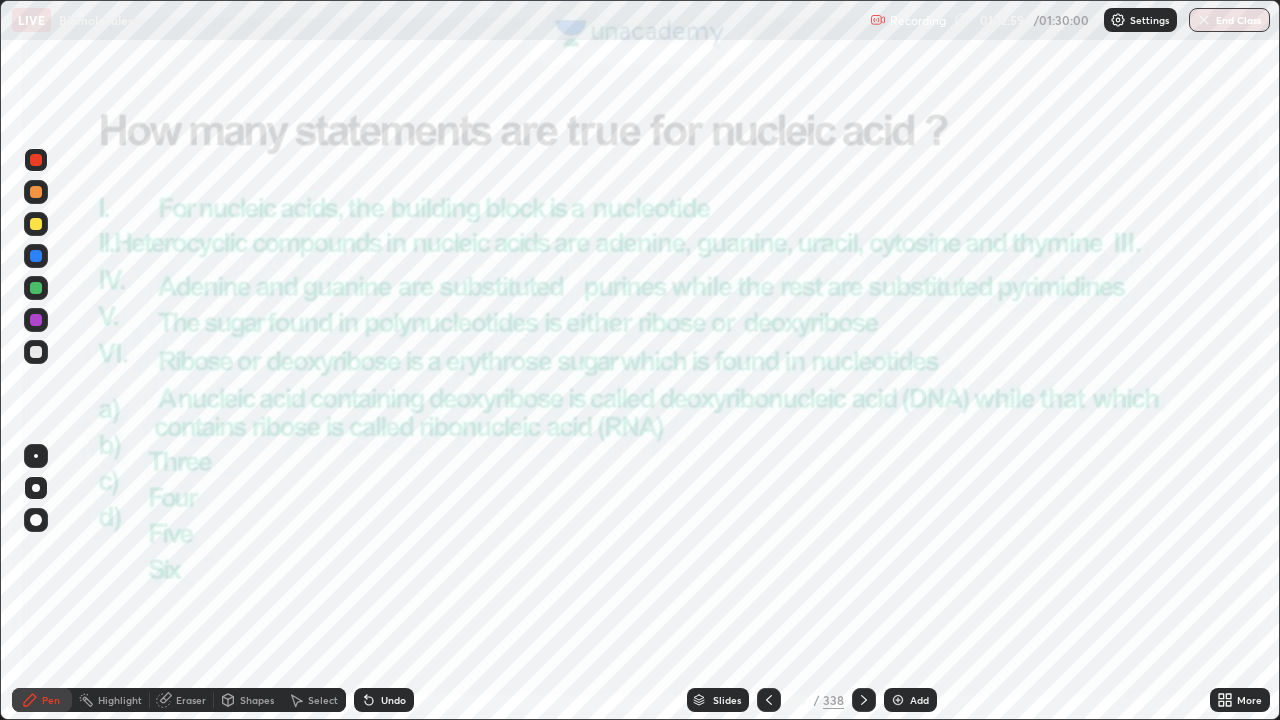 click 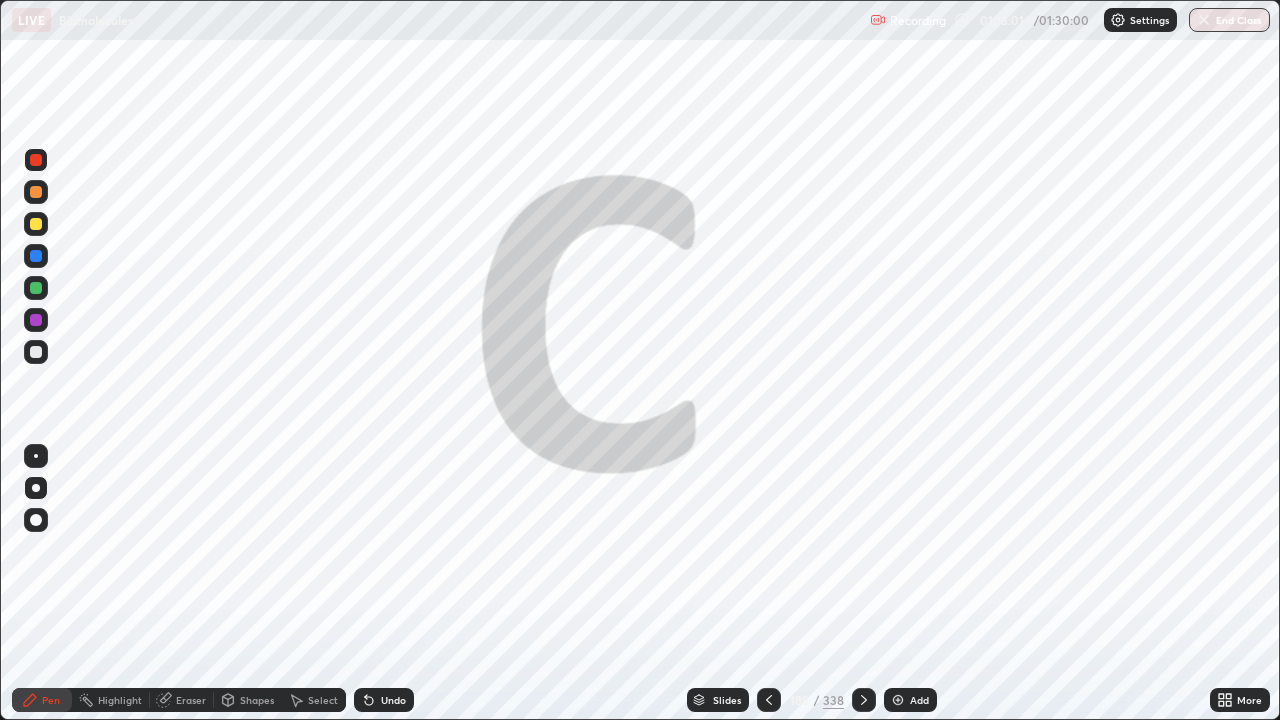 click 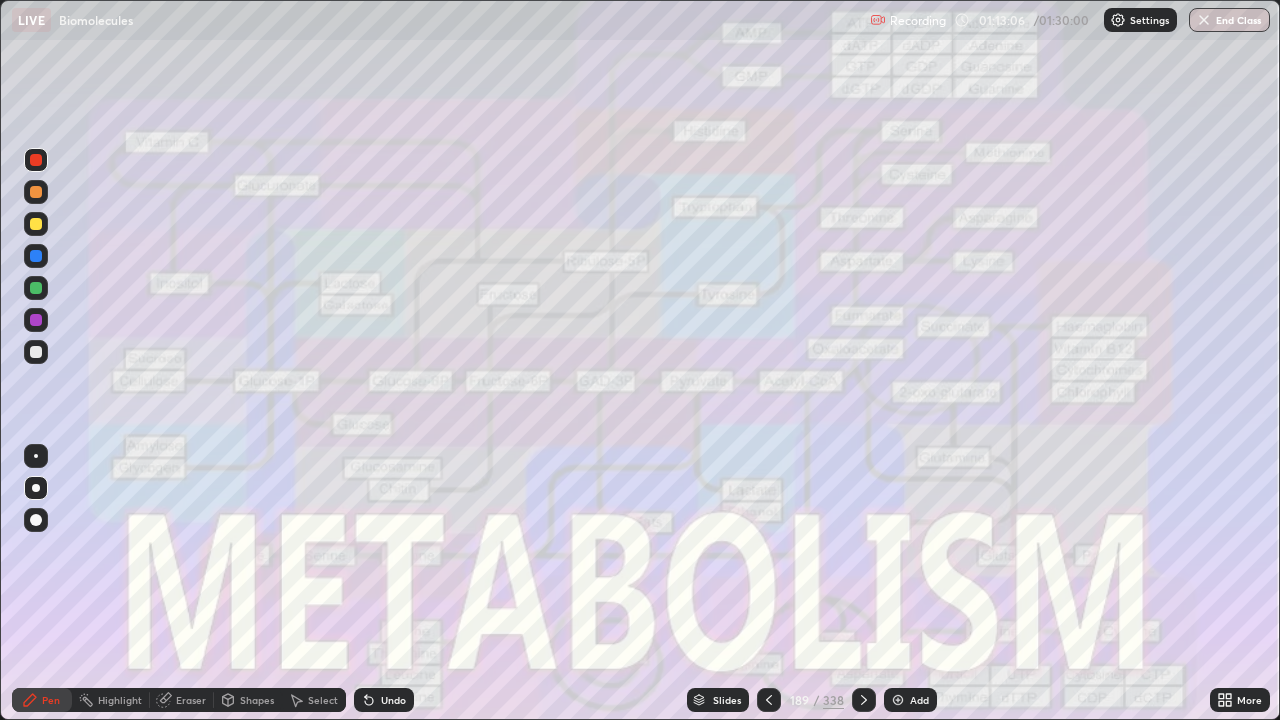 click 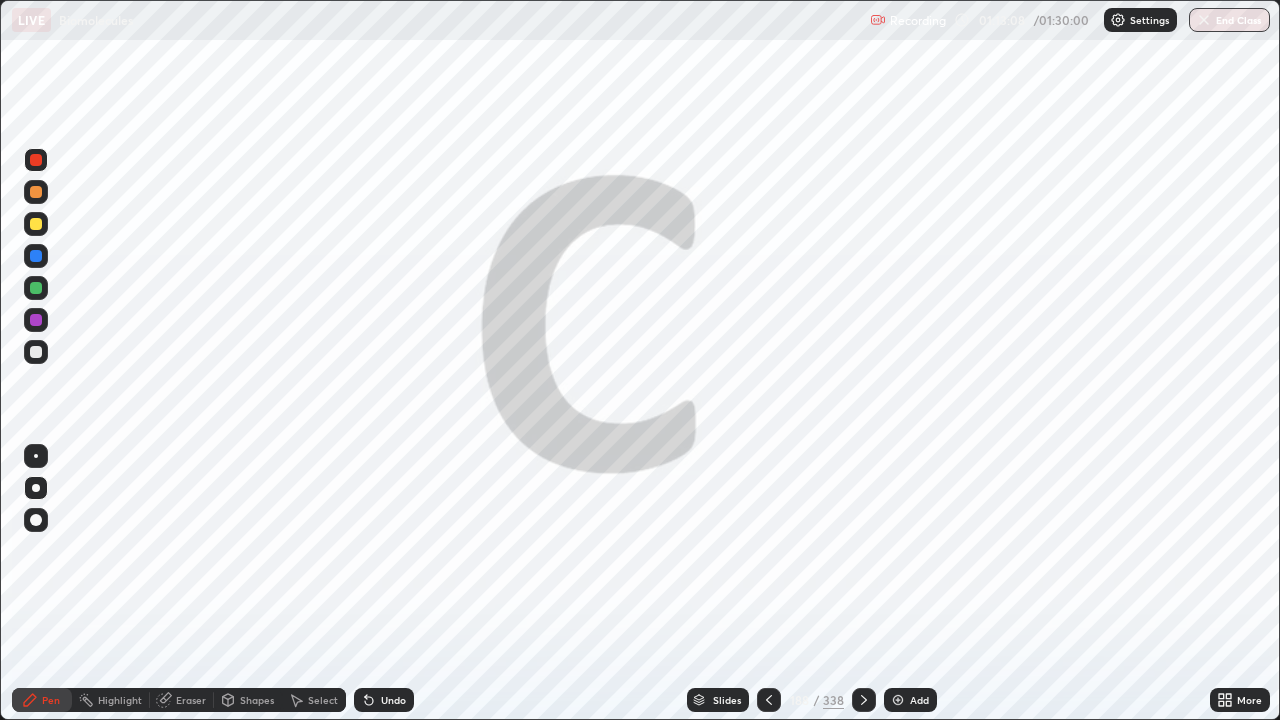 click at bounding box center (769, 700) 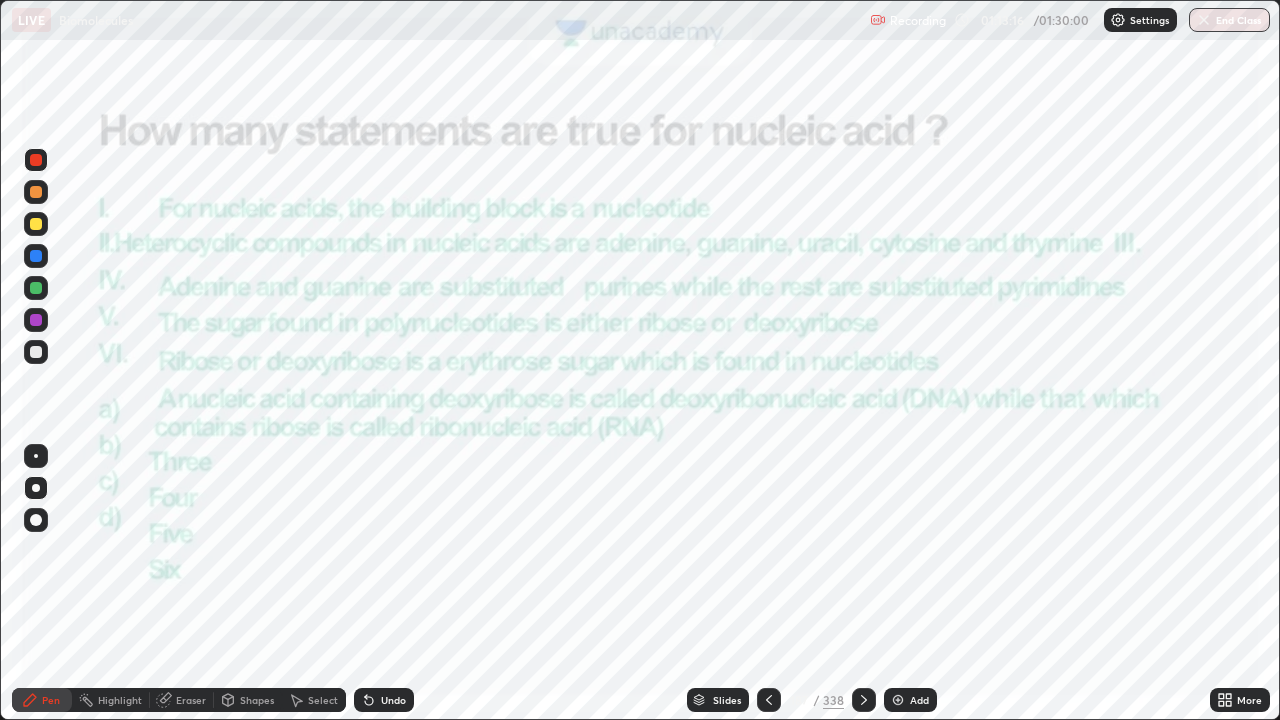 click on "Slides" at bounding box center [727, 700] 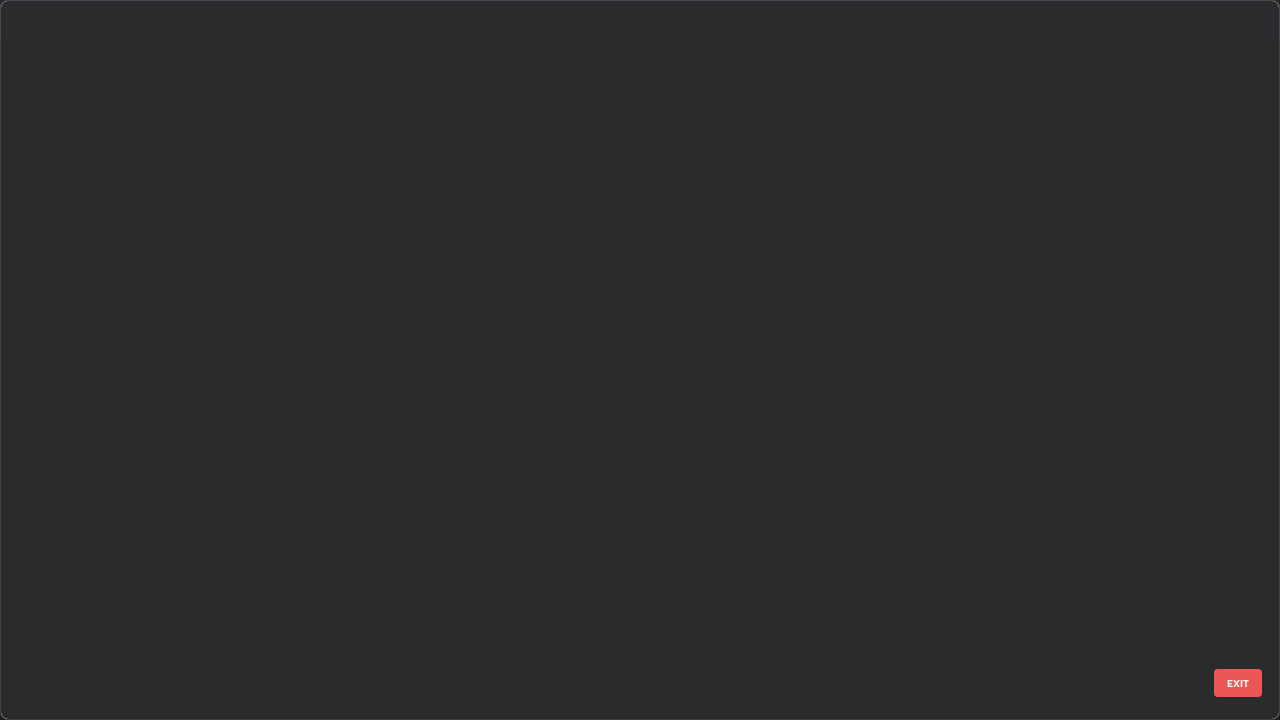scroll, scrollTop: 13433, scrollLeft: 0, axis: vertical 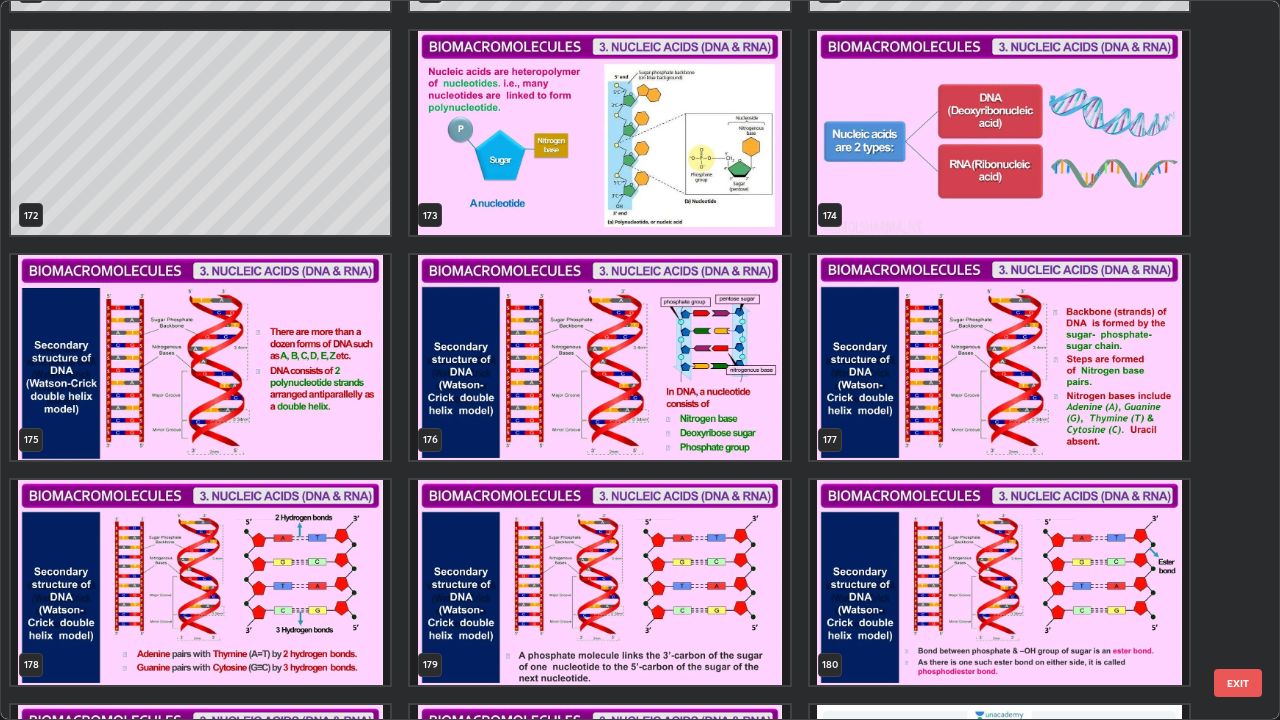 click at bounding box center (200, 357) 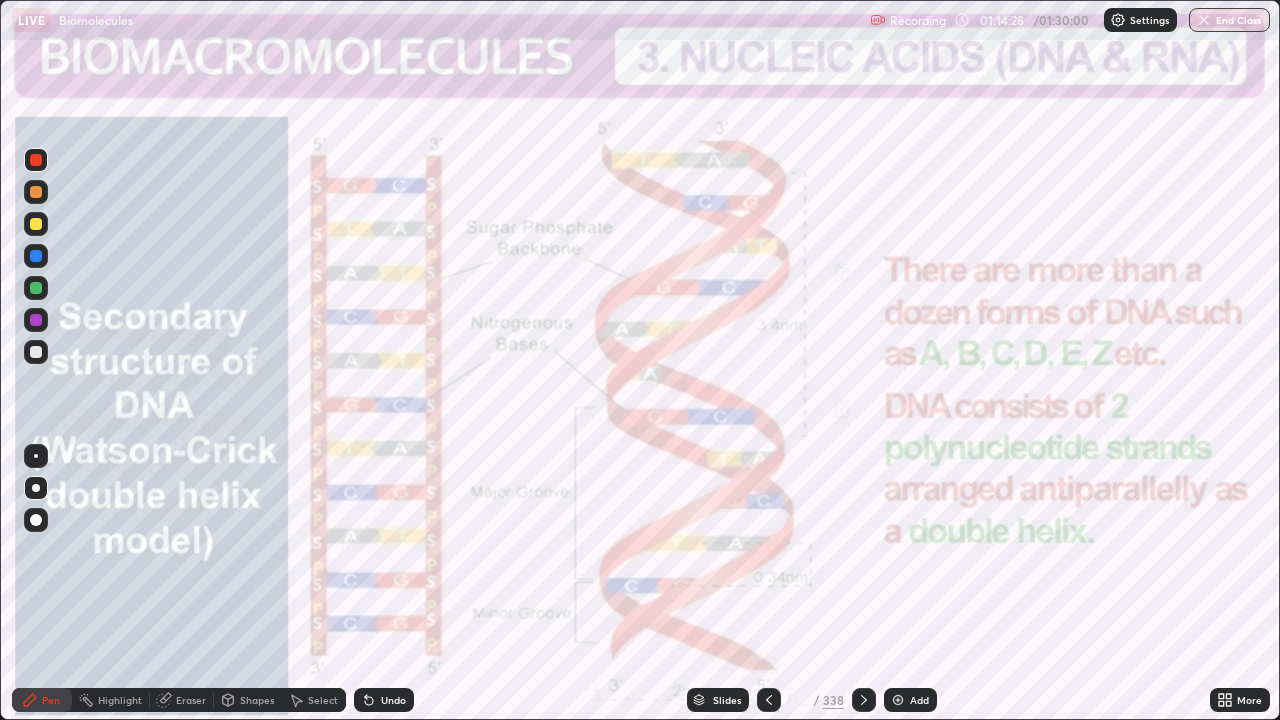click at bounding box center (1204, 20) 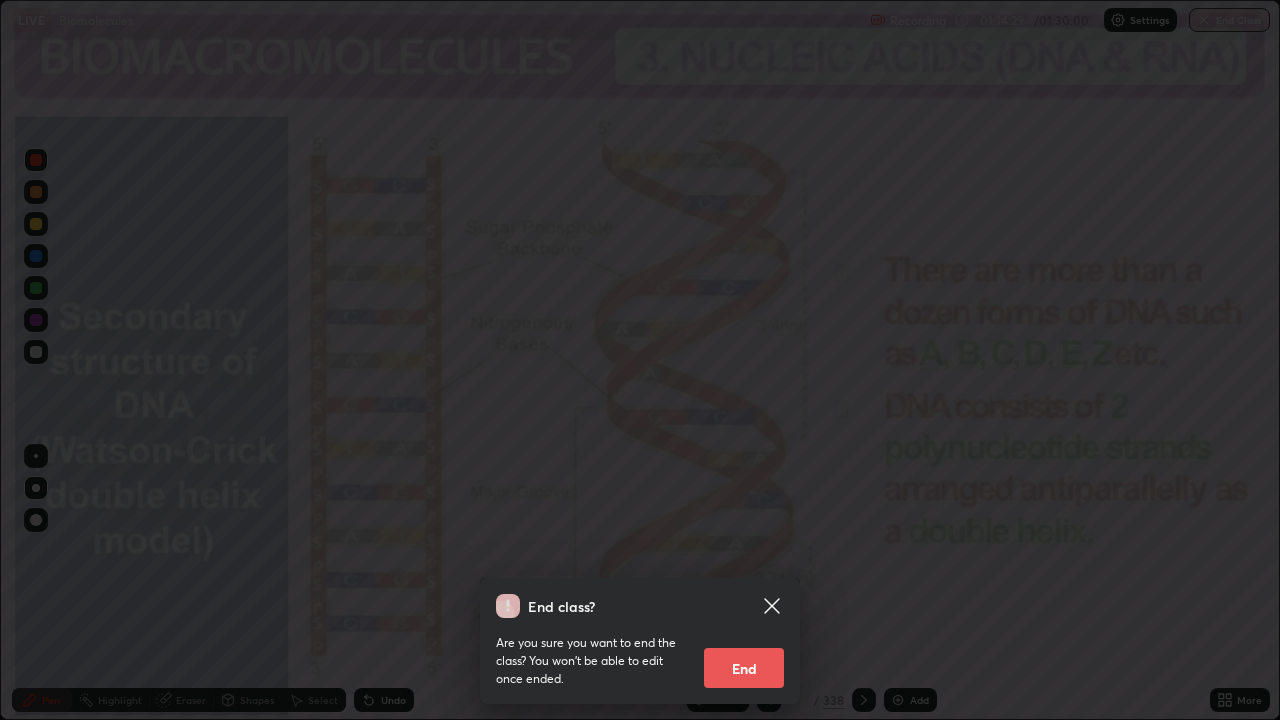 click on "End" at bounding box center [744, 668] 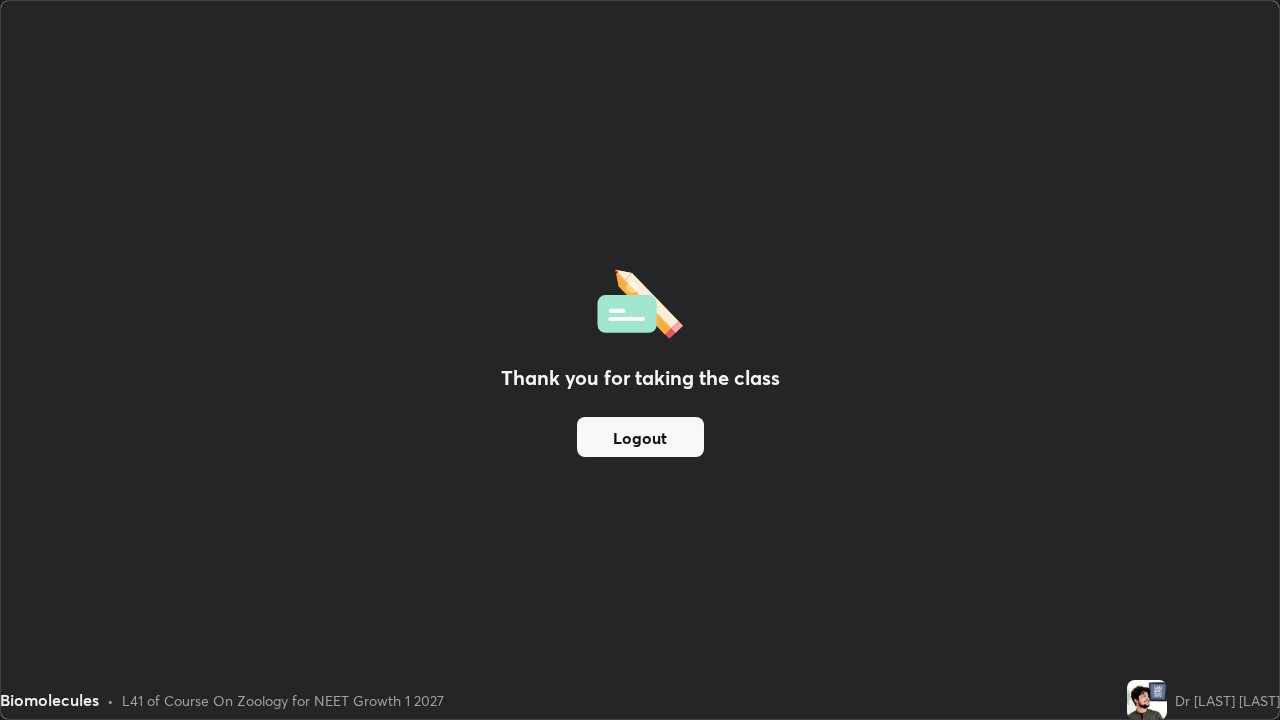 click on "Logout" at bounding box center [640, 437] 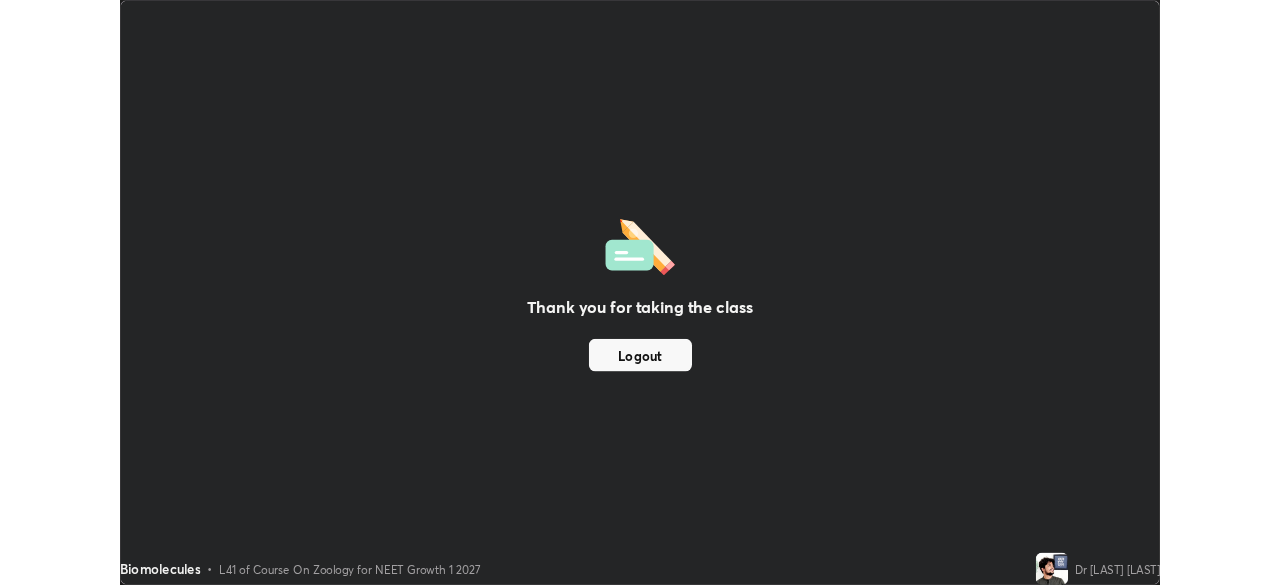 scroll, scrollTop: 585, scrollLeft: 1280, axis: both 